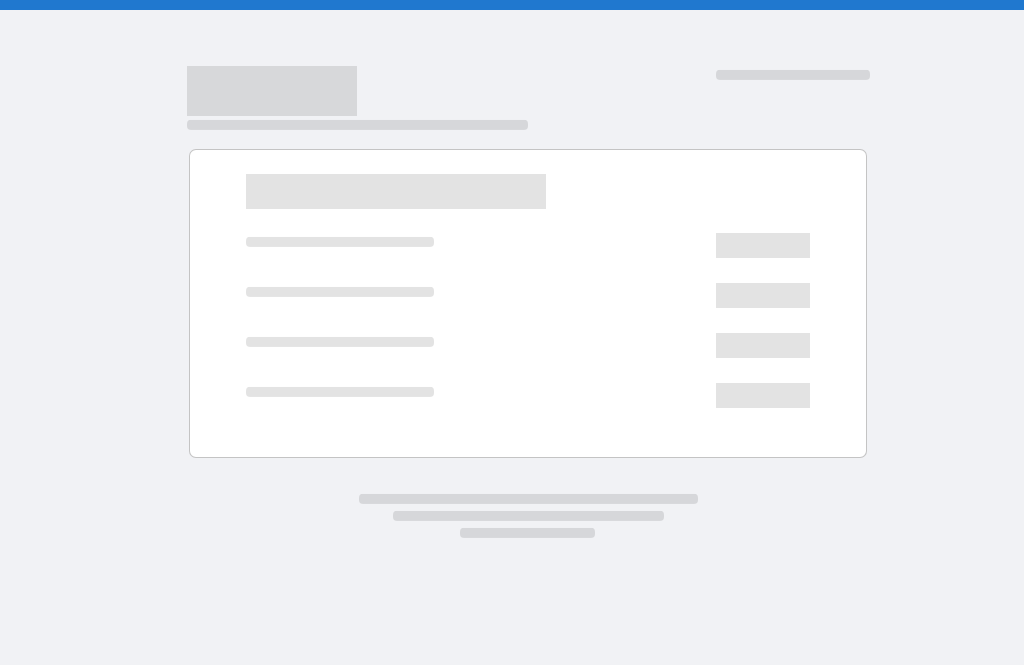 scroll, scrollTop: 0, scrollLeft: 0, axis: both 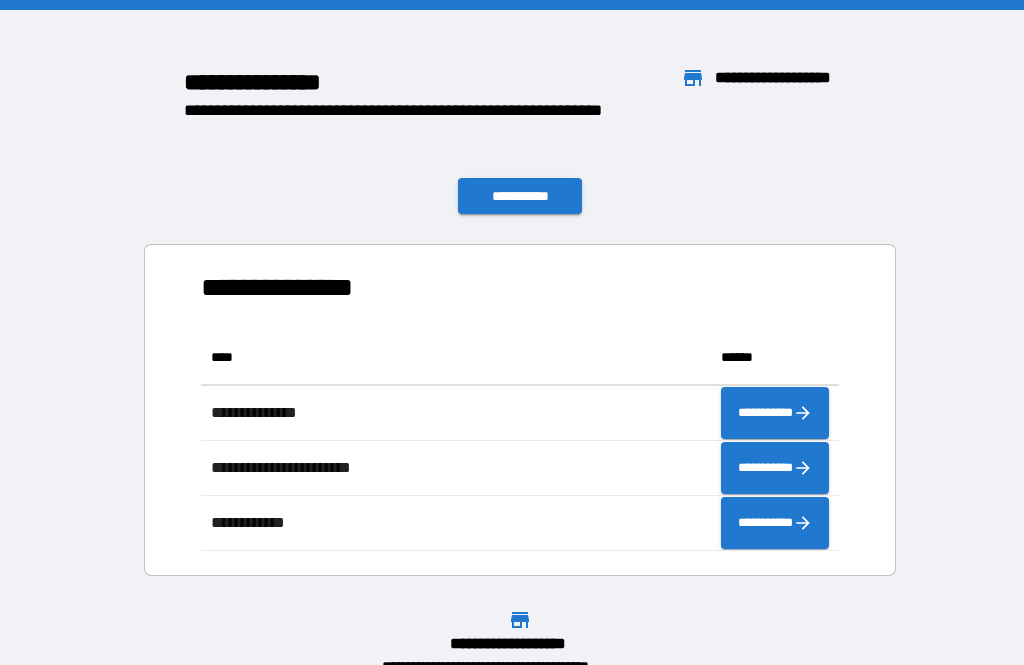 click on "**********" at bounding box center [295, 287] 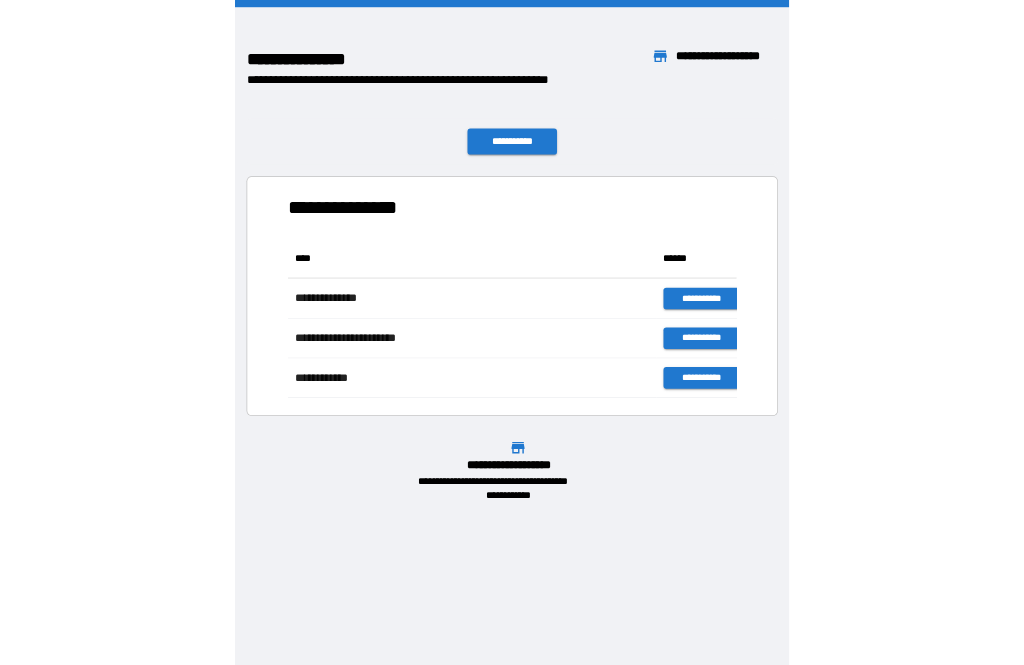scroll, scrollTop: 221, scrollLeft: 622, axis: both 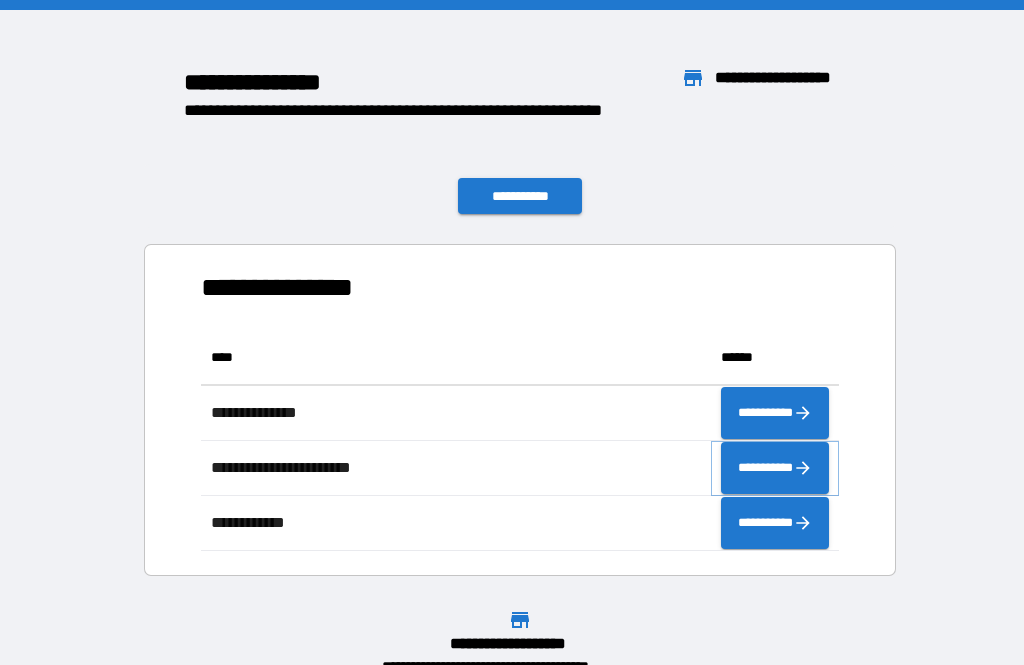 click on "**********" at bounding box center [775, 468] 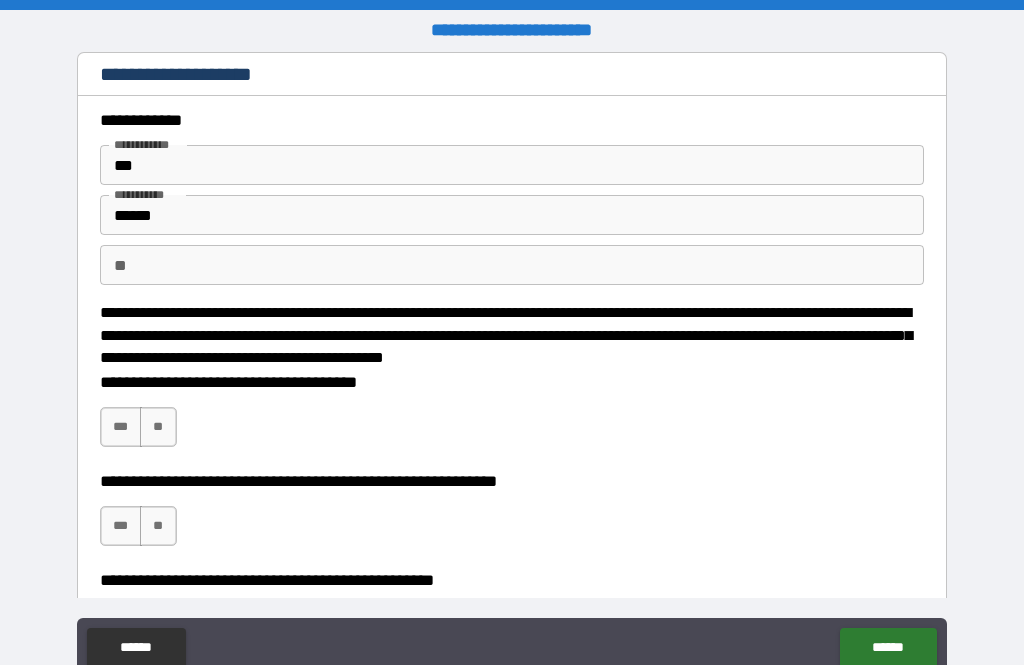 click on "**" at bounding box center [512, 265] 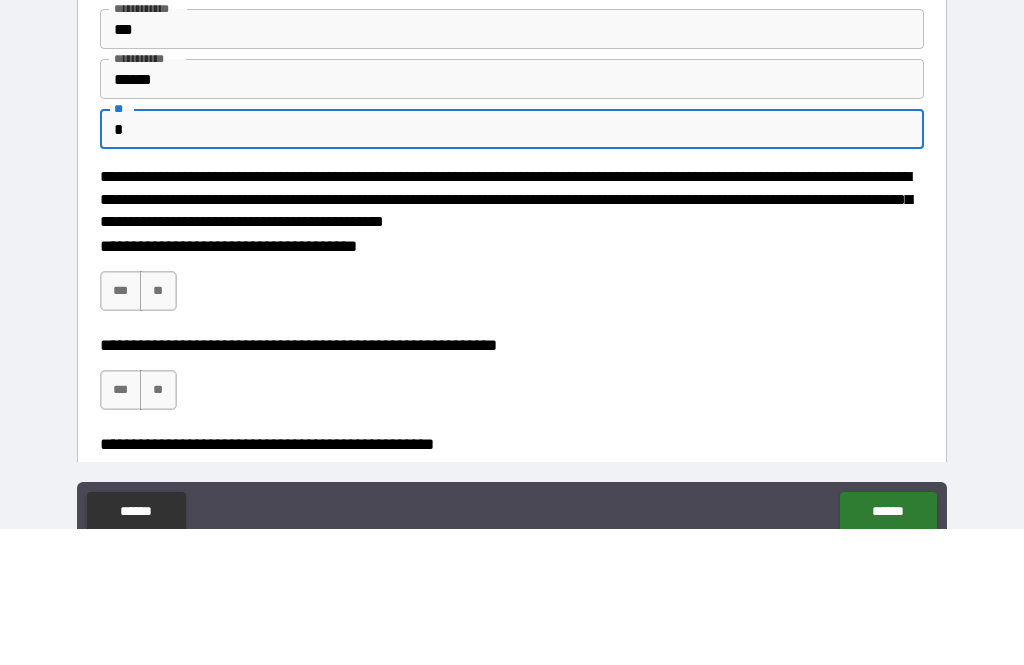 type on "*" 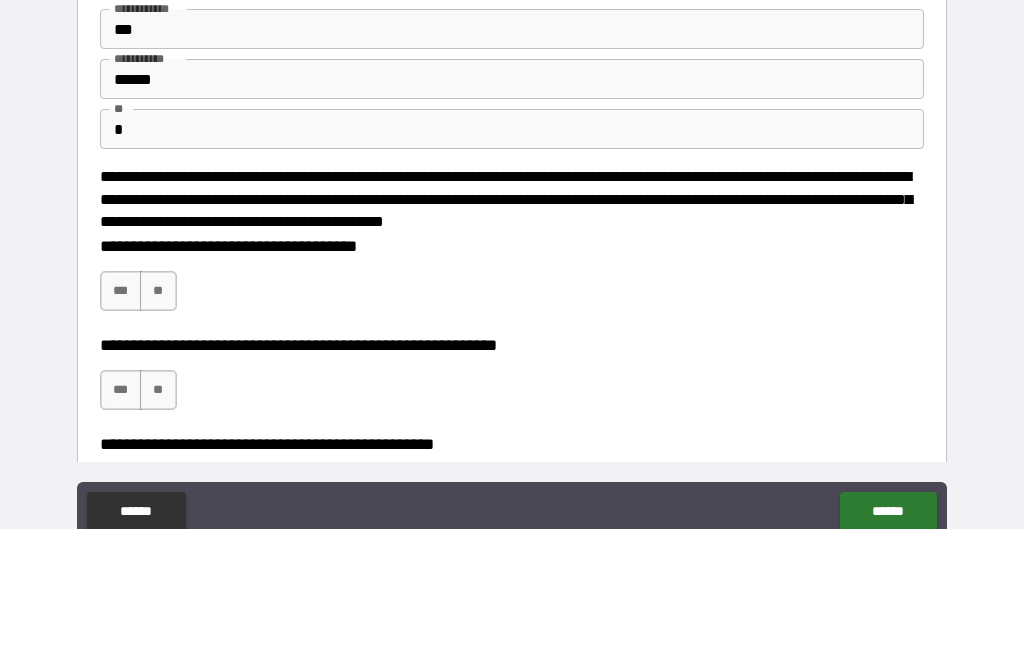 scroll, scrollTop: 64, scrollLeft: 0, axis: vertical 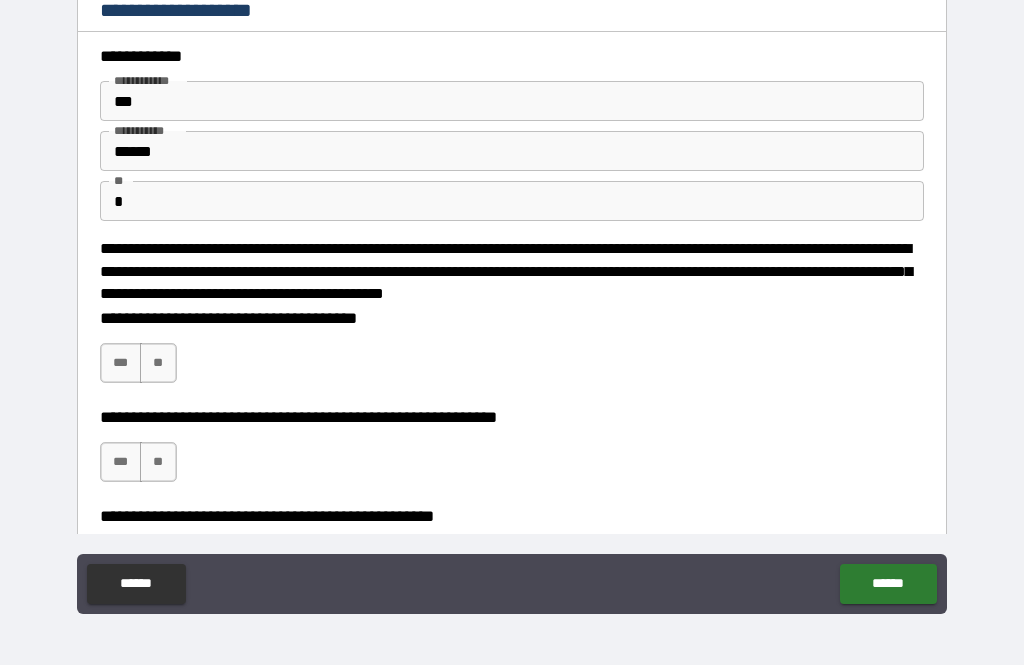 click on "***" at bounding box center (121, 363) 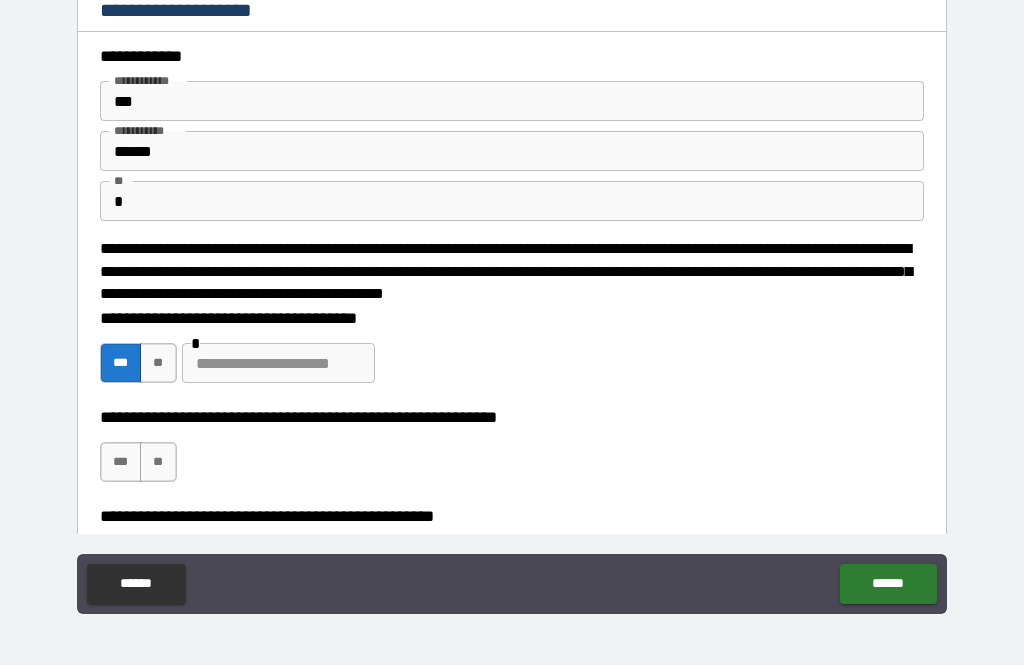 click on "***" at bounding box center [121, 363] 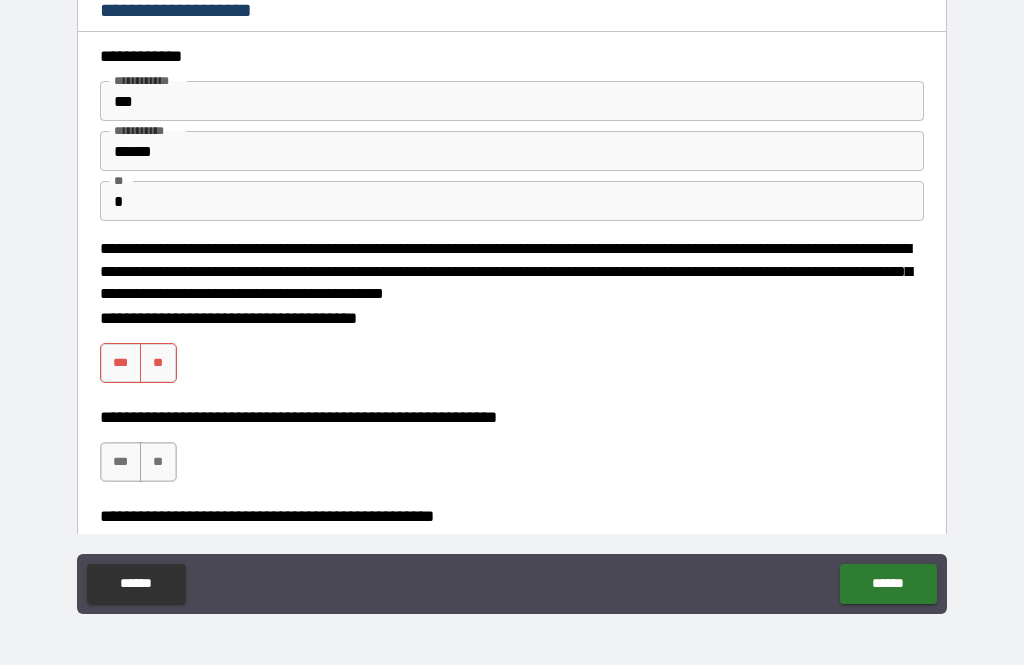 click on "***" at bounding box center (121, 462) 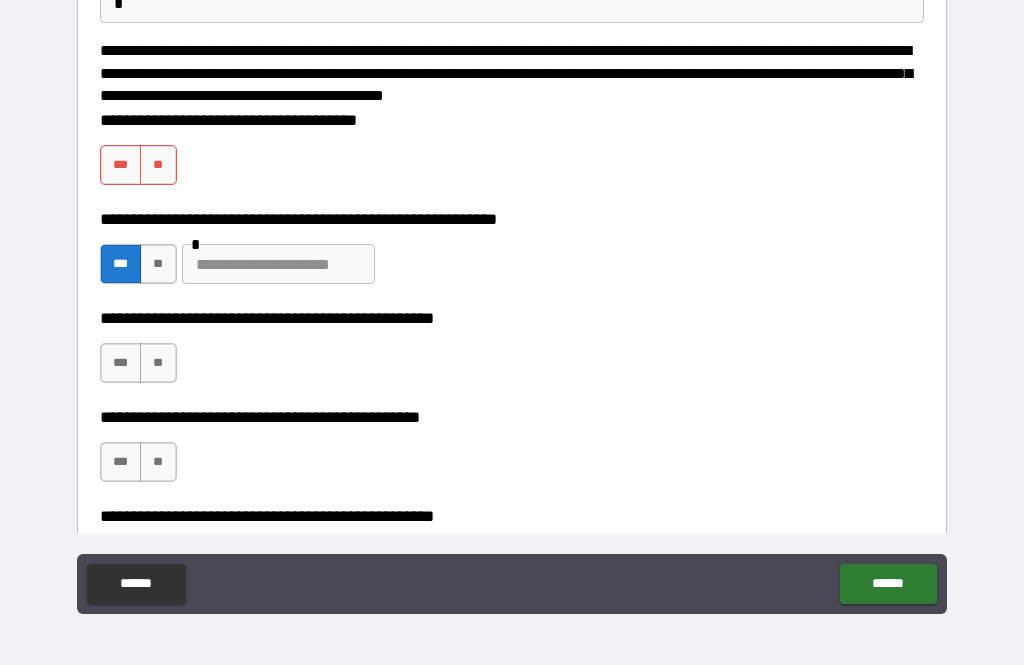 scroll, scrollTop: 201, scrollLeft: 0, axis: vertical 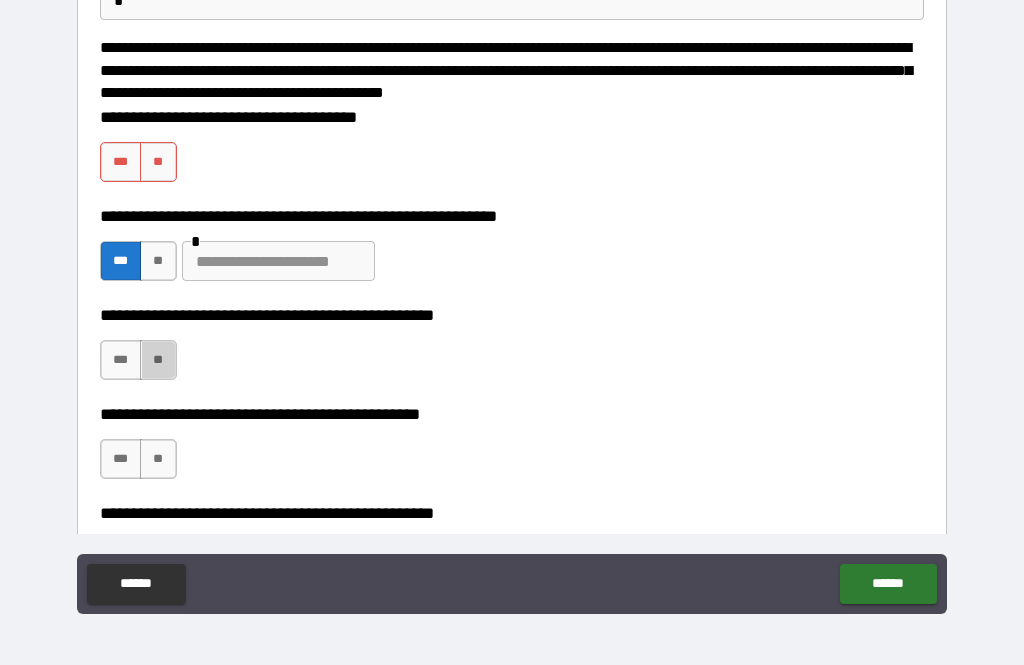 click on "**" at bounding box center [158, 360] 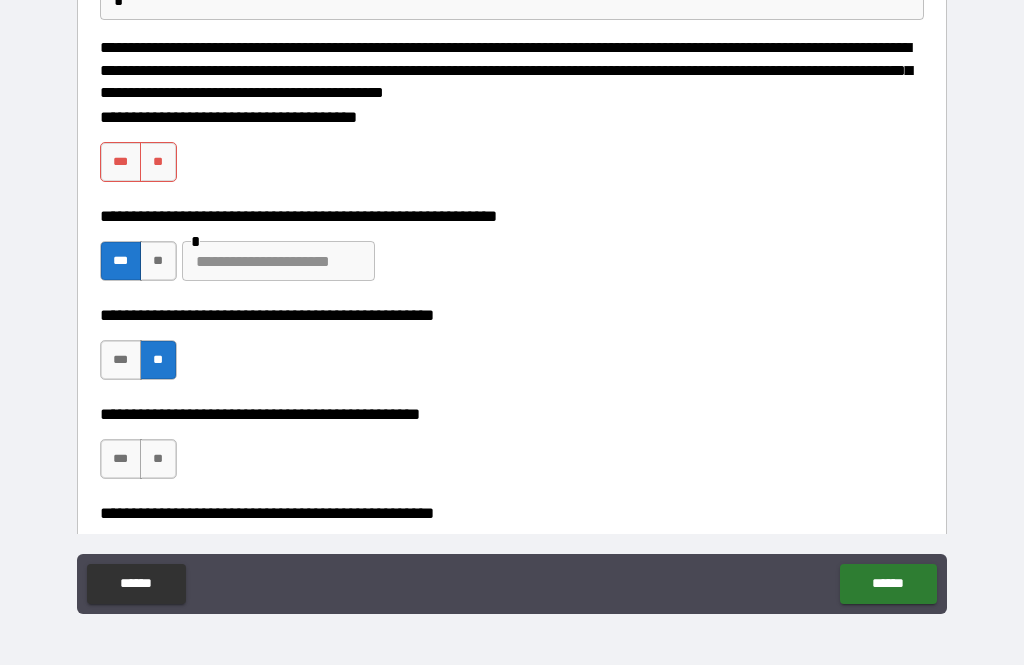 click on "***" at bounding box center (121, 459) 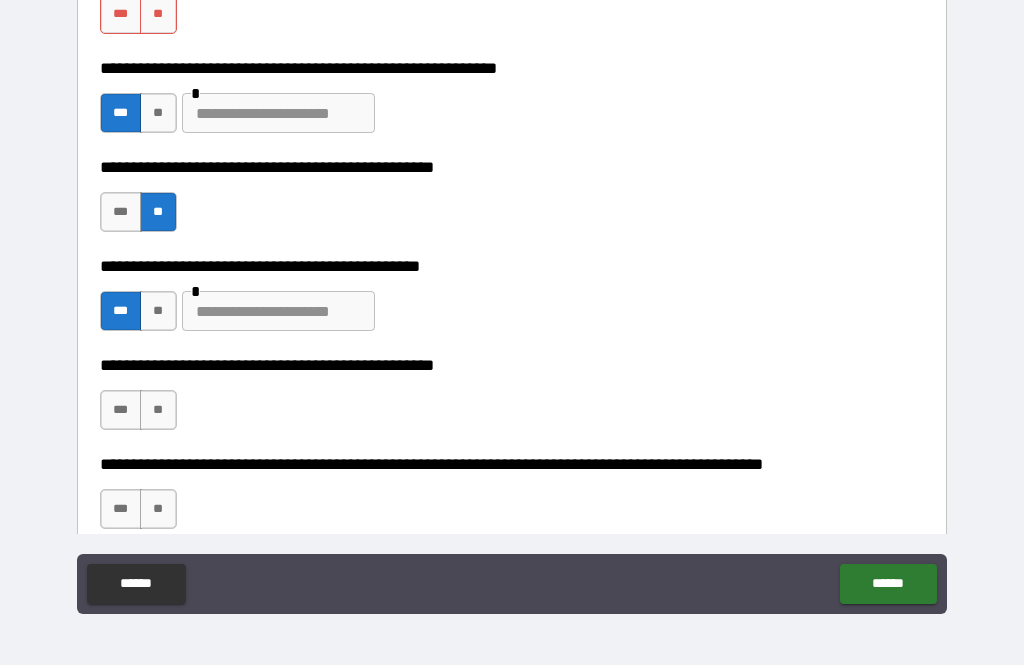 scroll, scrollTop: 344, scrollLeft: 0, axis: vertical 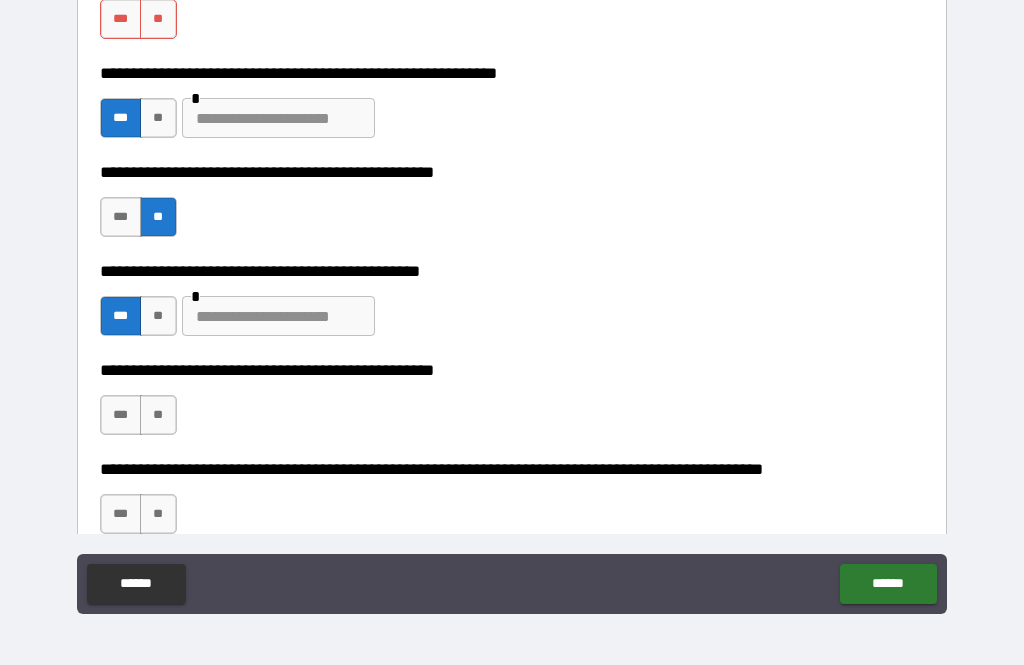 click at bounding box center [278, 316] 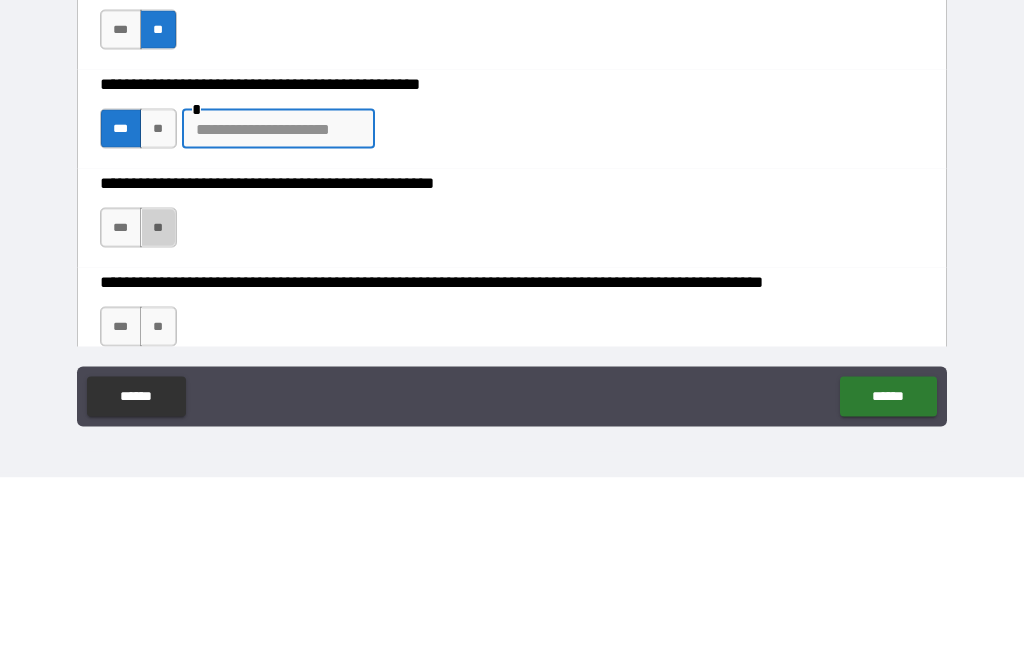 click on "**" at bounding box center [158, 415] 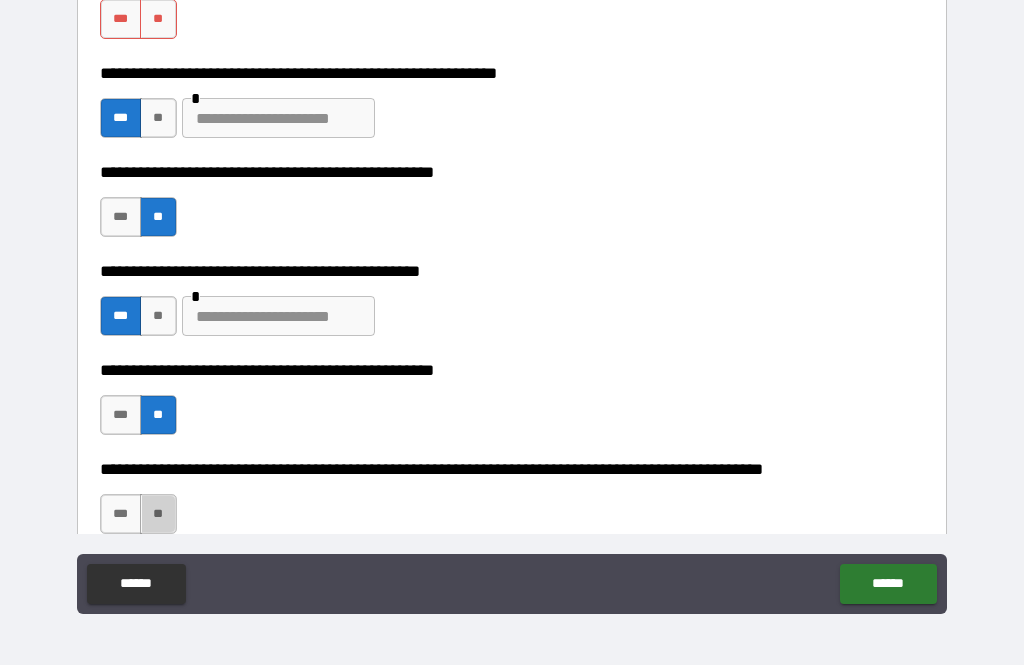 click on "**" at bounding box center (158, 514) 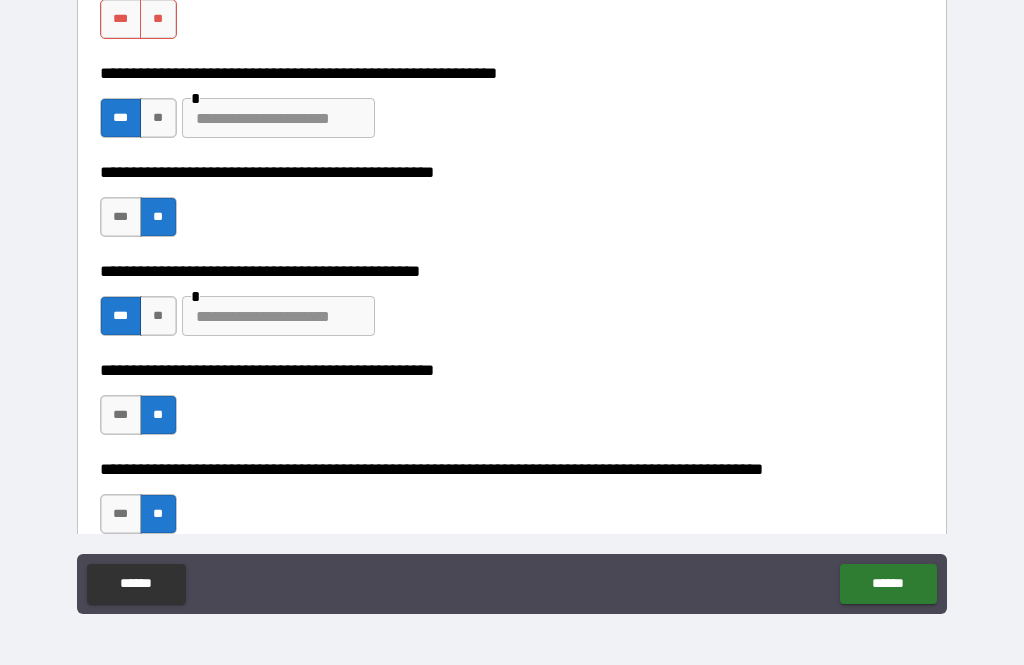 scroll, scrollTop: 394, scrollLeft: 0, axis: vertical 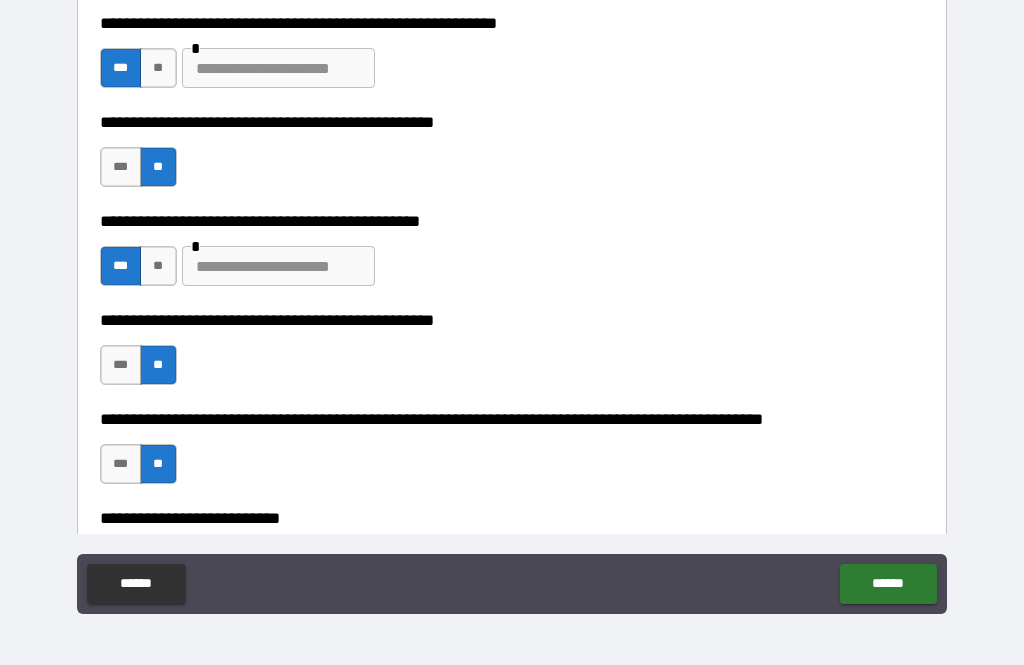 click on "**********" at bounding box center [512, 320] 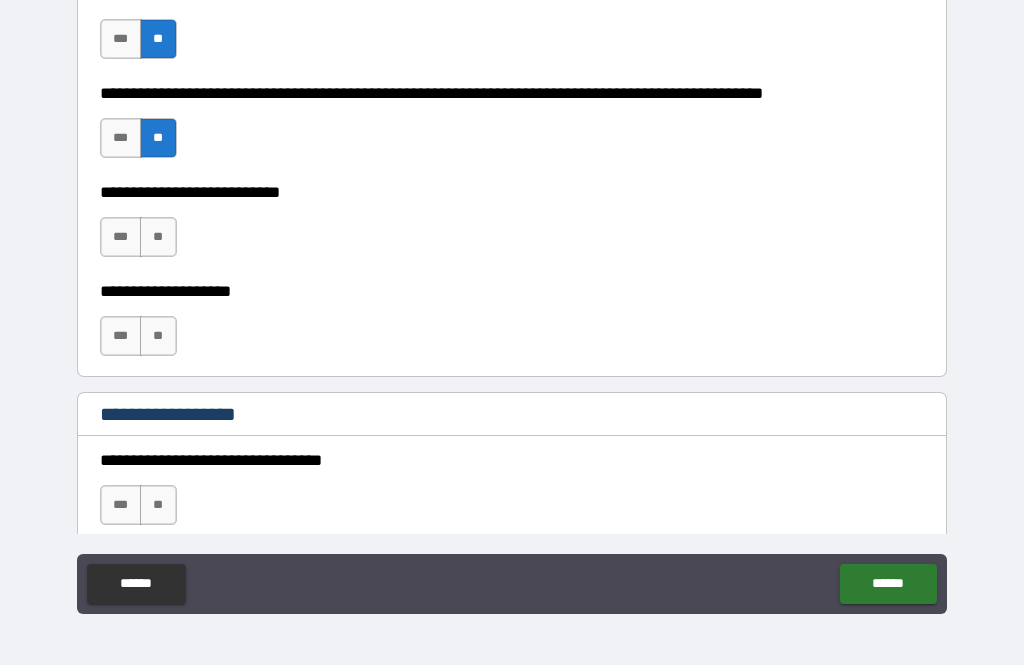 scroll, scrollTop: 721, scrollLeft: 0, axis: vertical 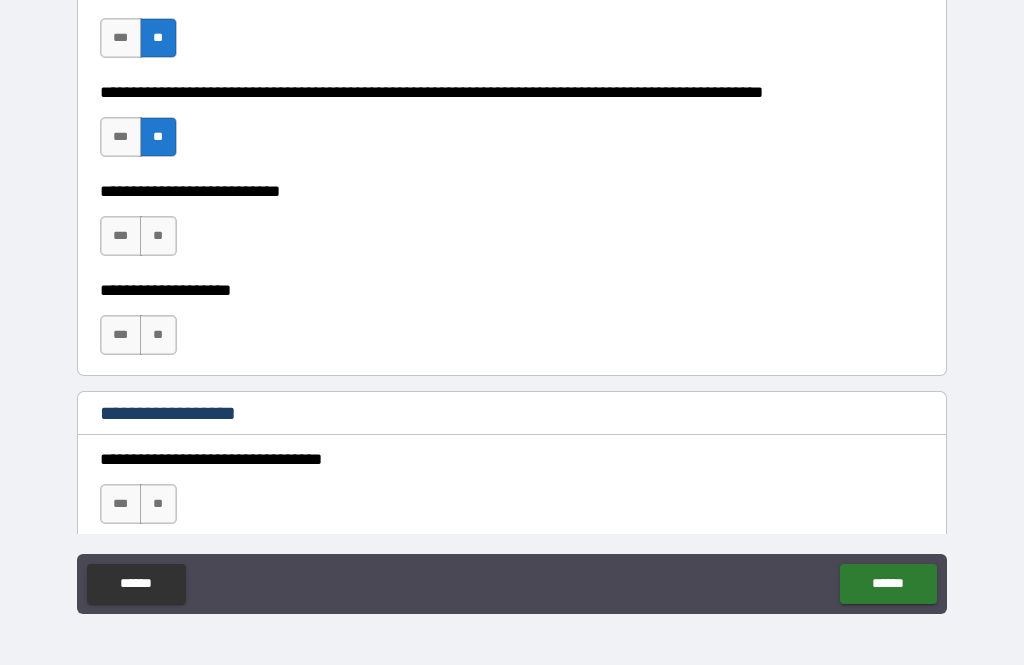 click on "**" at bounding box center (158, 236) 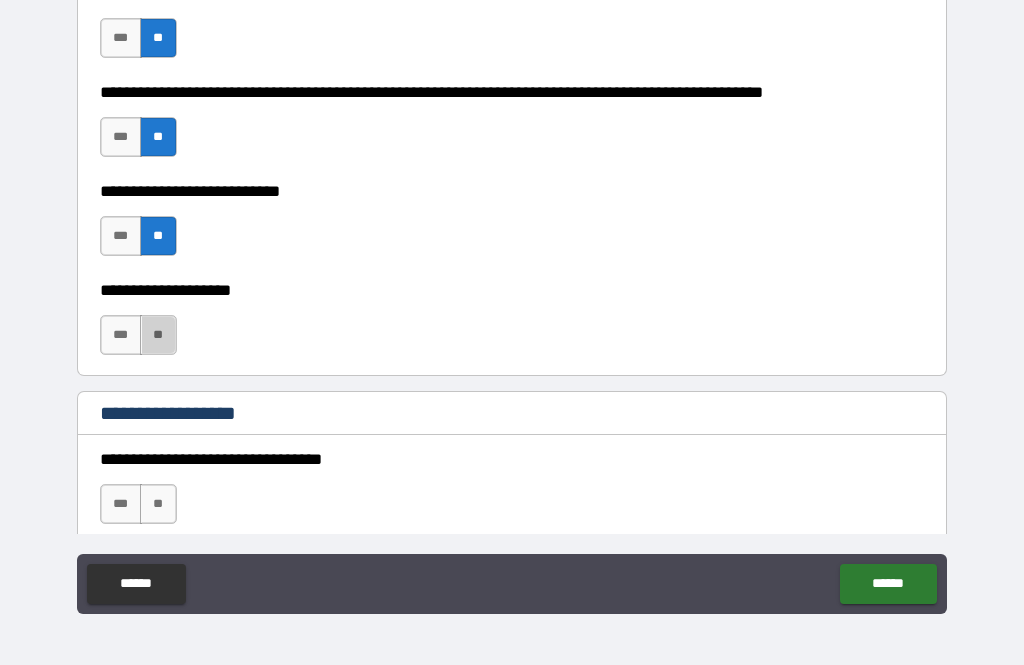 click on "**" at bounding box center (158, 335) 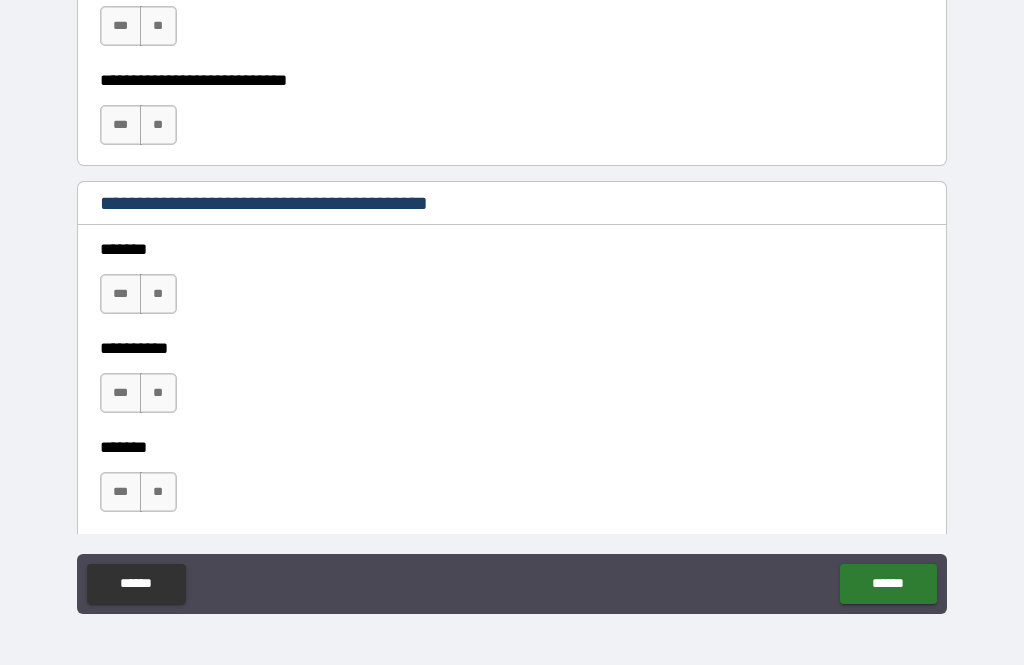 scroll, scrollTop: 1302, scrollLeft: 0, axis: vertical 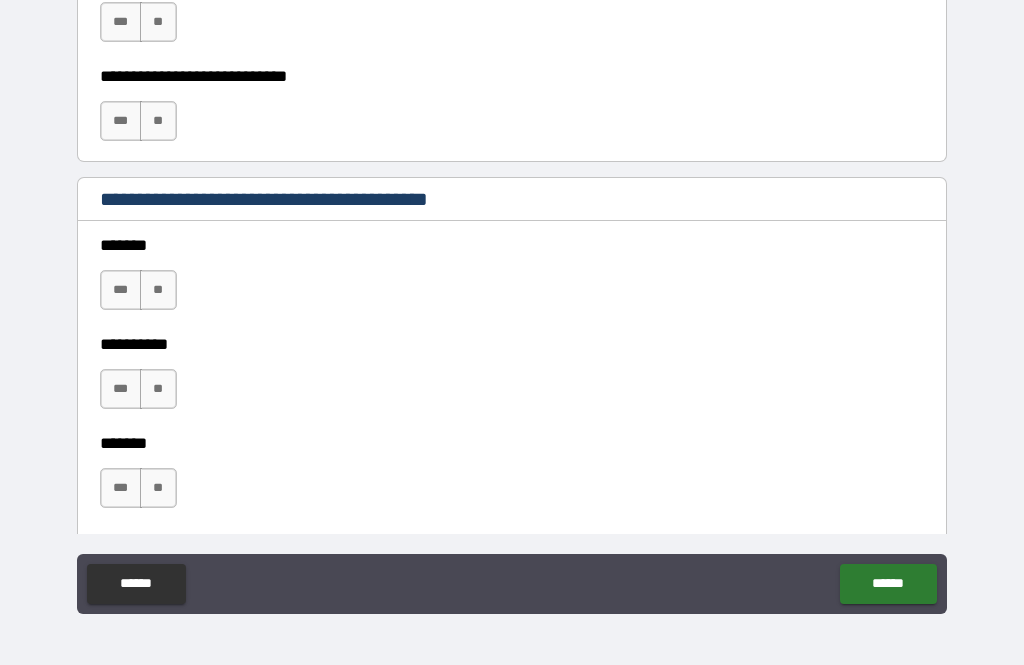 click on "**" at bounding box center (158, 290) 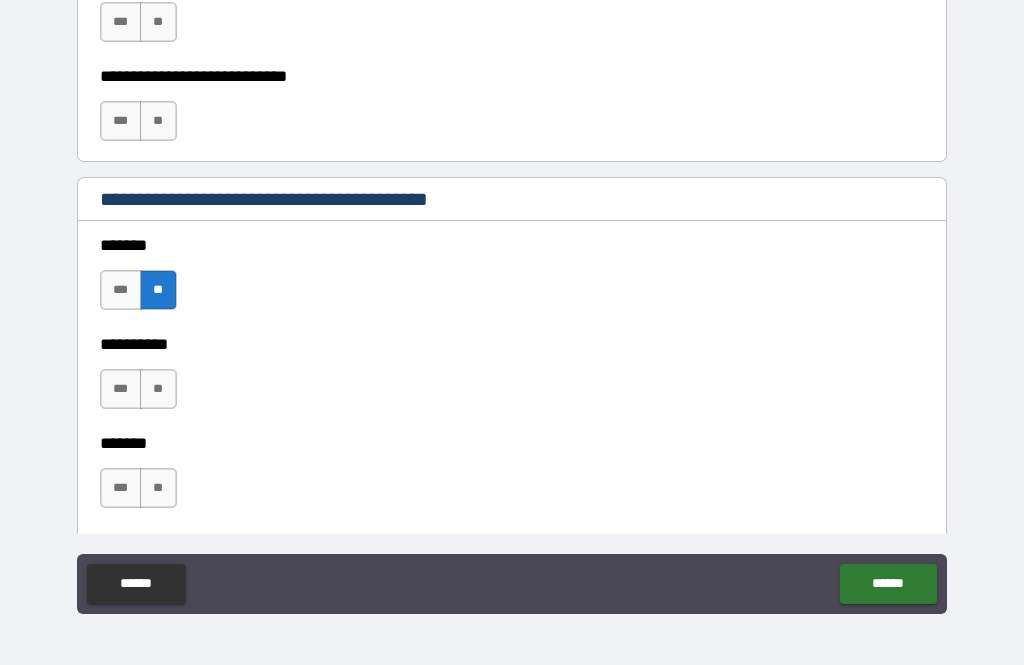 click on "**" at bounding box center [158, 389] 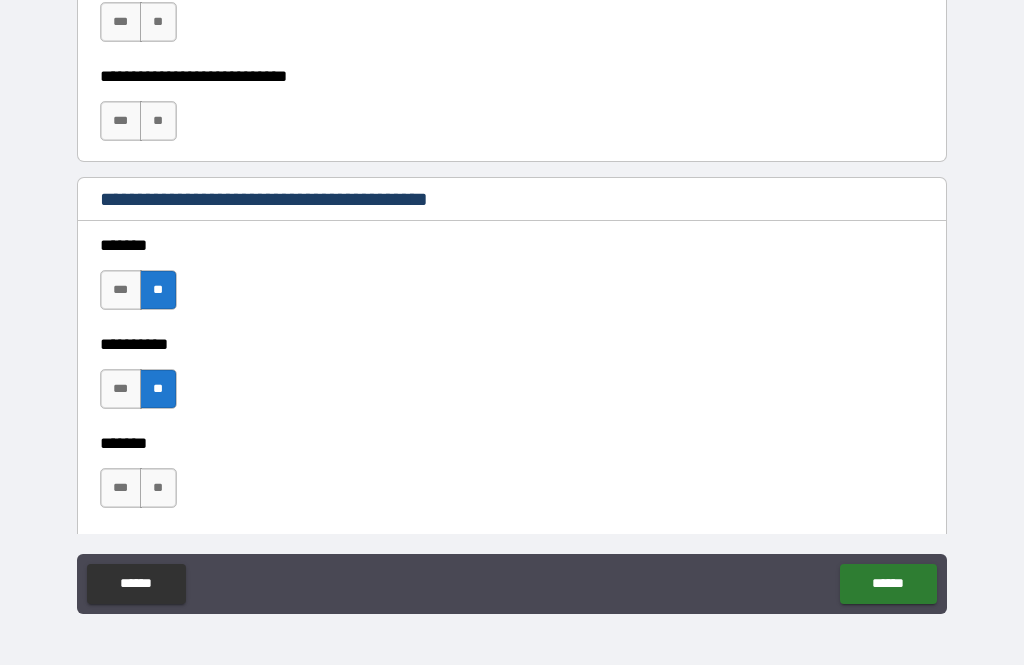 click on "**" at bounding box center [158, 488] 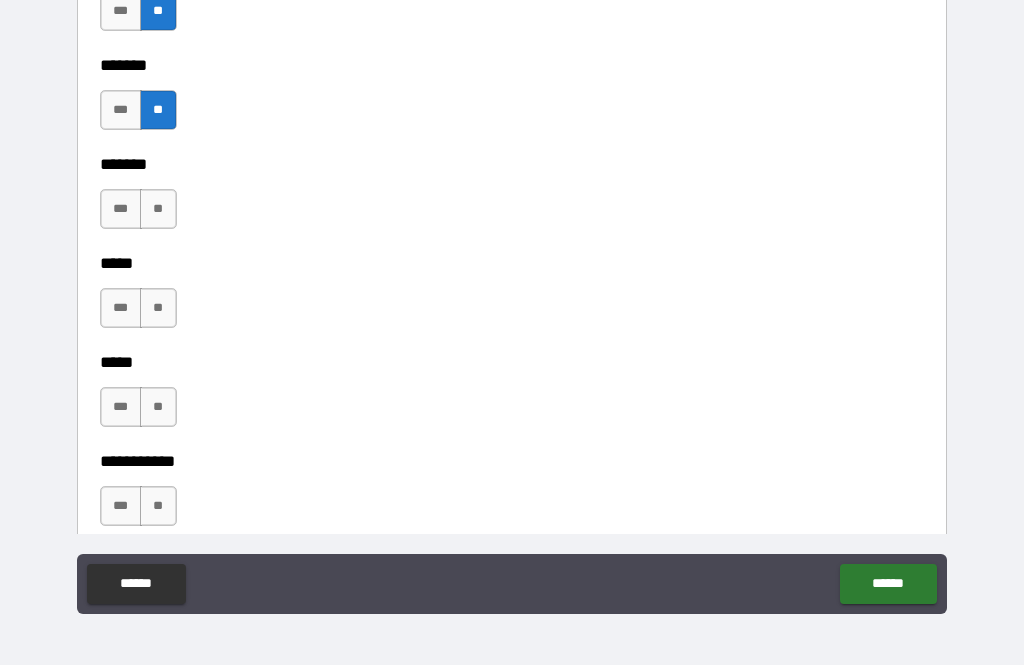 scroll, scrollTop: 1683, scrollLeft: 0, axis: vertical 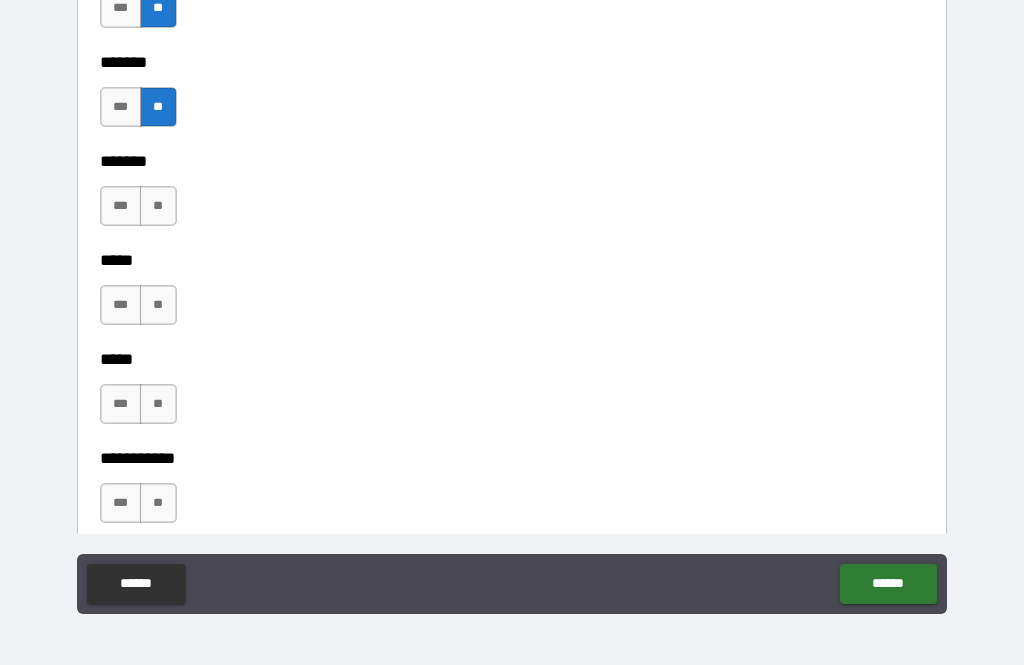 click on "**" at bounding box center (158, 206) 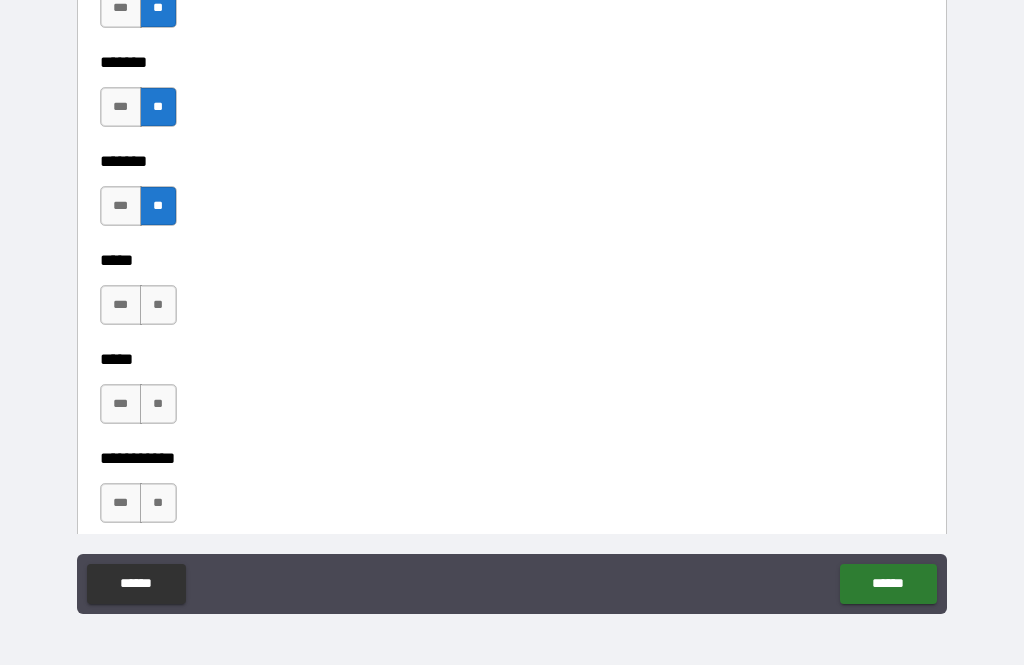 click on "**" at bounding box center [158, 305] 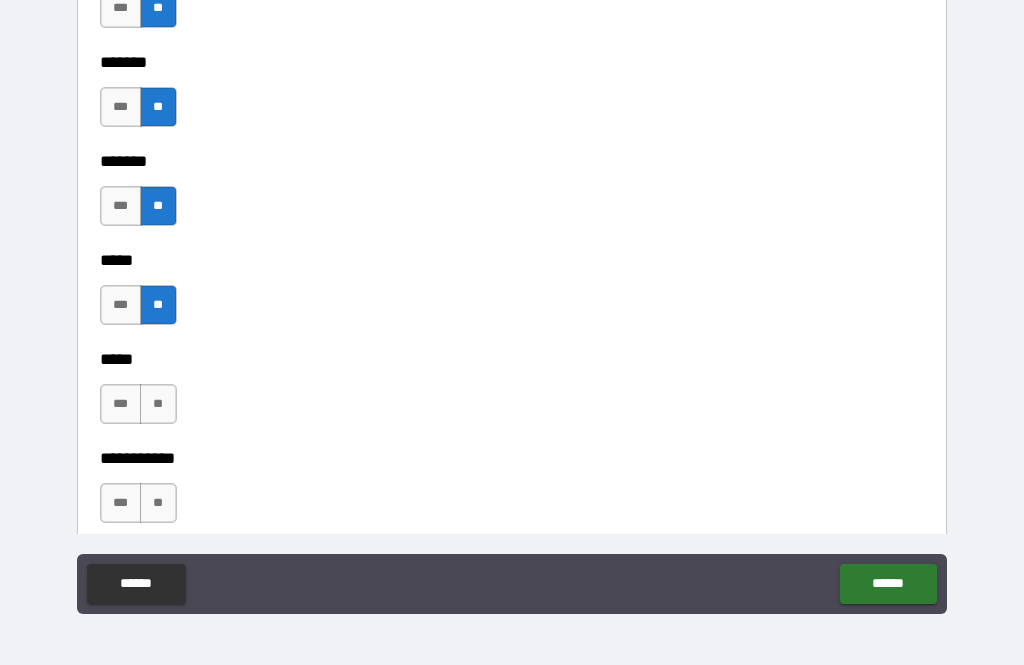 click on "**" at bounding box center (158, 404) 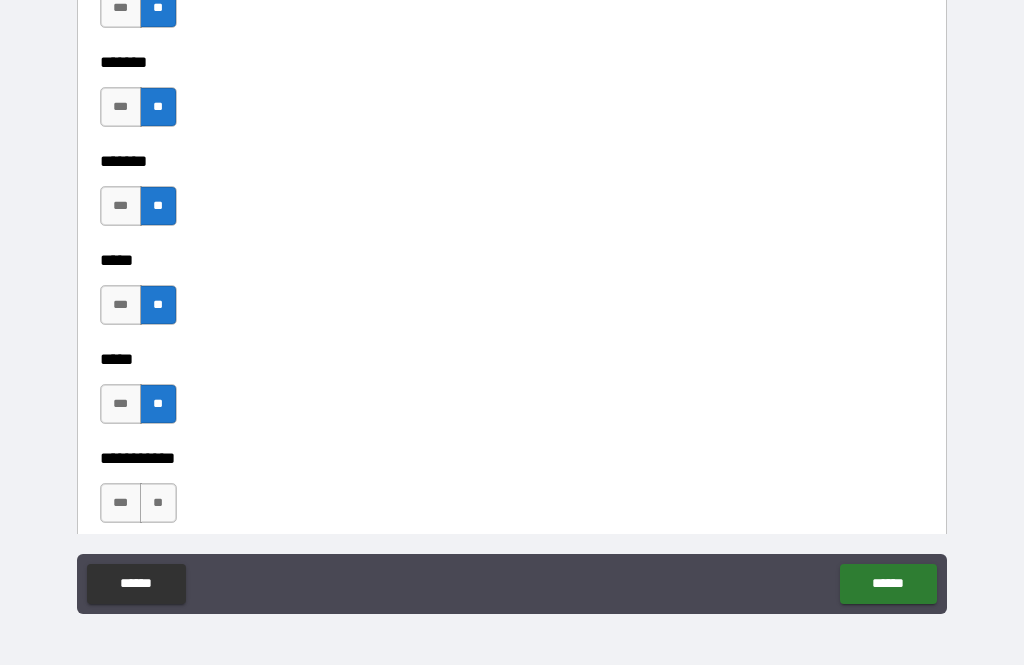click on "**" at bounding box center [158, 503] 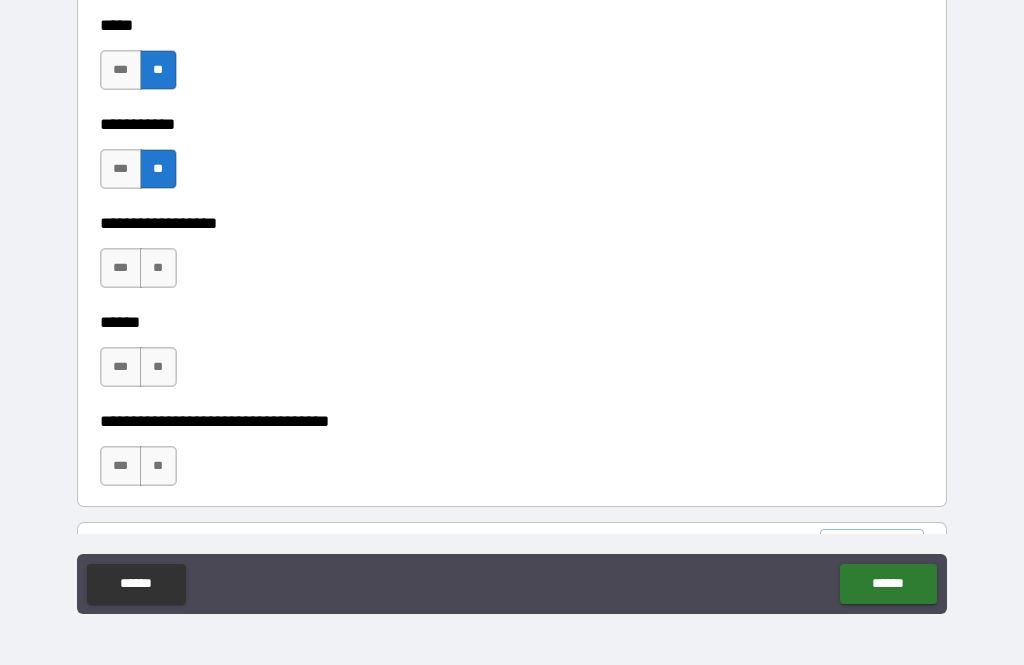 scroll, scrollTop: 2016, scrollLeft: 0, axis: vertical 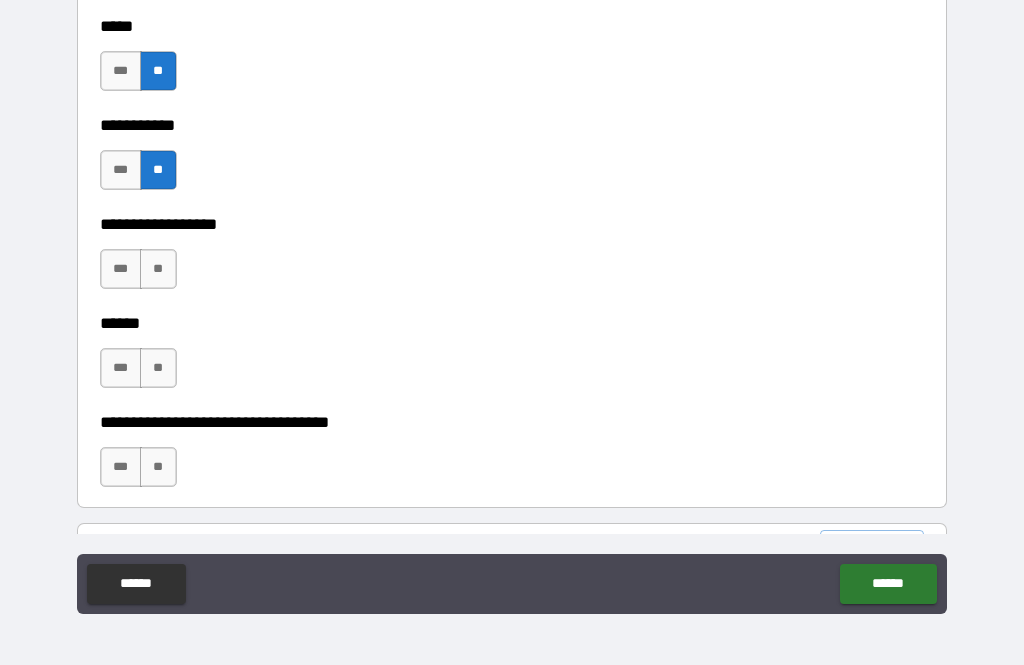 click on "**" at bounding box center (158, 269) 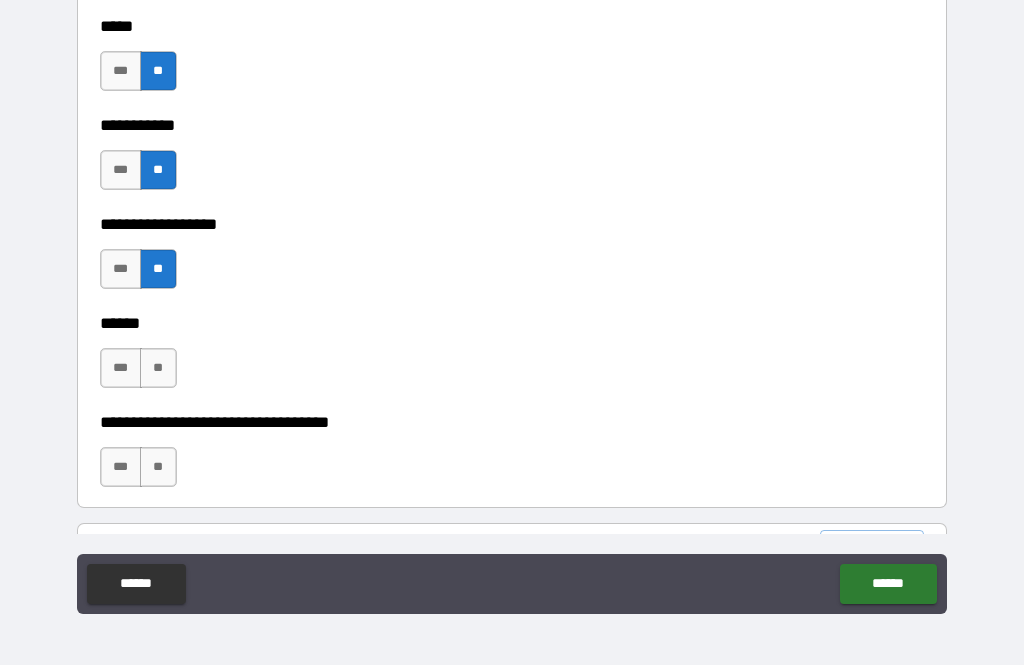 click on "**" at bounding box center [158, 368] 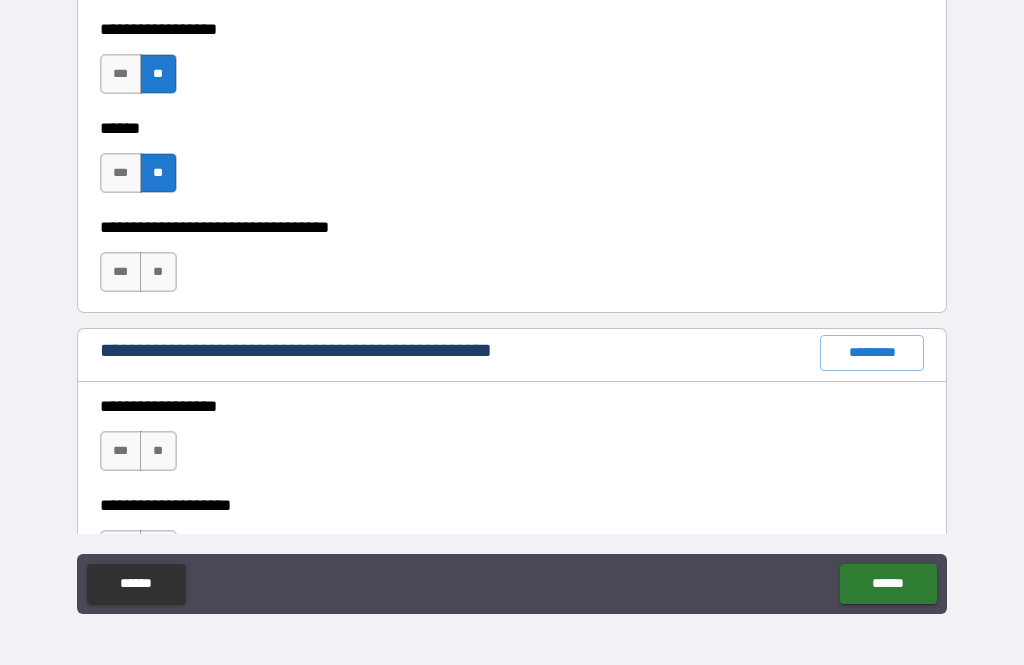 scroll, scrollTop: 2216, scrollLeft: 0, axis: vertical 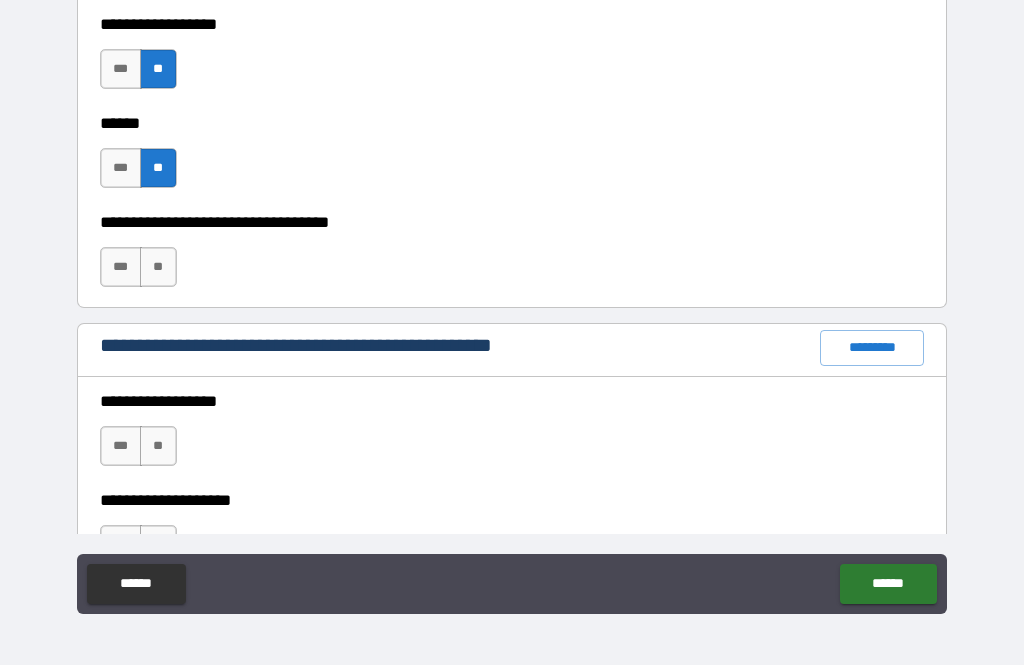 click on "**" at bounding box center [158, 267] 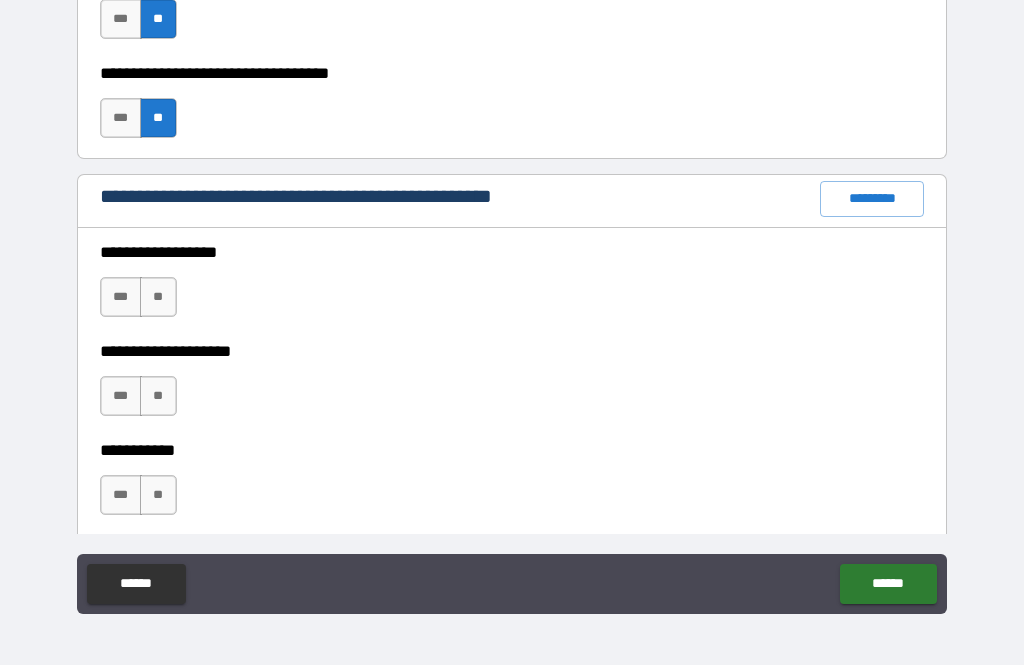 scroll, scrollTop: 2370, scrollLeft: 0, axis: vertical 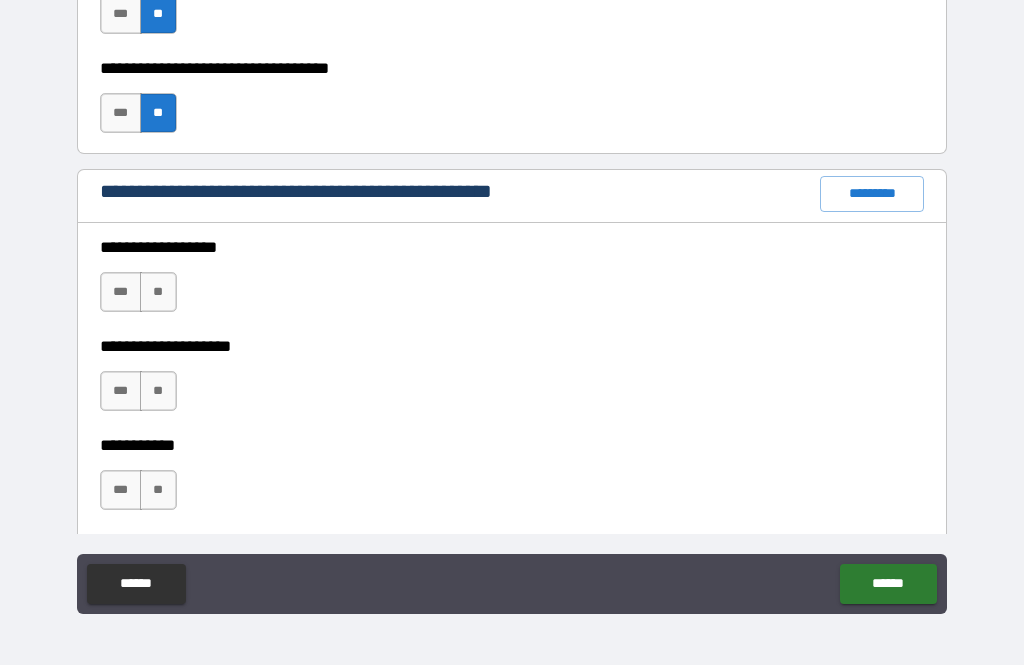 click on "**" at bounding box center (158, 292) 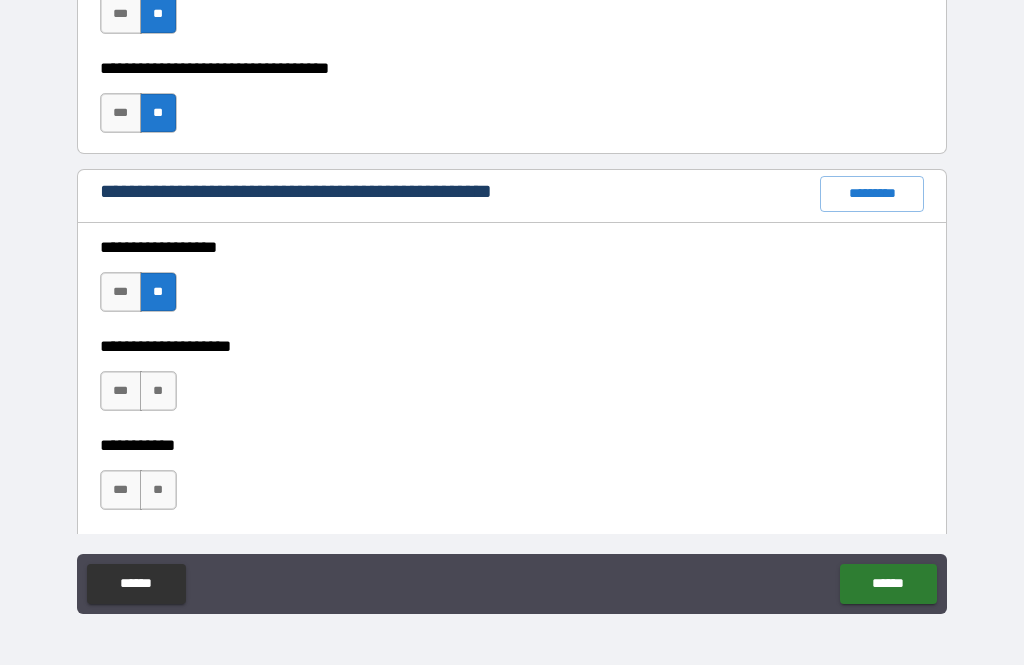 click on "**" at bounding box center (158, 391) 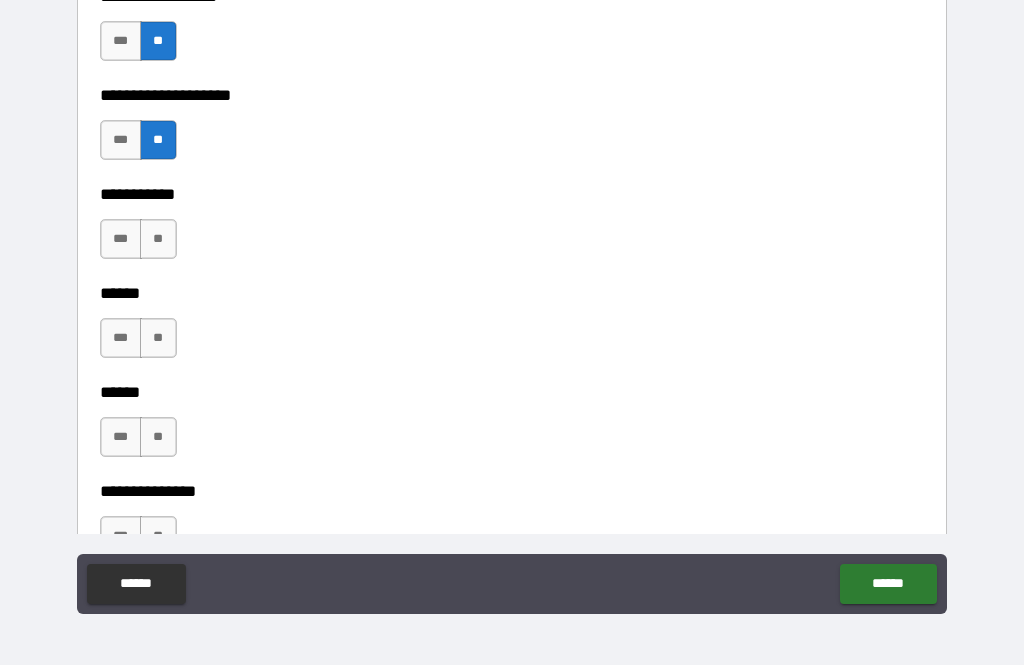 scroll, scrollTop: 2620, scrollLeft: 0, axis: vertical 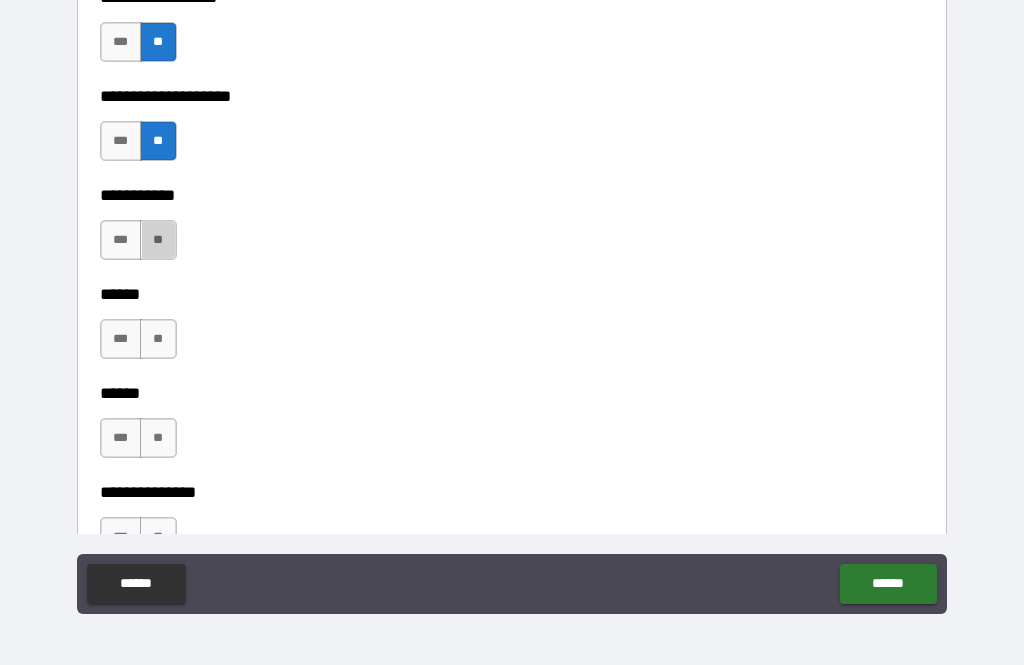 click on "**" at bounding box center (158, 240) 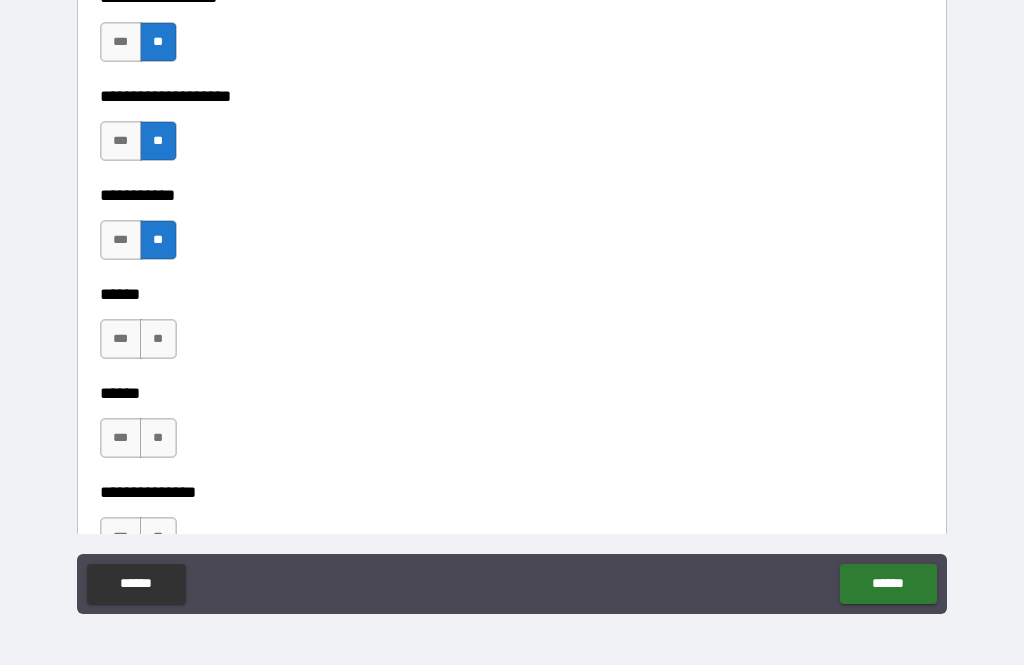 click on "**" at bounding box center (158, 339) 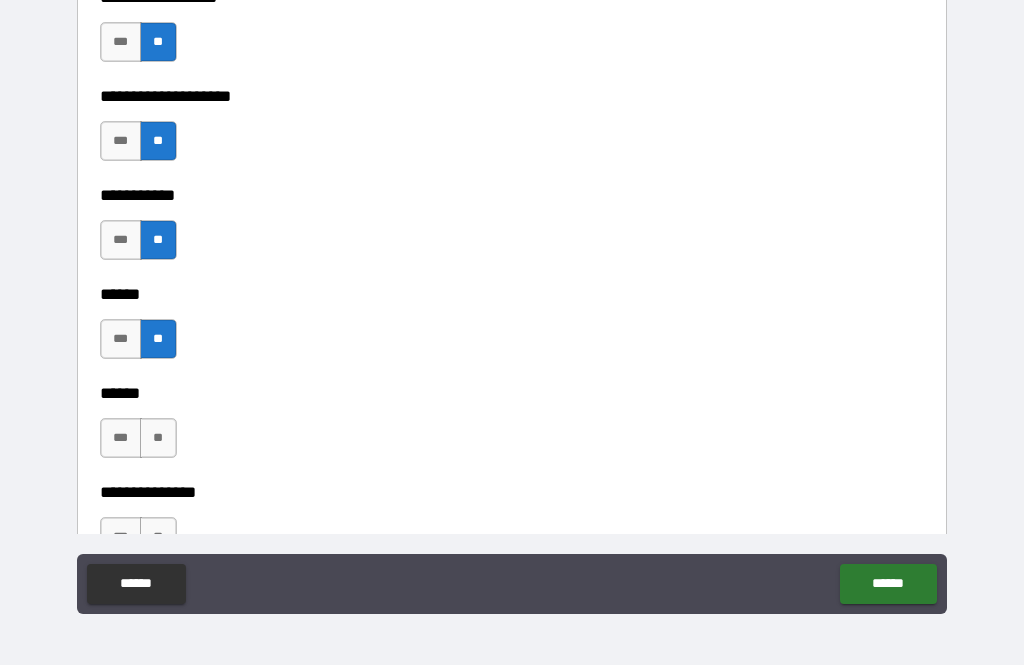 click on "**" at bounding box center (158, 438) 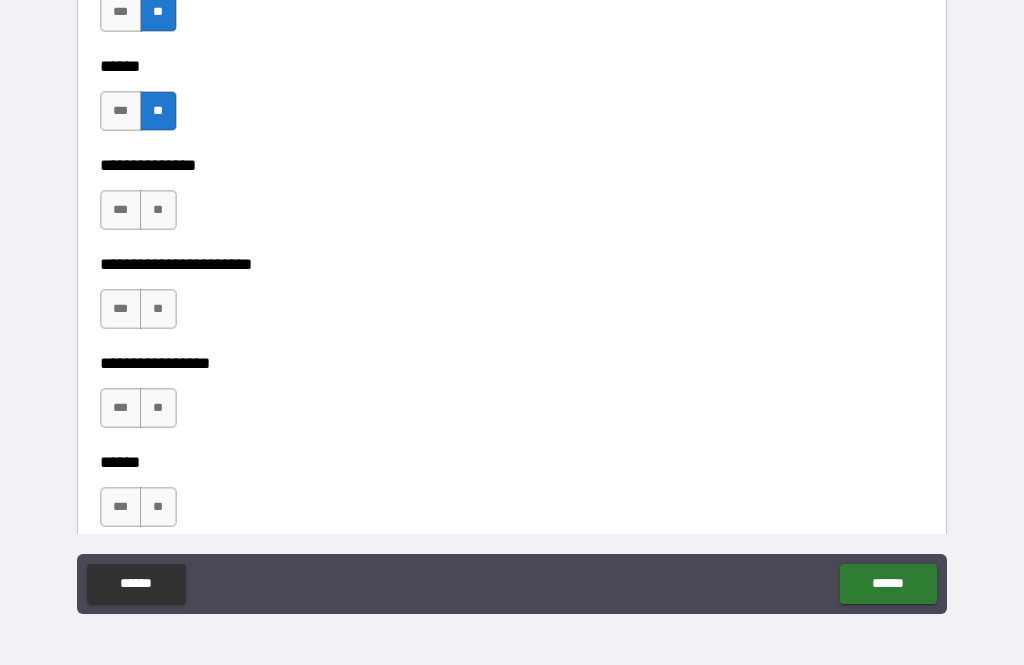 scroll, scrollTop: 2948, scrollLeft: 0, axis: vertical 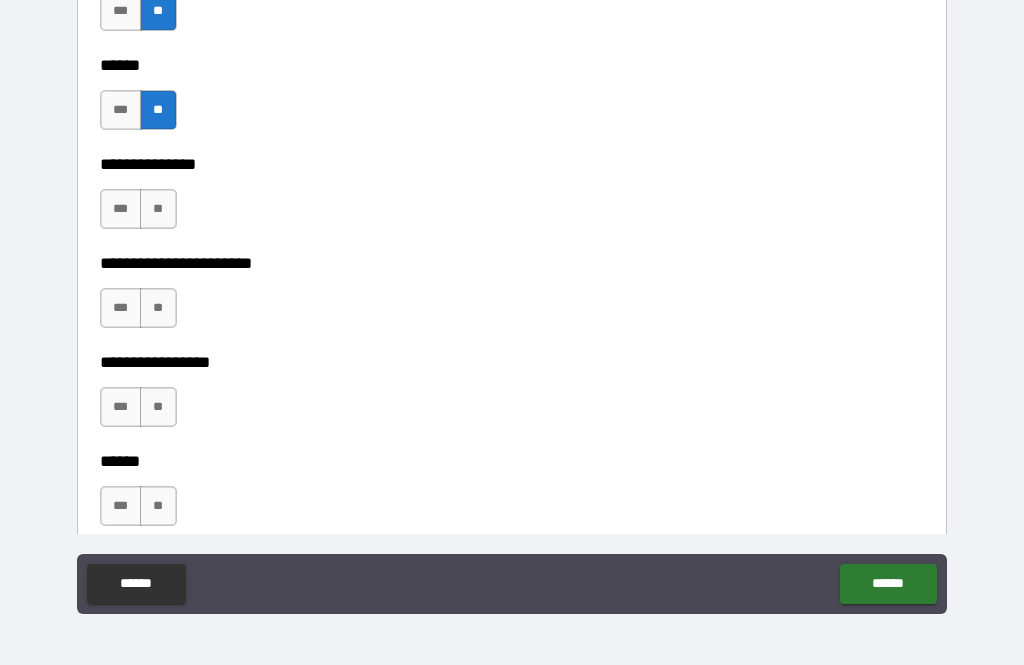 click on "**" at bounding box center (158, 209) 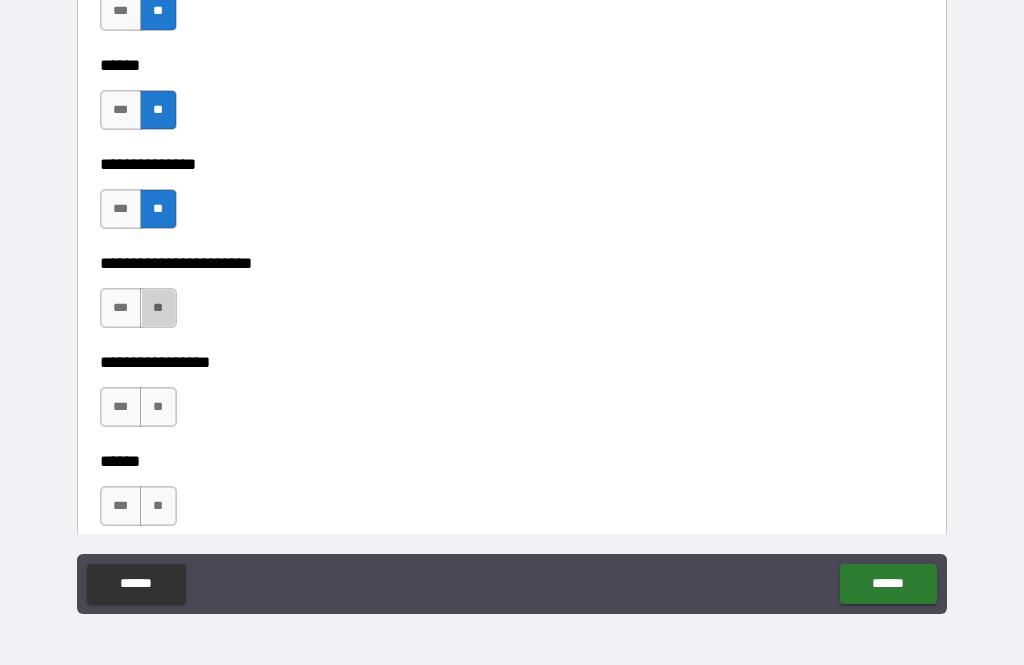 click on "**" at bounding box center (158, 308) 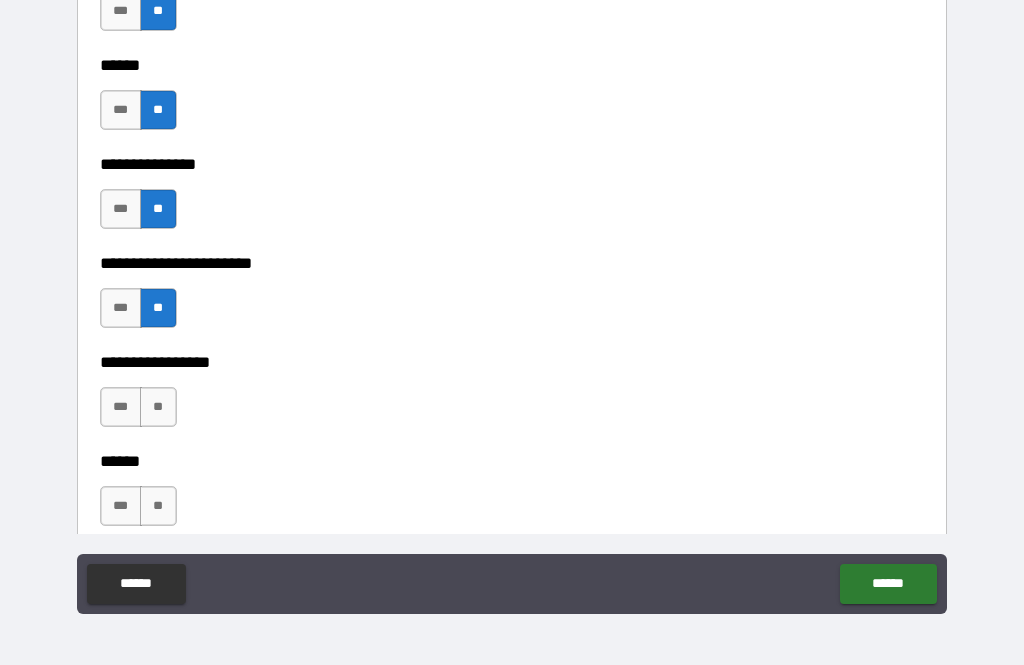 click on "**" at bounding box center [158, 407] 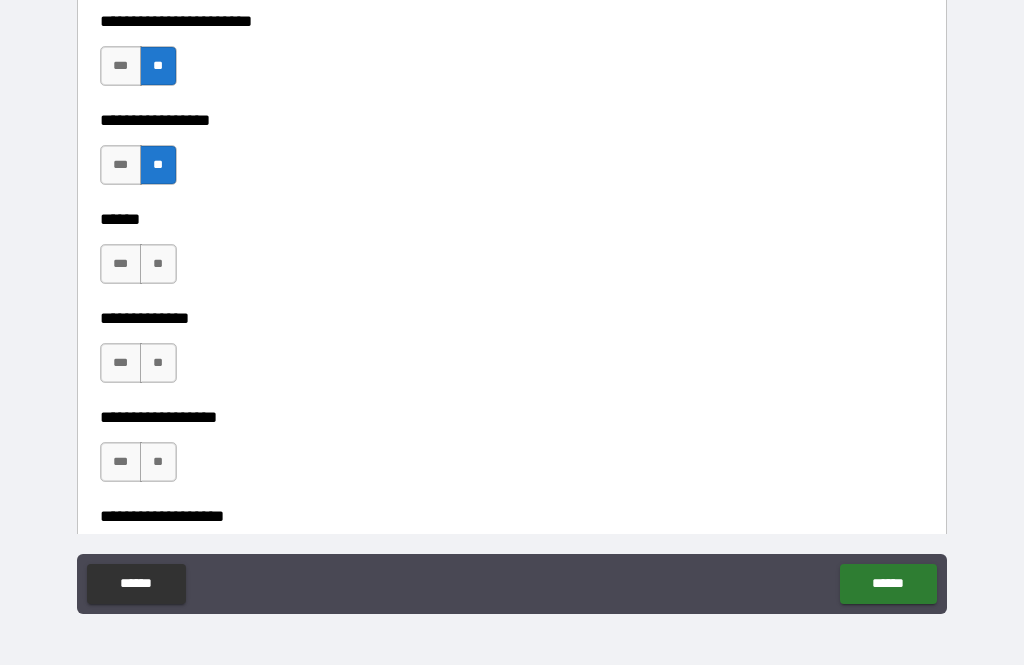scroll, scrollTop: 3211, scrollLeft: 0, axis: vertical 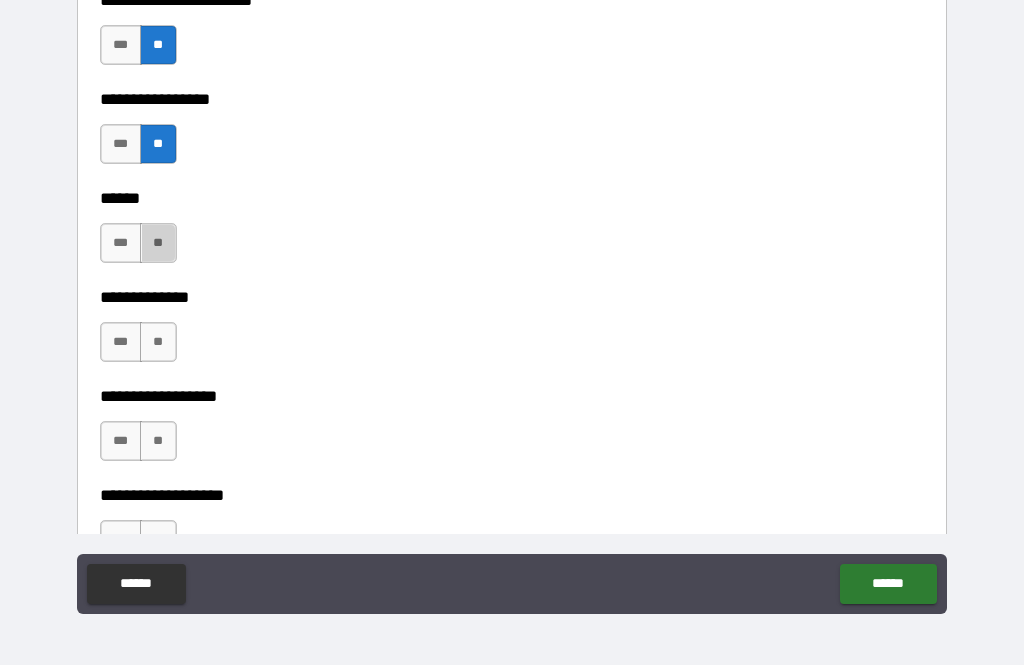 click on "**" at bounding box center [158, 243] 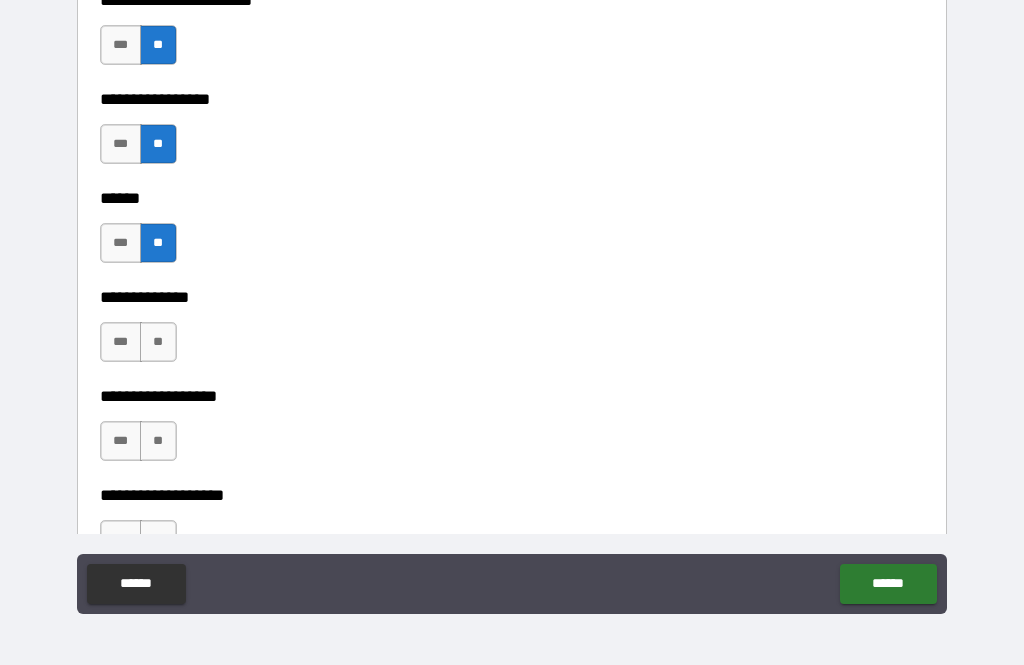 click on "**" at bounding box center (158, 342) 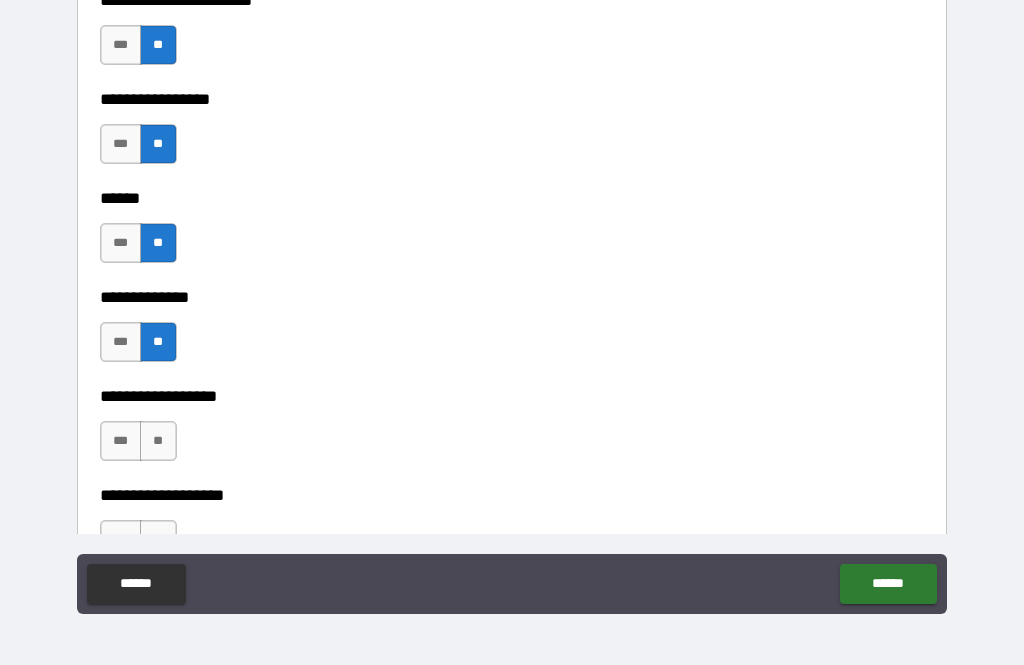 click on "**" at bounding box center [158, 441] 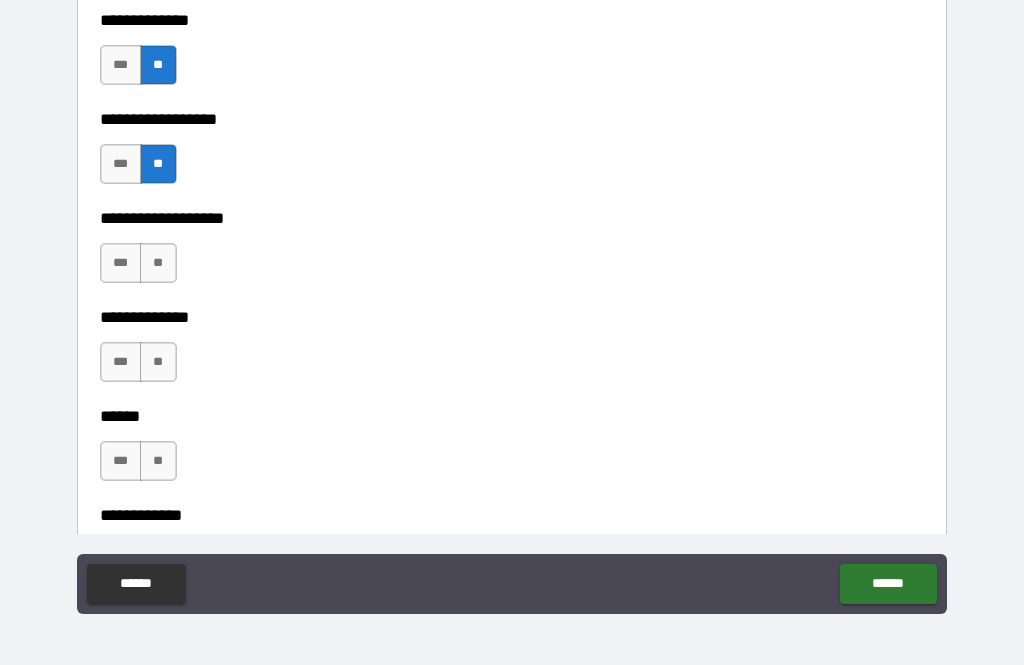 scroll, scrollTop: 3485, scrollLeft: 0, axis: vertical 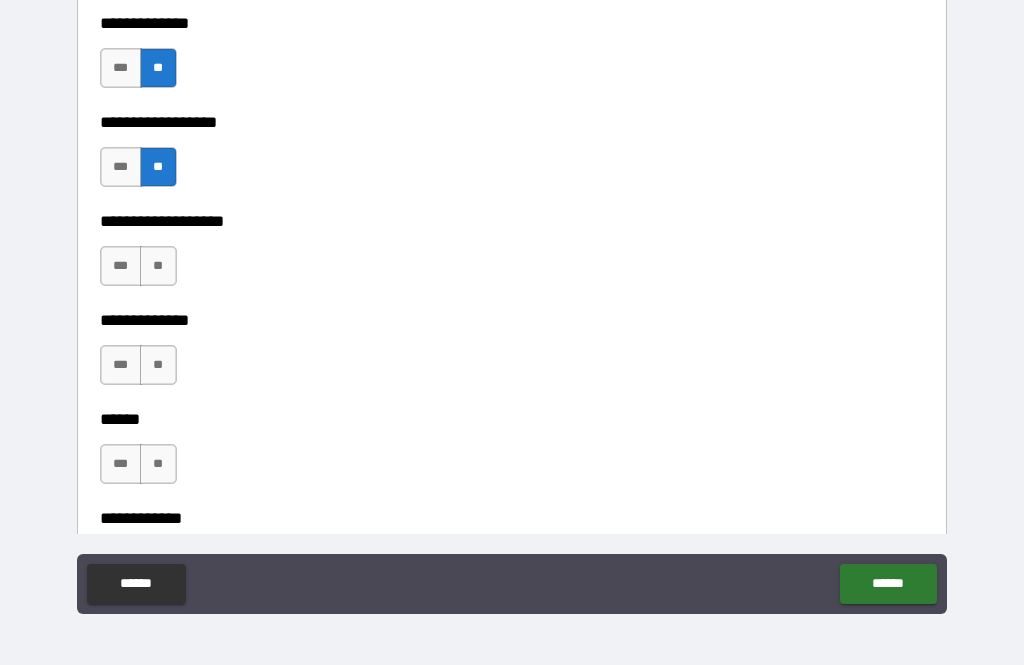 click on "**" at bounding box center (158, 266) 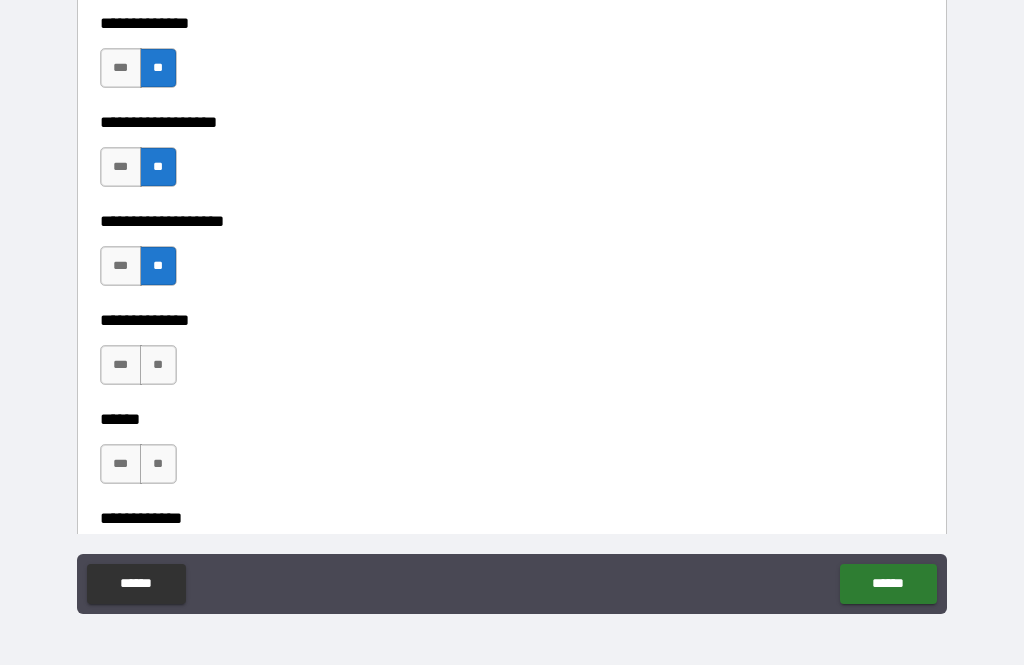 click on "**" at bounding box center (158, 365) 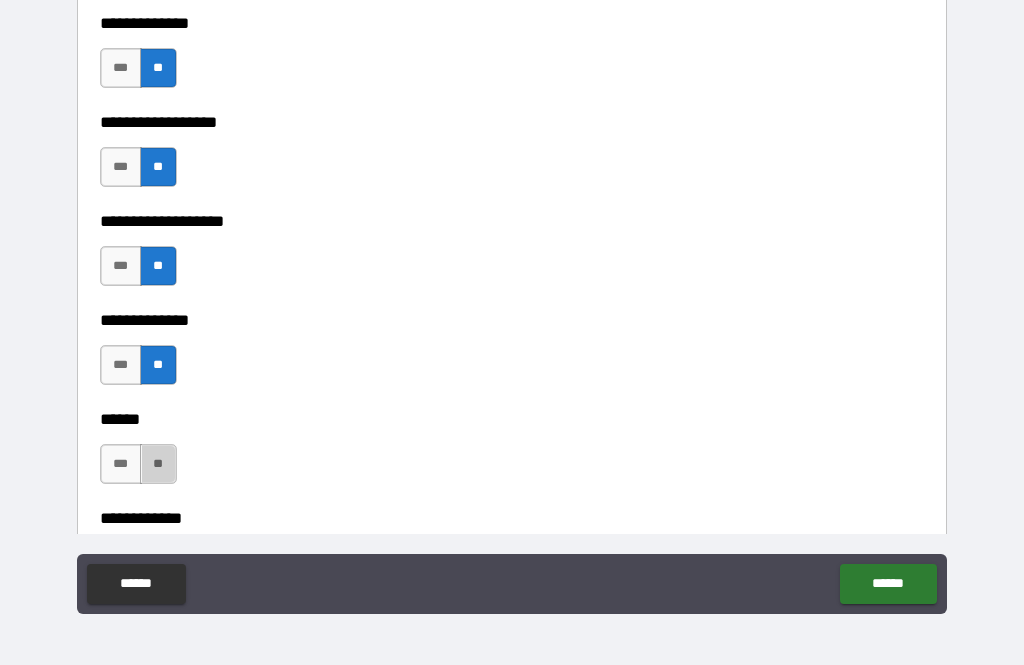 click on "**" at bounding box center (158, 464) 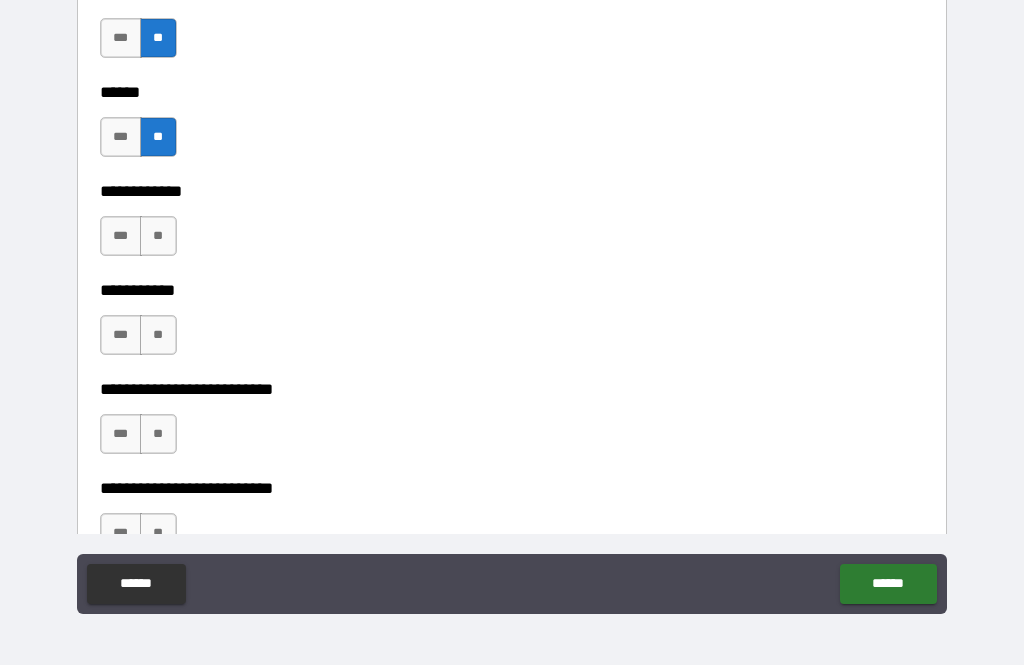 scroll, scrollTop: 3828, scrollLeft: 0, axis: vertical 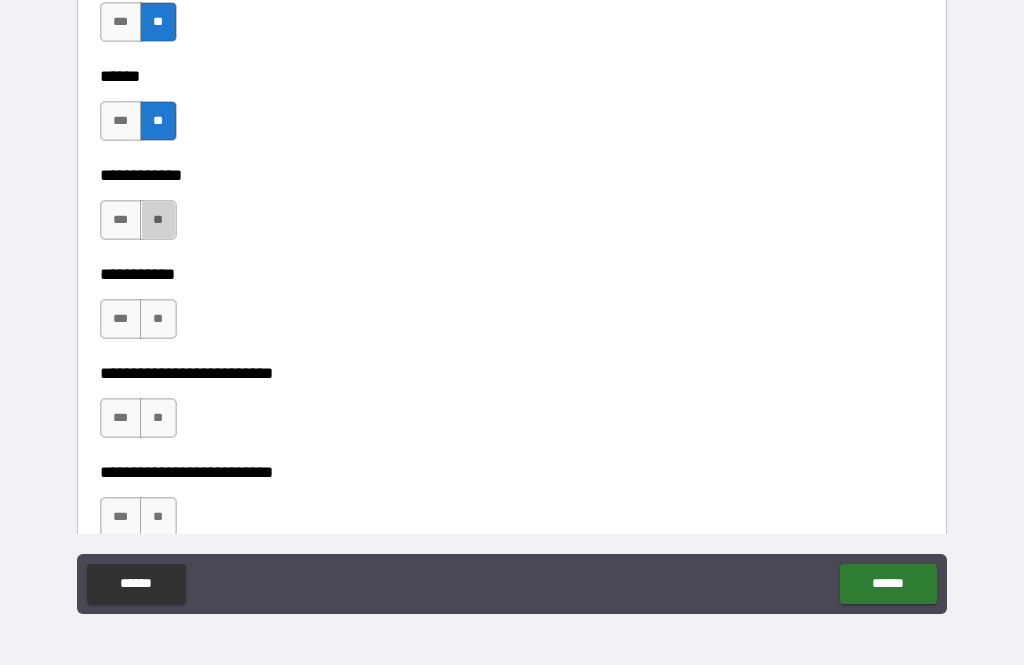 click on "**" at bounding box center [158, 220] 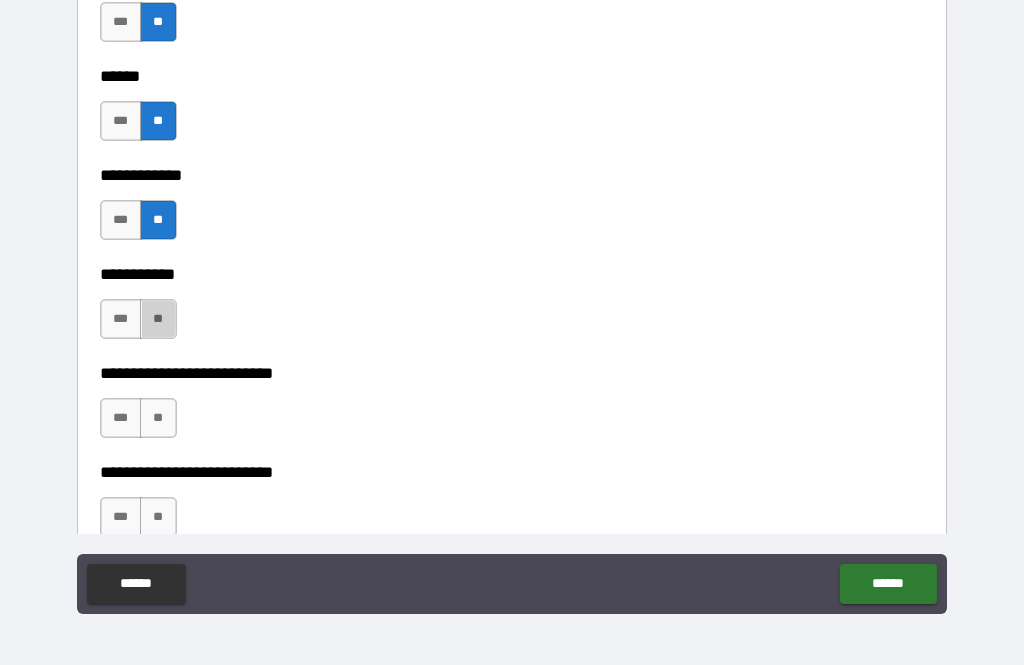 click on "**" at bounding box center (158, 319) 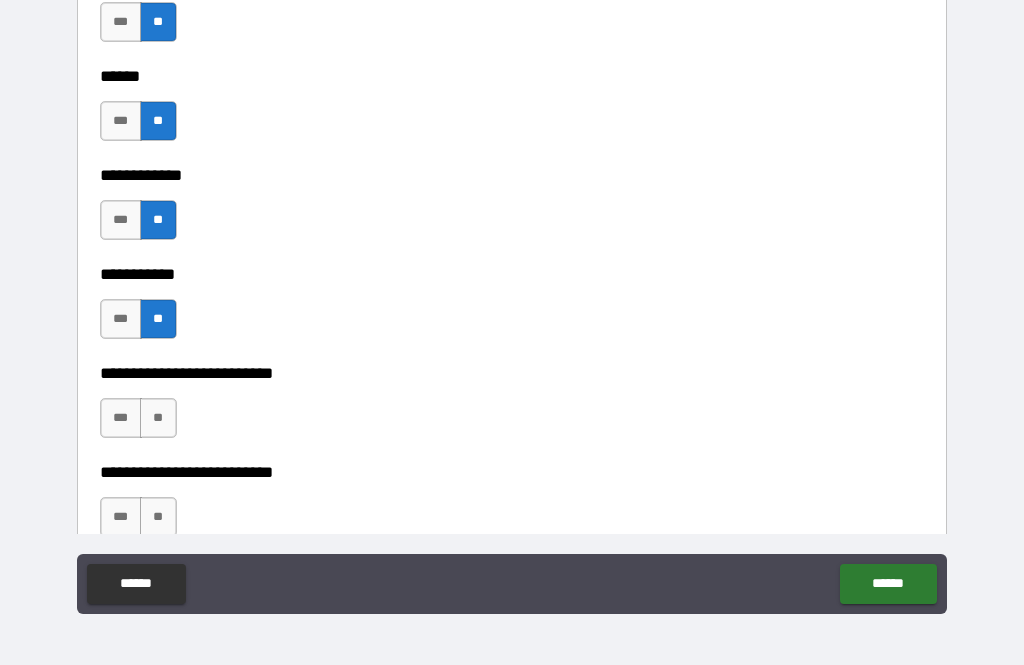 click on "**********" at bounding box center (512, 260) 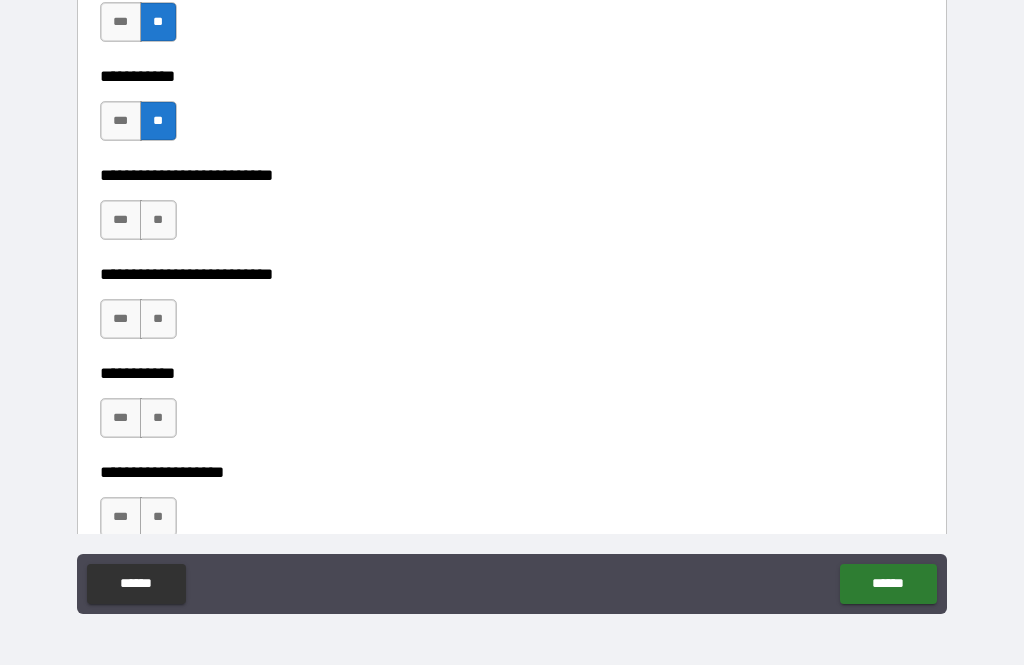 scroll, scrollTop: 4023, scrollLeft: 0, axis: vertical 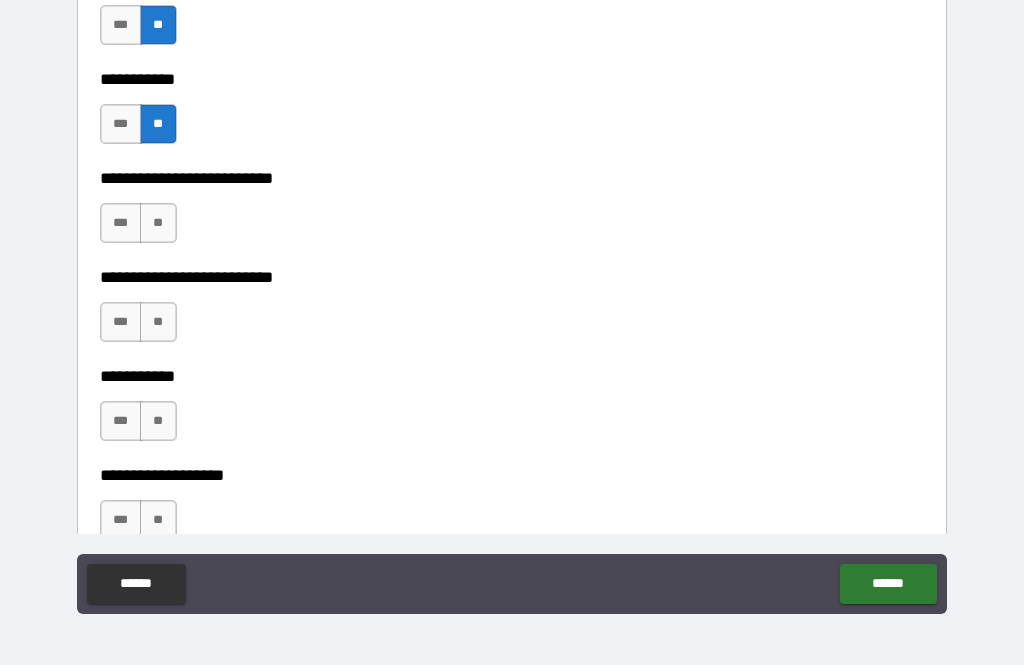click on "**" at bounding box center [158, 223] 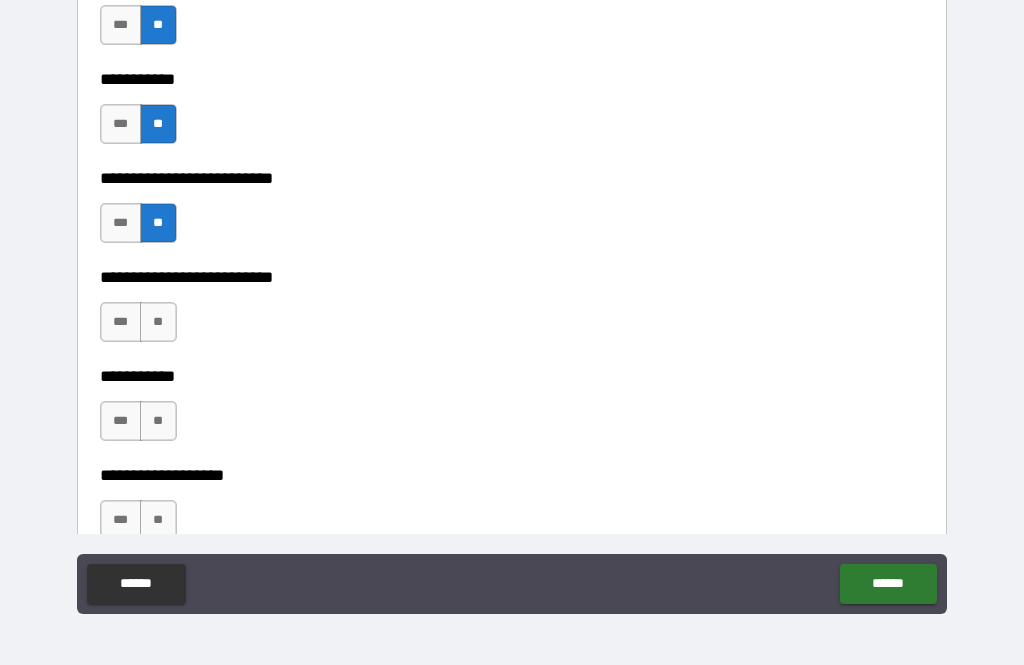 click on "**" at bounding box center (158, 322) 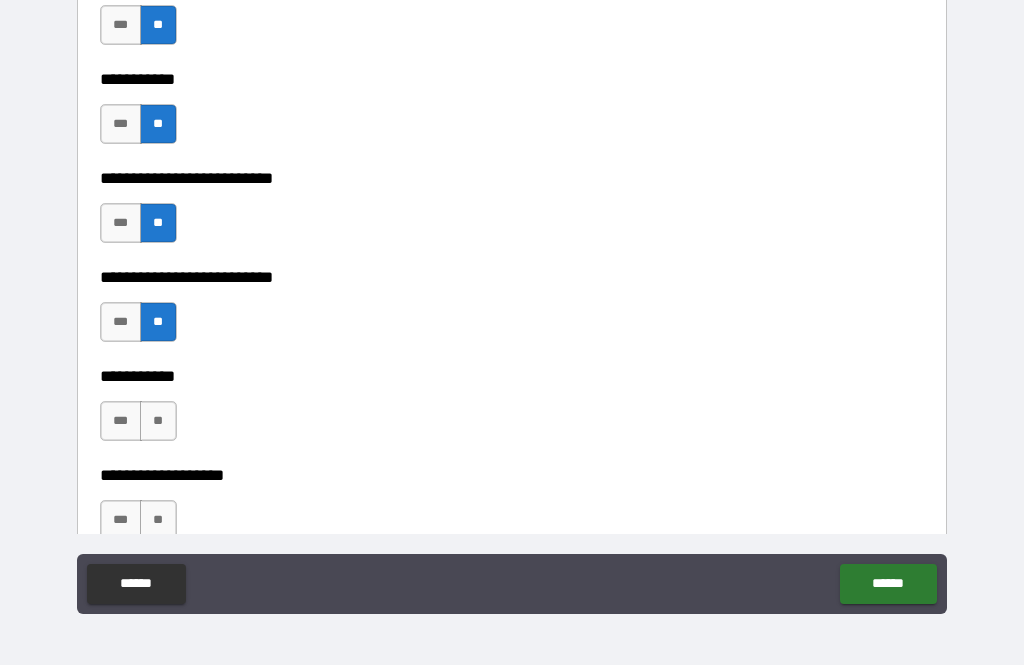 click on "**" at bounding box center [158, 421] 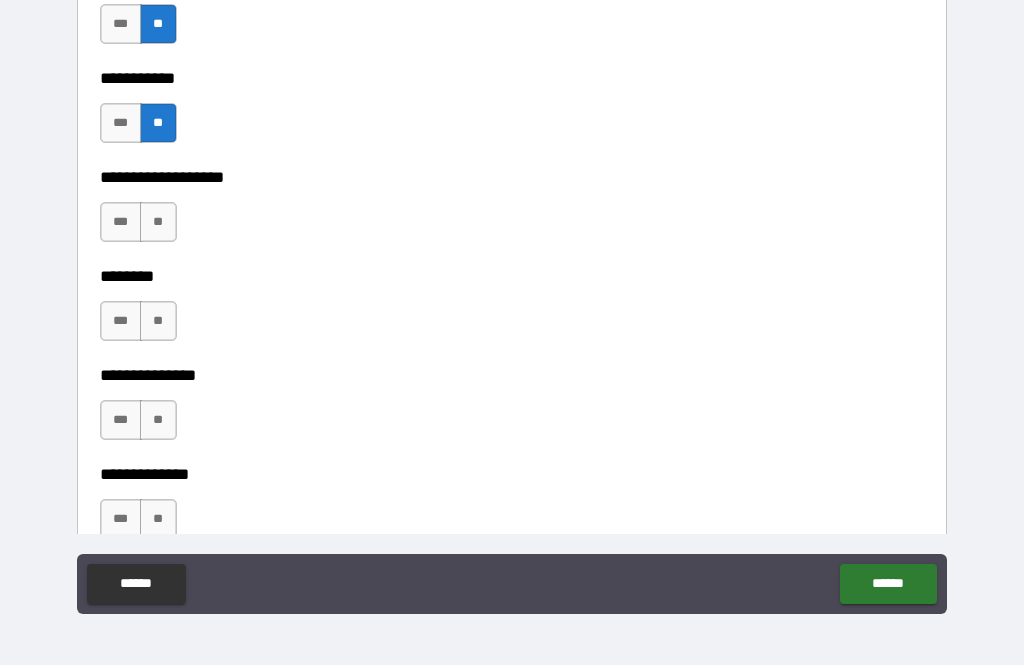 scroll, scrollTop: 4326, scrollLeft: 0, axis: vertical 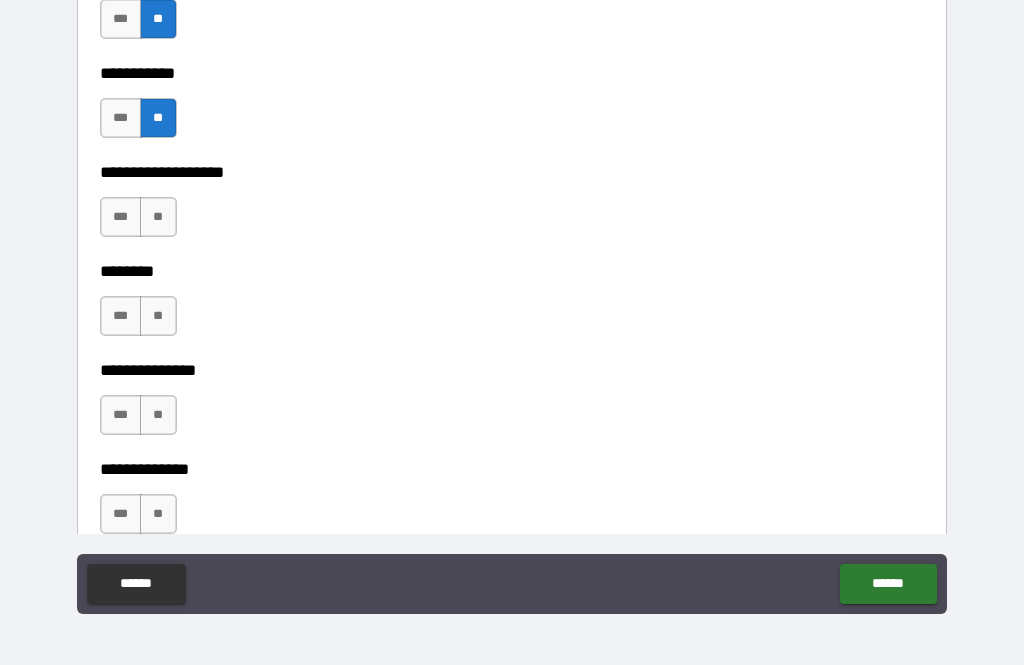 click on "**" at bounding box center (158, 217) 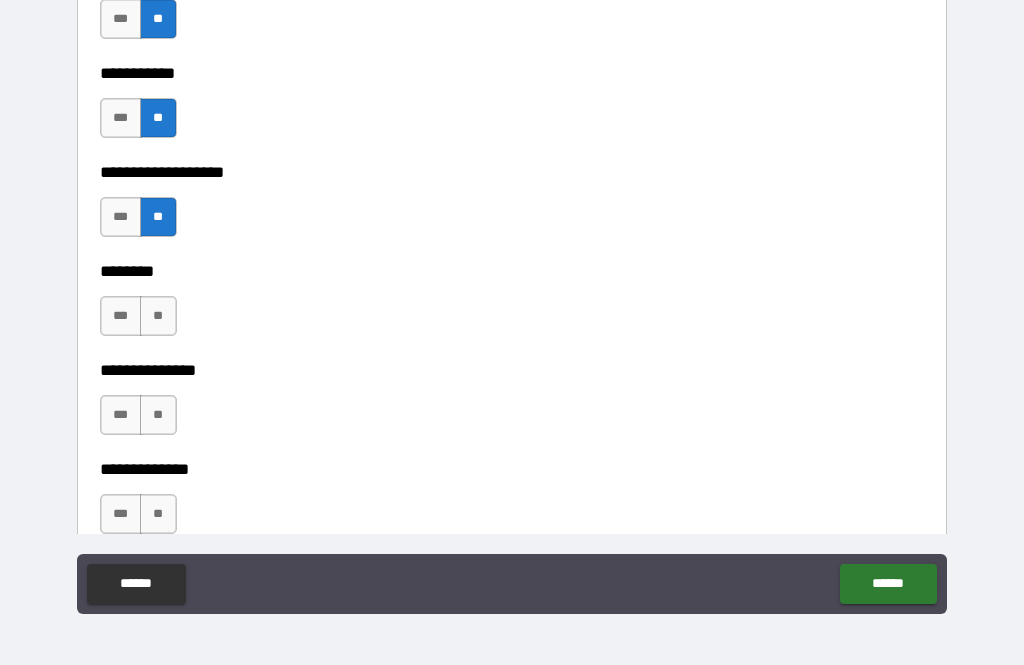 click on "**" at bounding box center (158, 316) 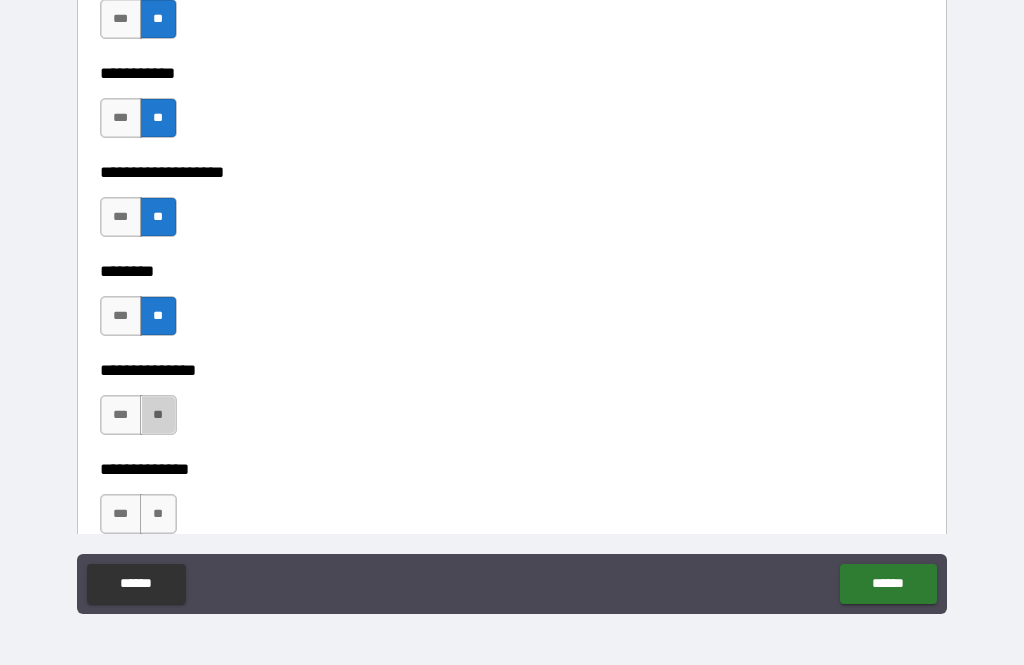 click on "**" at bounding box center [158, 415] 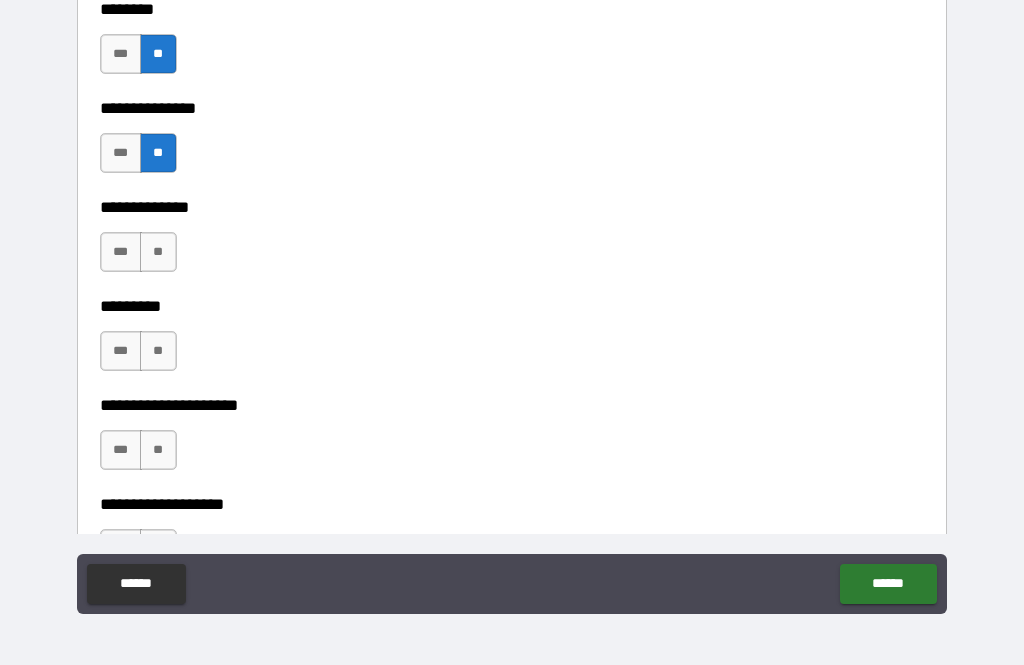 scroll, scrollTop: 4602, scrollLeft: 0, axis: vertical 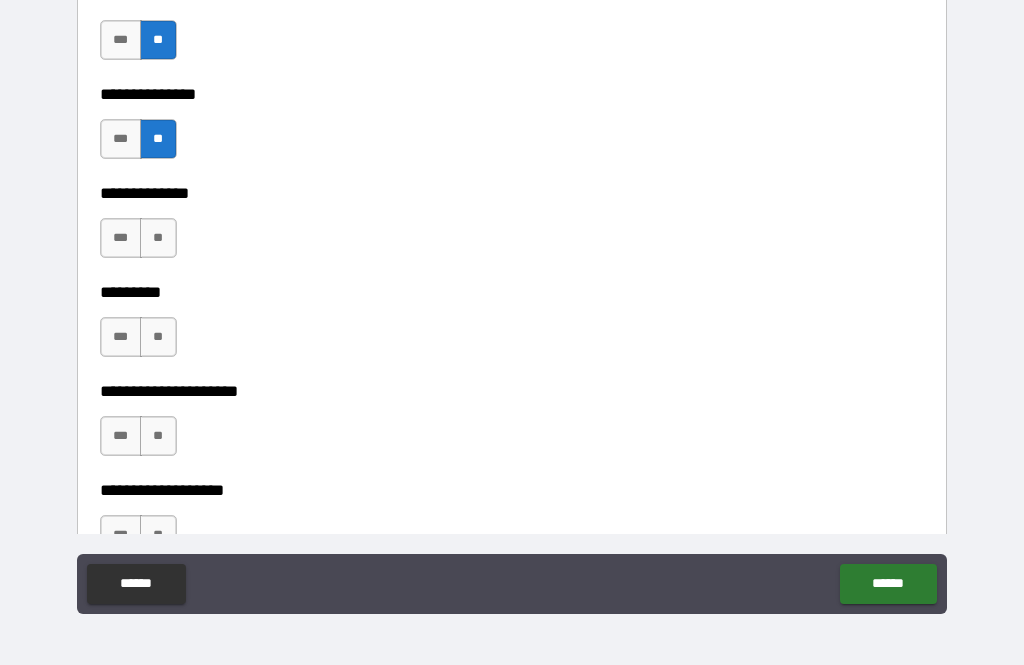 click on "**" at bounding box center (158, 238) 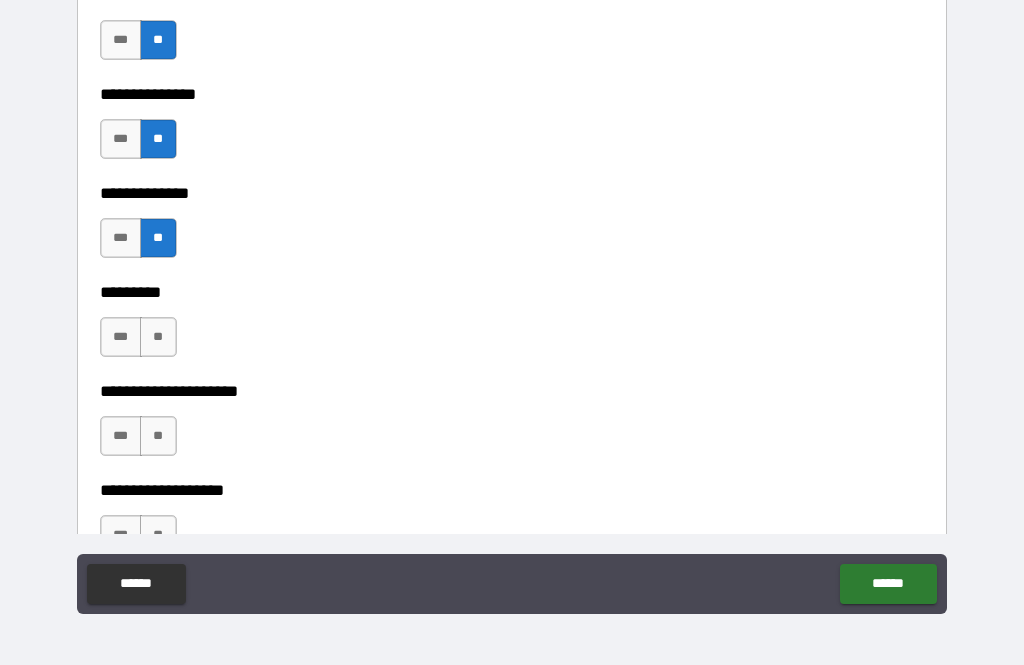 click on "**" at bounding box center [158, 337] 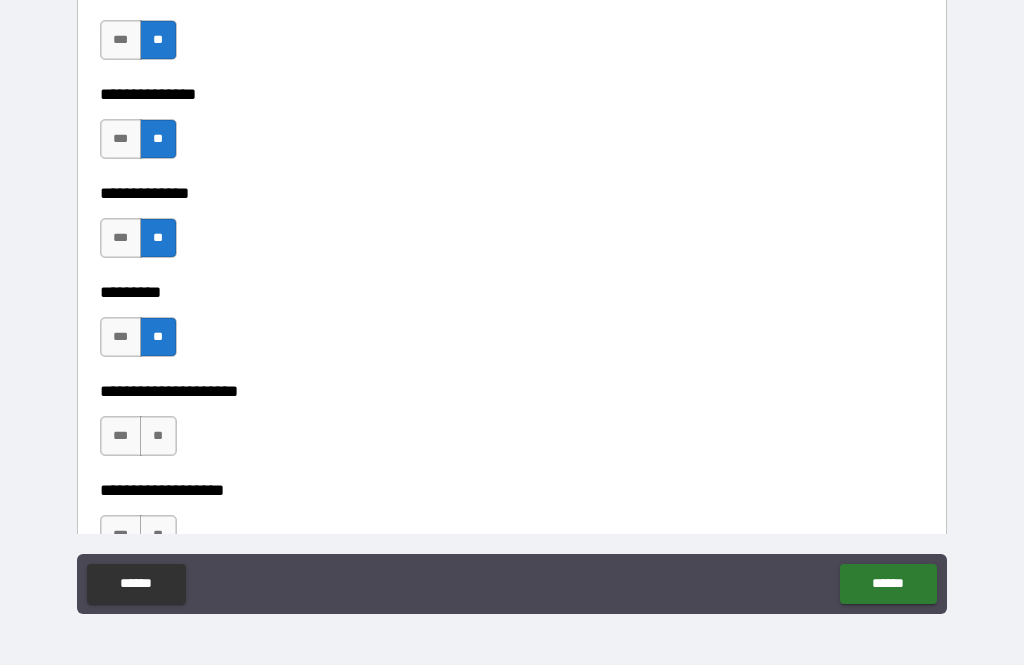 click on "**" at bounding box center (158, 436) 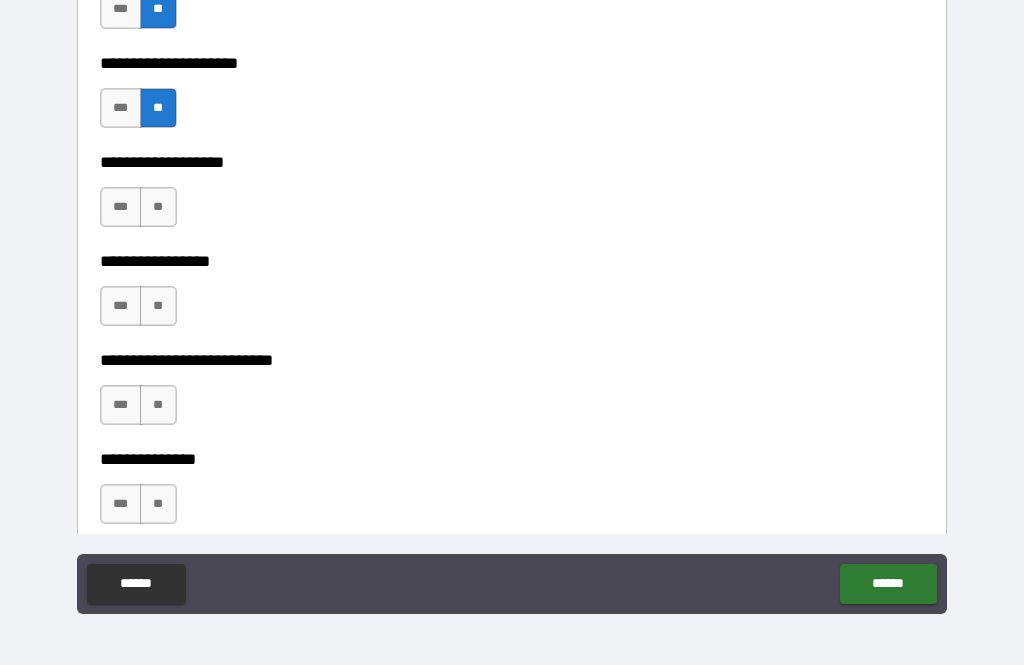 scroll, scrollTop: 4933, scrollLeft: 0, axis: vertical 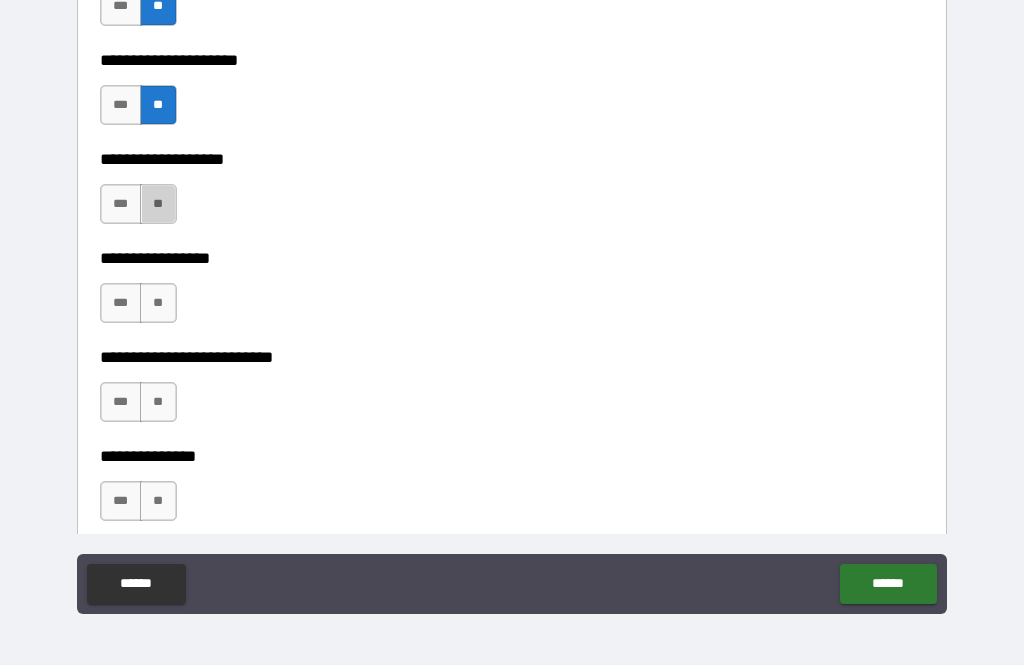 click on "**" at bounding box center [158, 204] 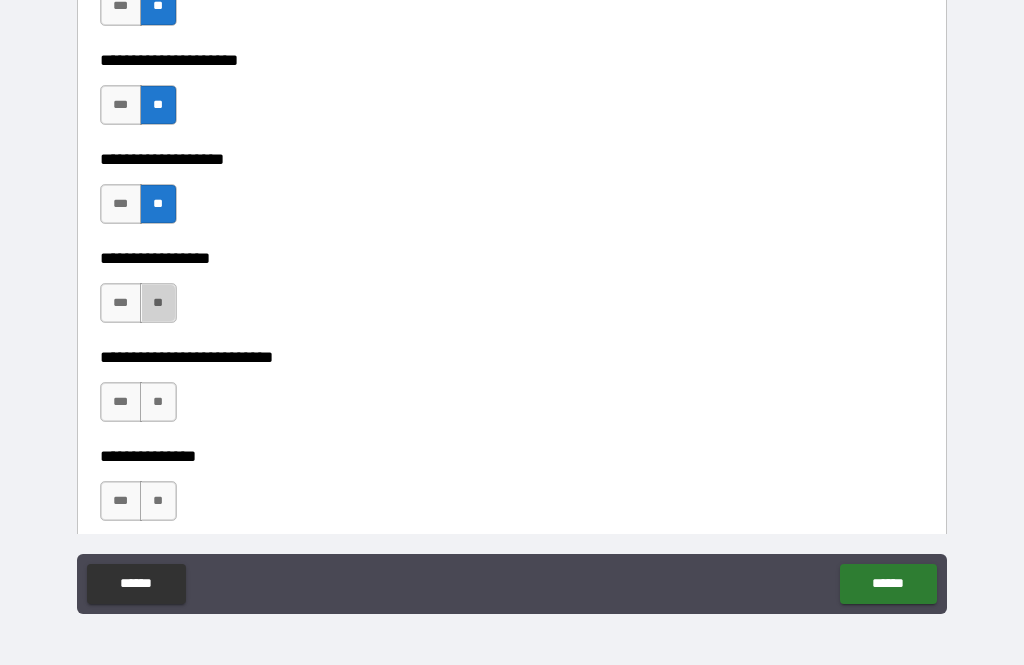 click on "**" at bounding box center [158, 303] 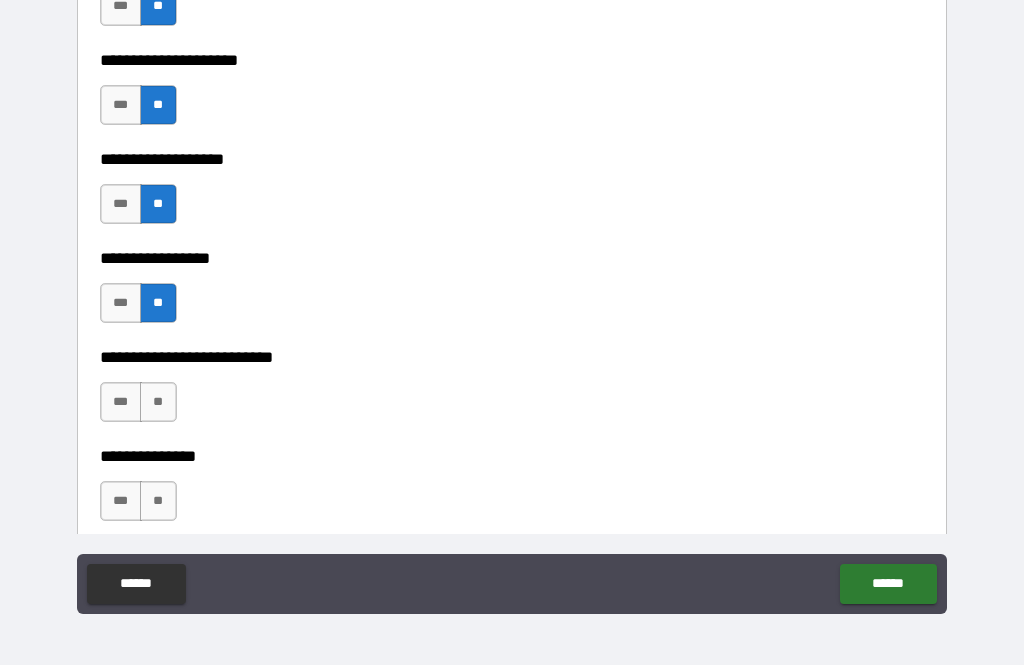 click on "**" at bounding box center (158, 402) 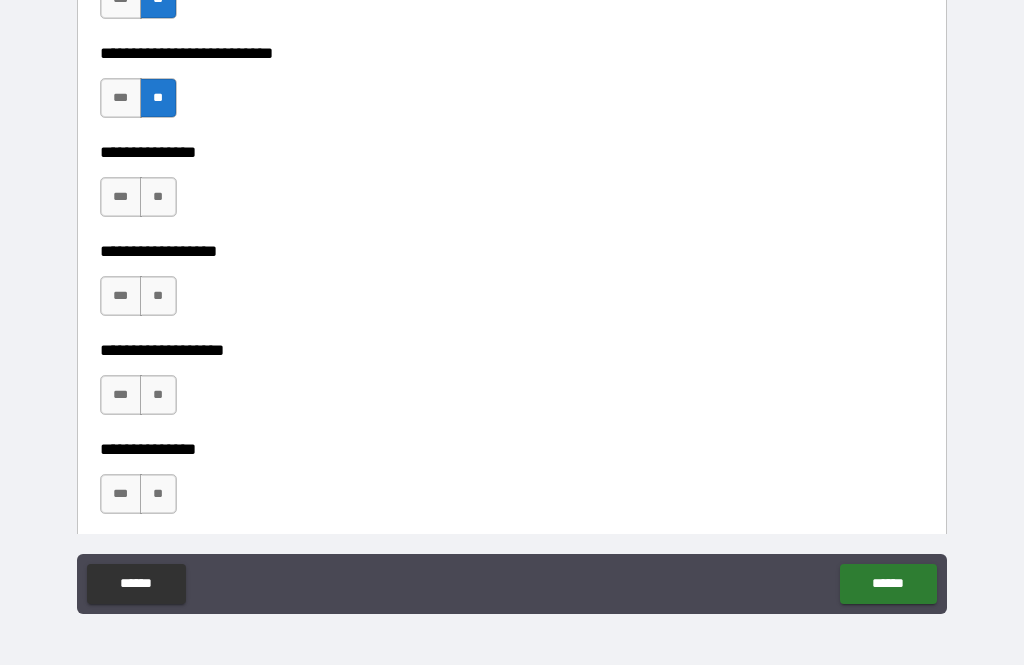 scroll, scrollTop: 5237, scrollLeft: 0, axis: vertical 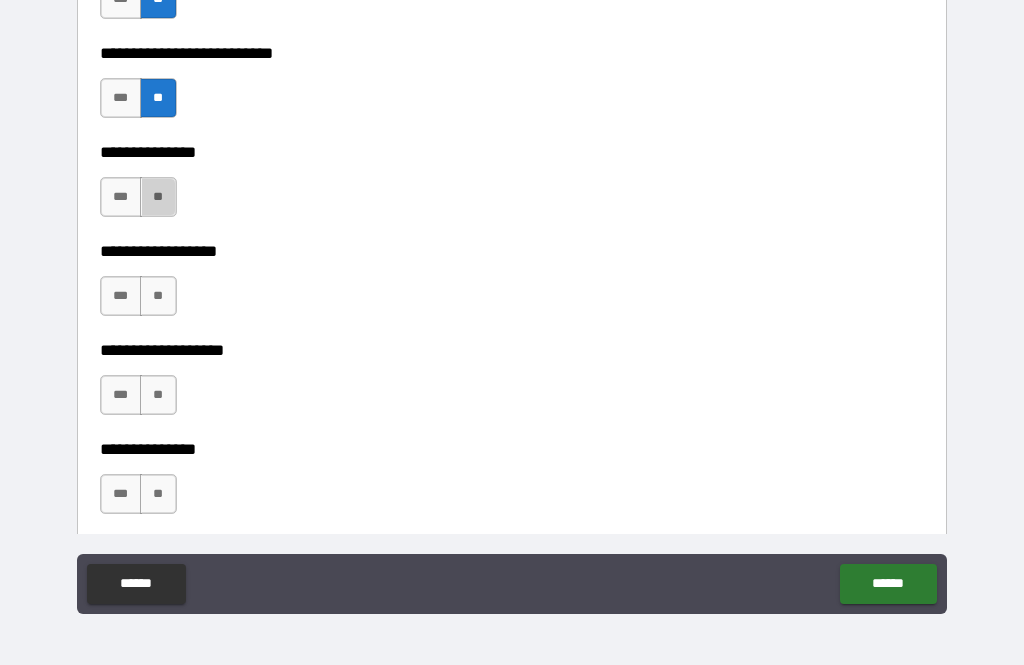 click on "**" at bounding box center (158, 197) 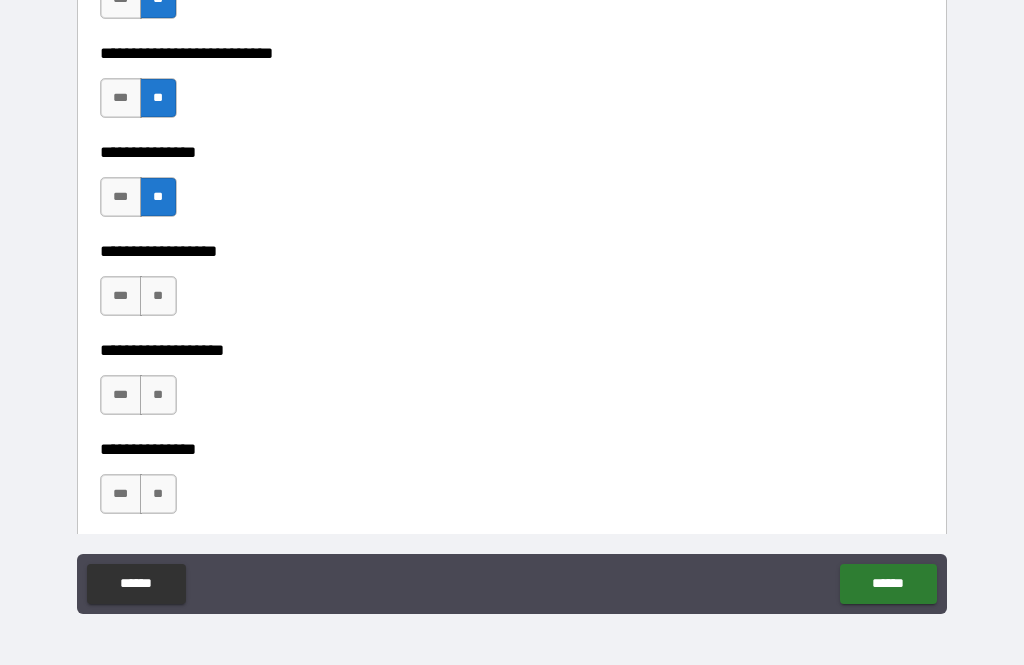 click on "**" at bounding box center [158, 296] 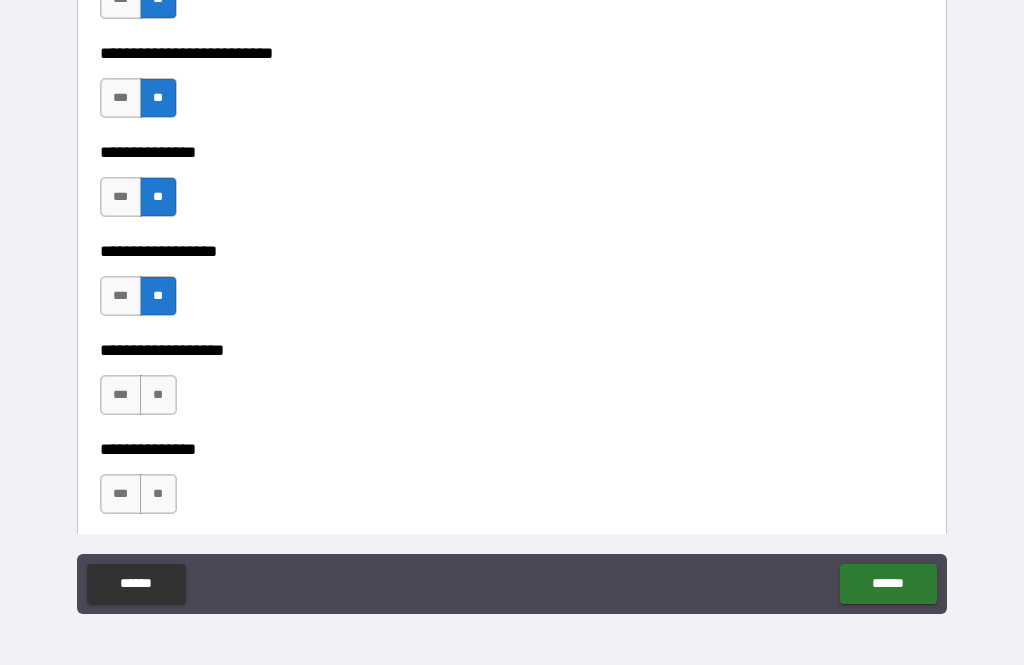 click on "**" at bounding box center (158, 395) 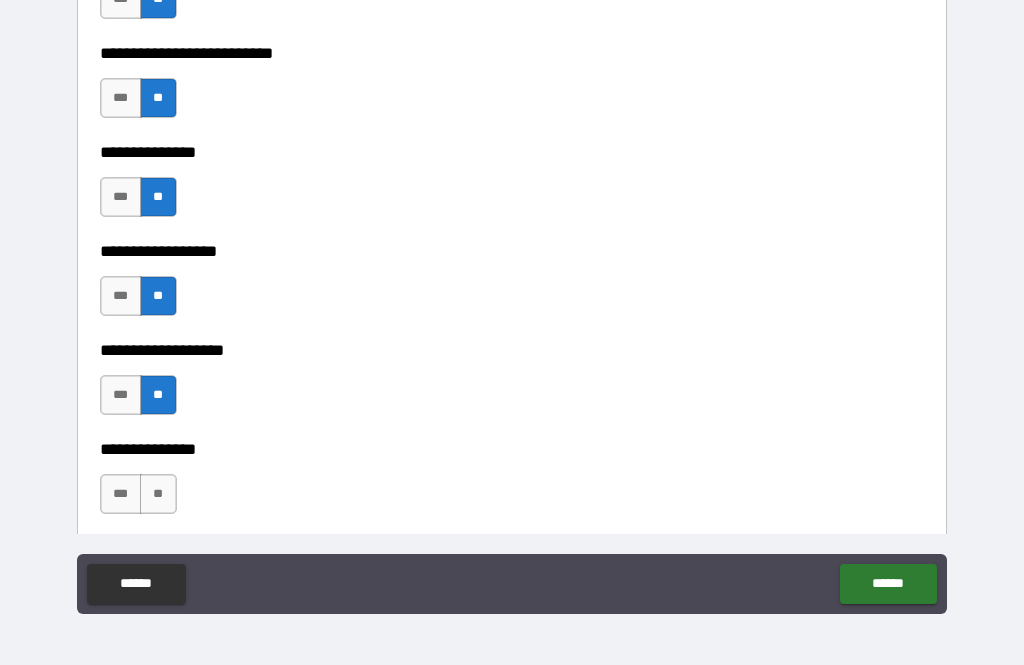 click on "**" at bounding box center (158, 494) 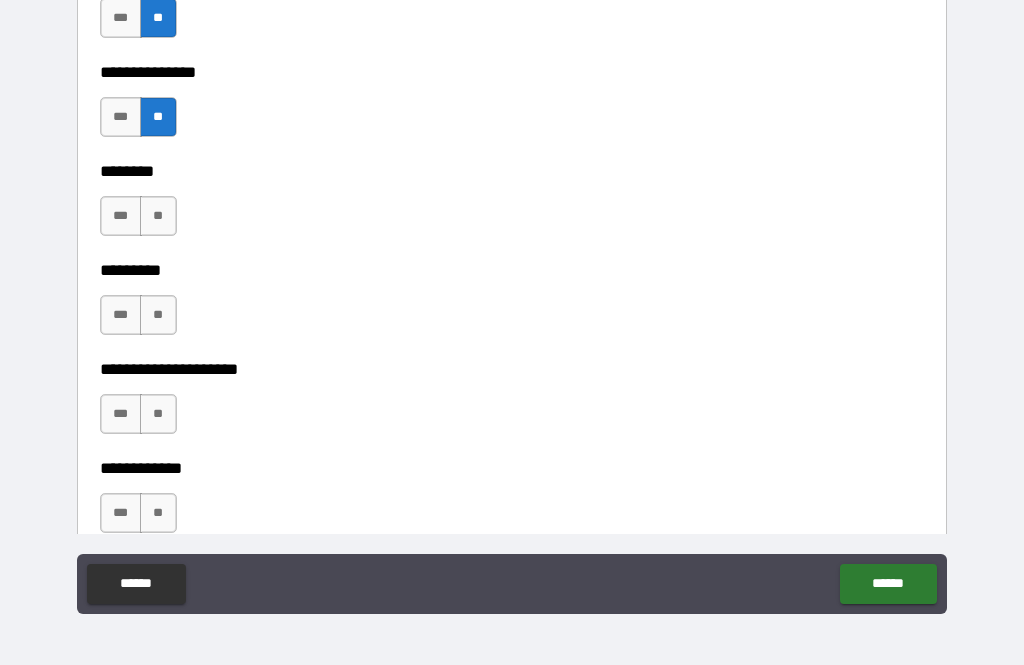 scroll, scrollTop: 5608, scrollLeft: 0, axis: vertical 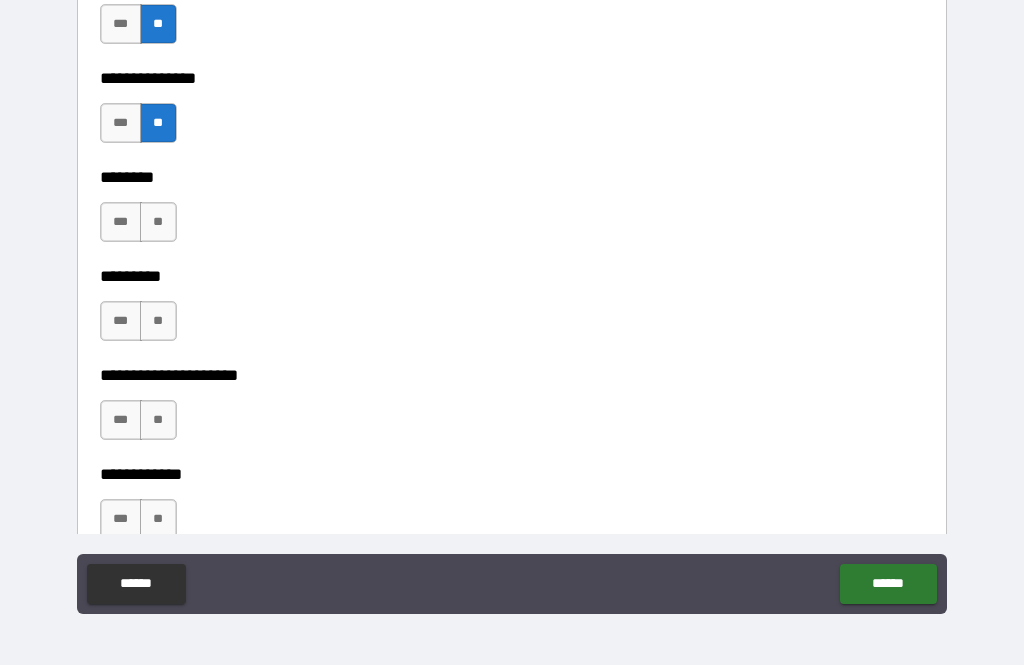 click on "**" at bounding box center [158, 321] 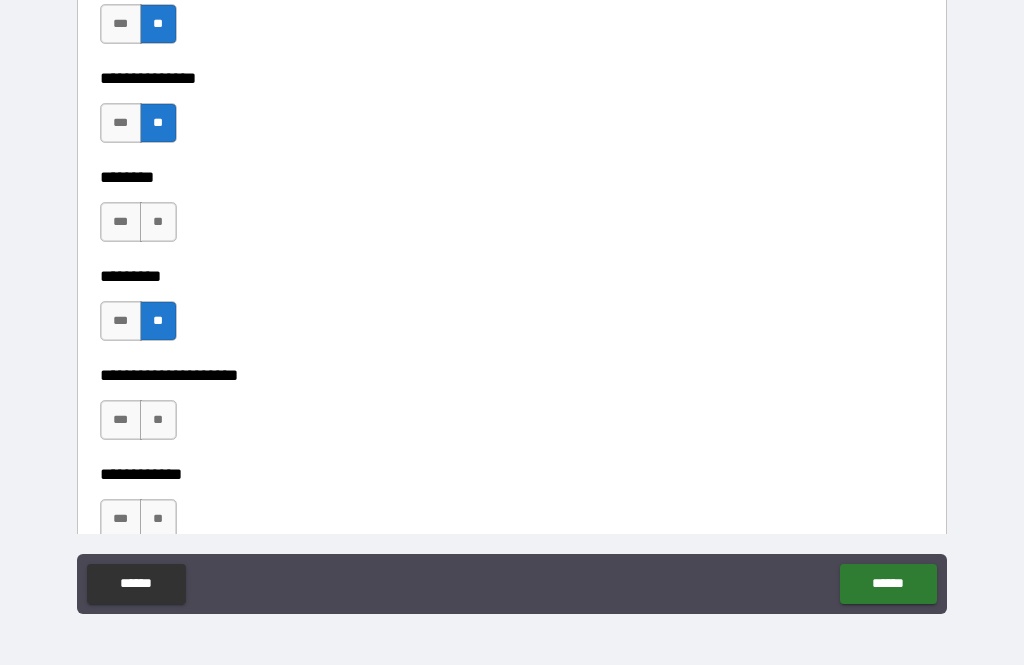 click on "**" at bounding box center [158, 222] 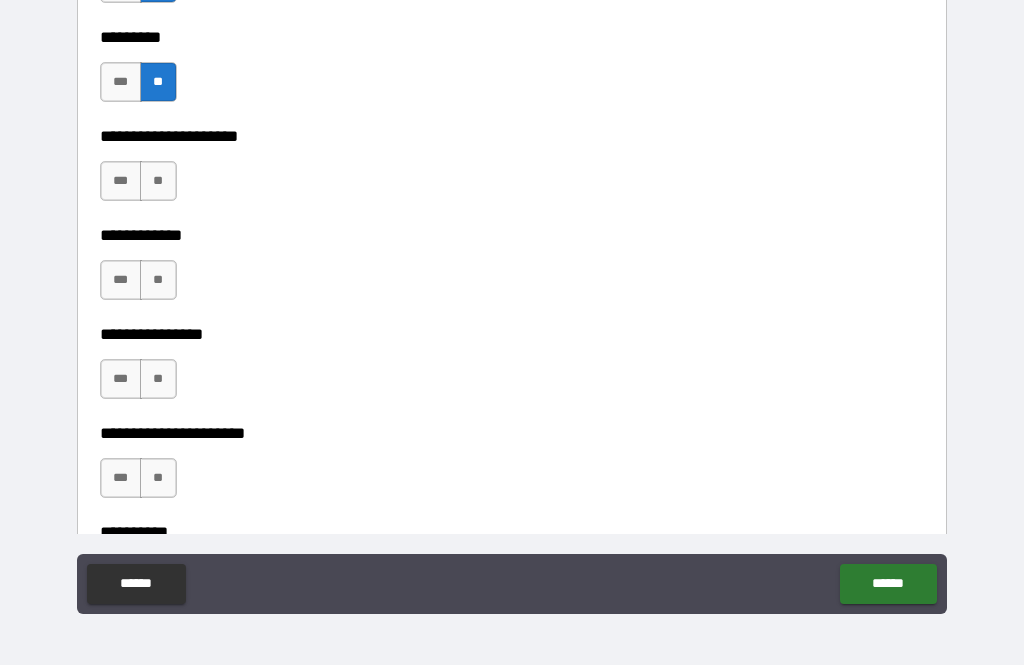 scroll, scrollTop: 5845, scrollLeft: 0, axis: vertical 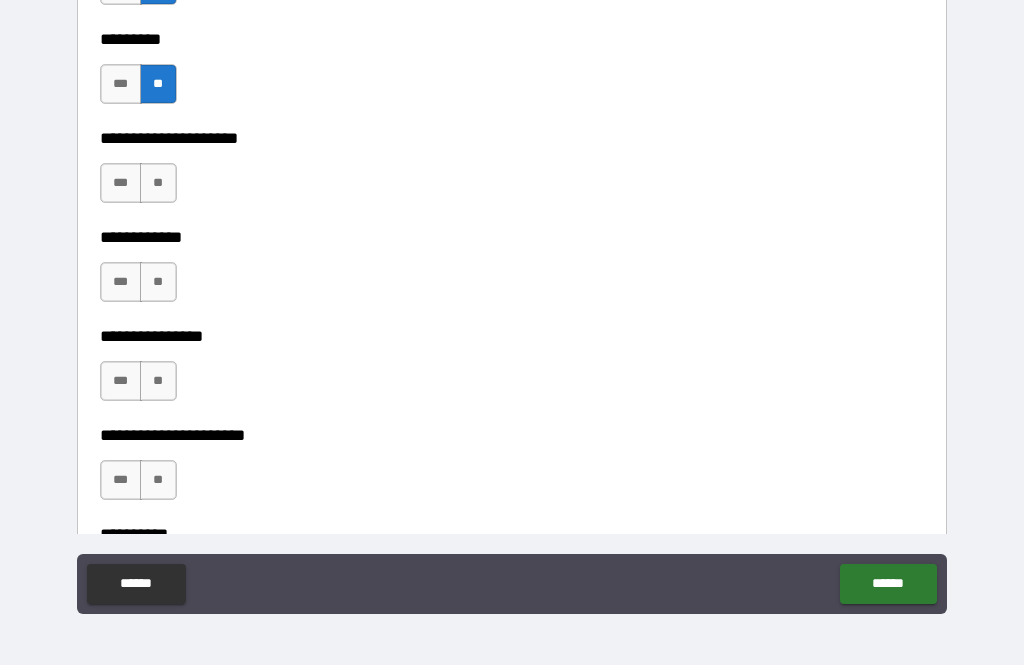 click on "**" at bounding box center (158, 381) 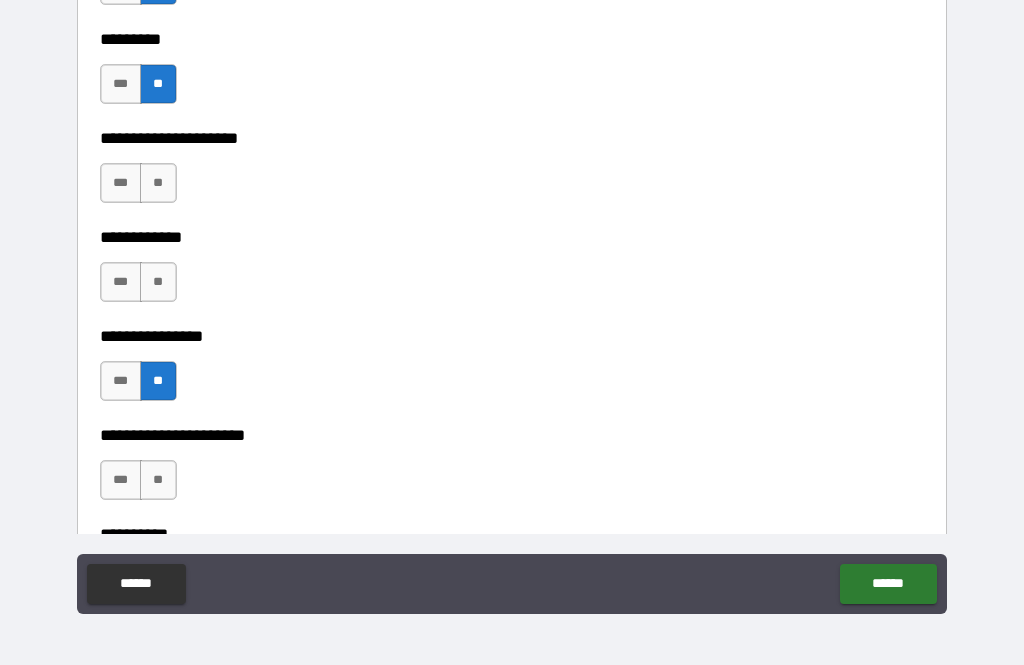 click on "**" at bounding box center [158, 282] 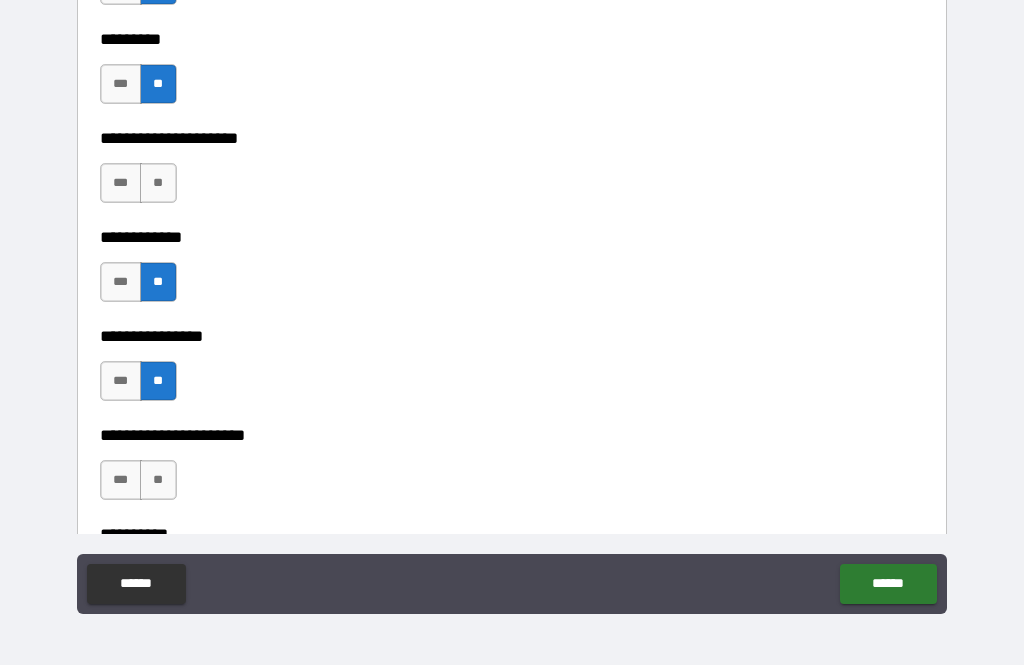 click on "**" at bounding box center (158, 183) 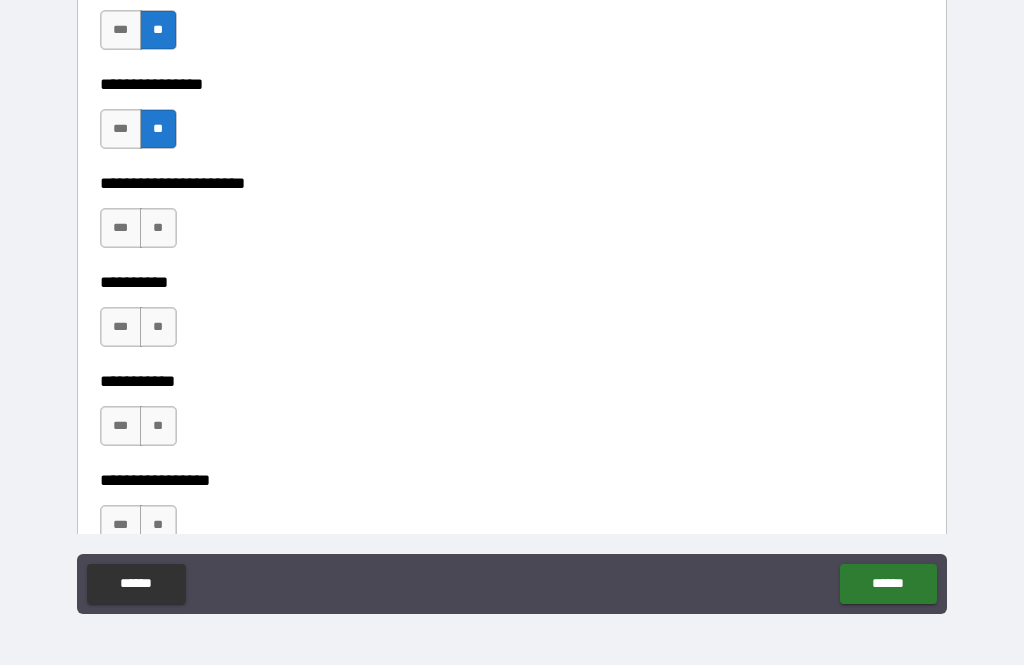 scroll, scrollTop: 6098, scrollLeft: 0, axis: vertical 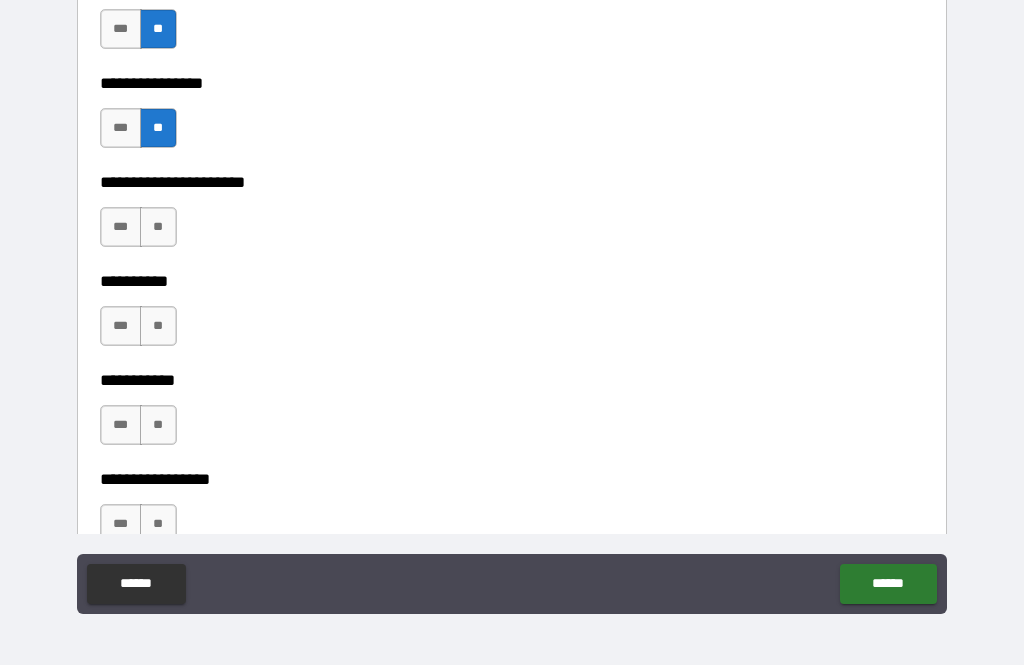 click on "***" at bounding box center [121, 227] 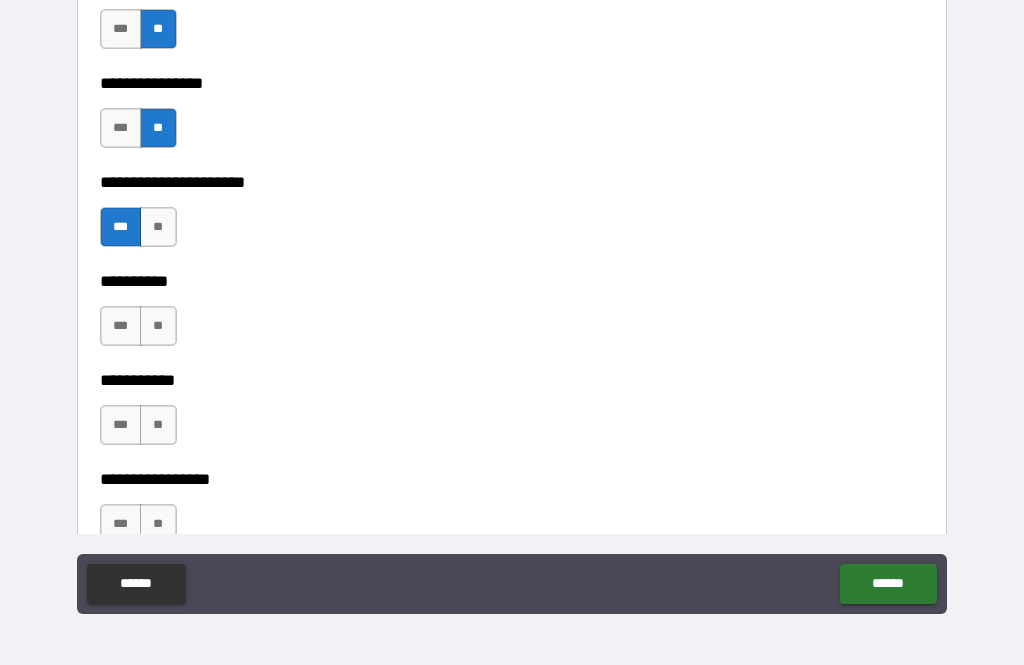 click on "**" at bounding box center (158, 326) 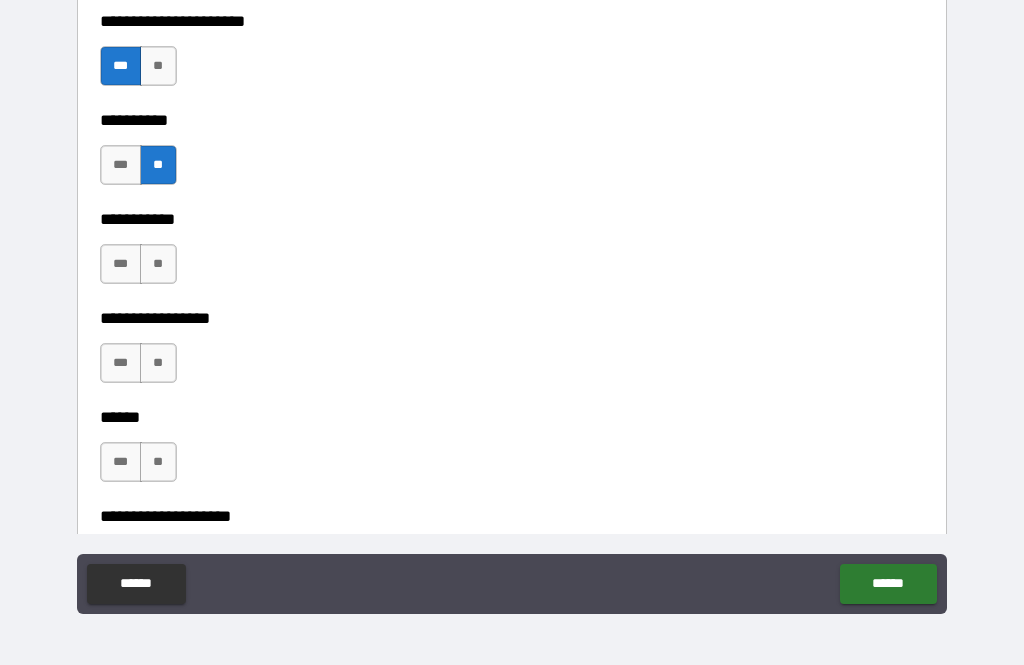 scroll, scrollTop: 6281, scrollLeft: 0, axis: vertical 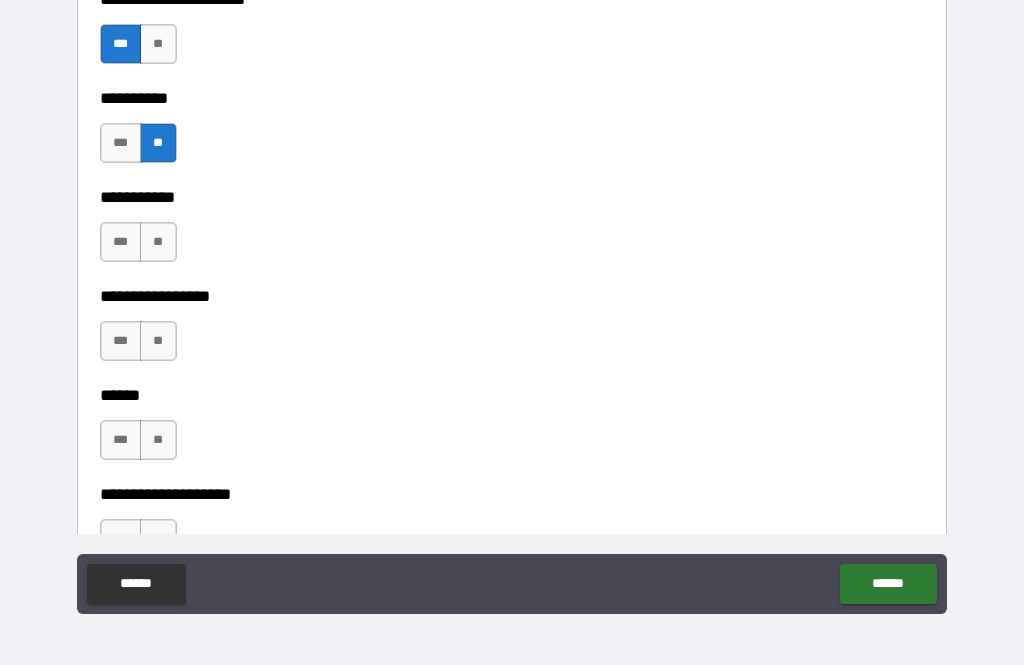 click on "**" at bounding box center [158, 242] 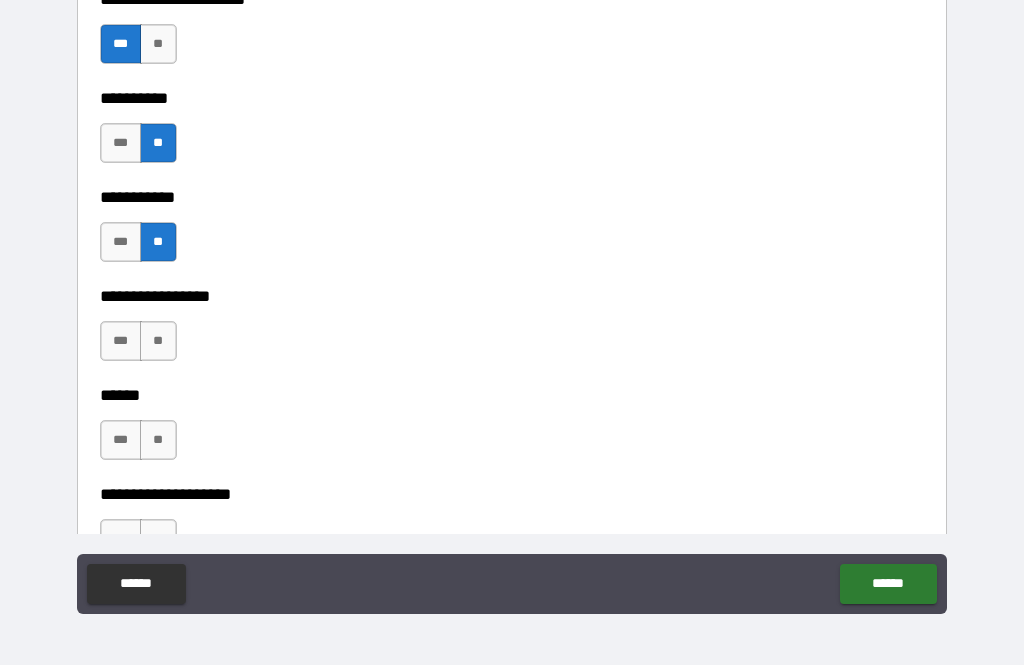 click on "**" at bounding box center [158, 341] 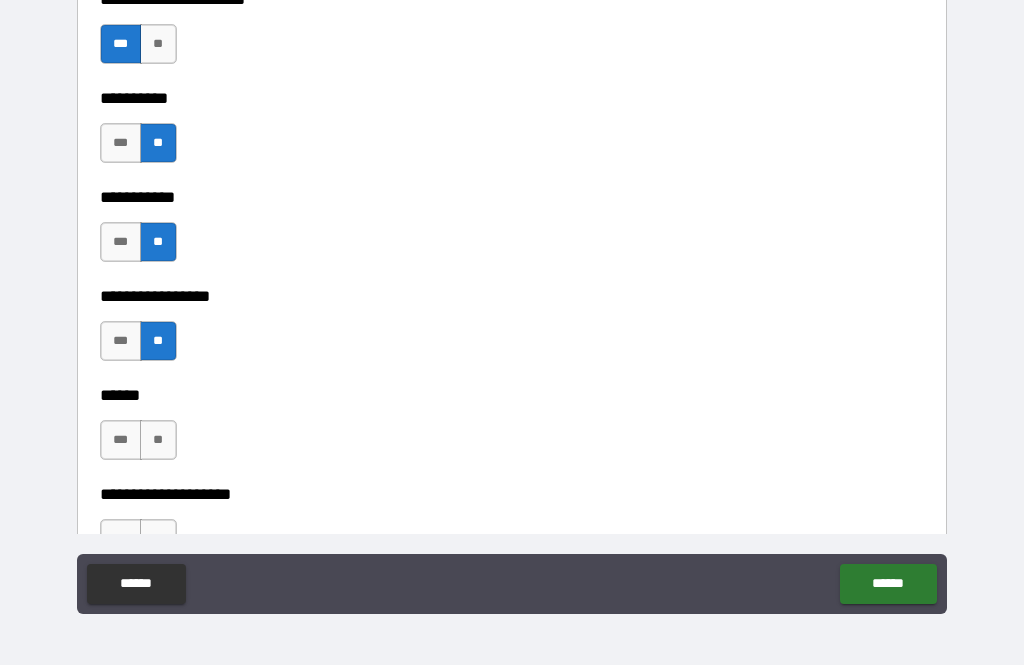 click on "**" at bounding box center (158, 440) 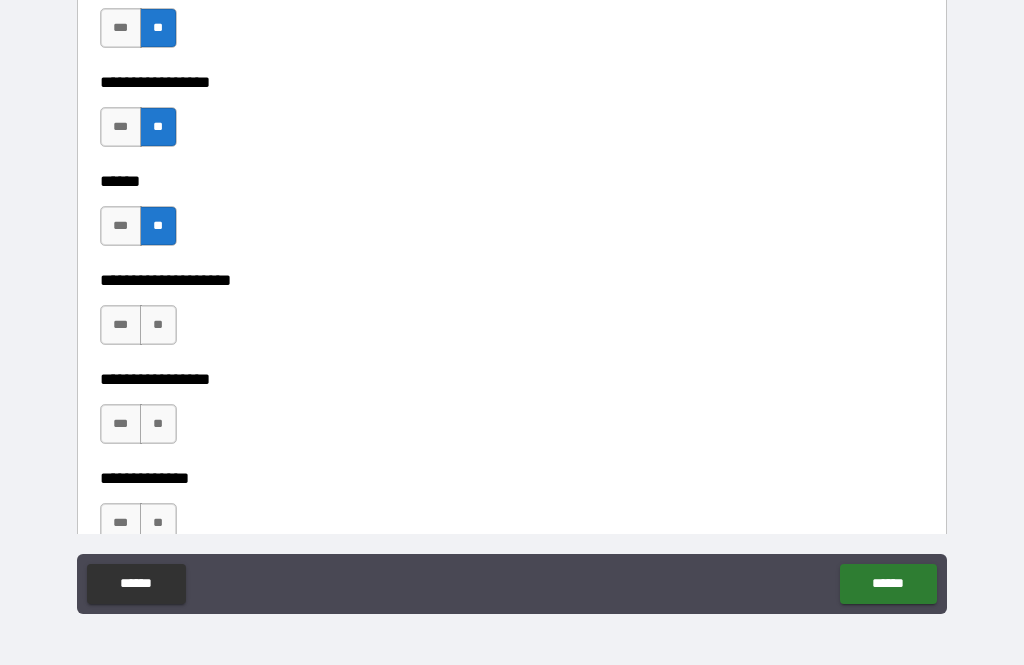 scroll, scrollTop: 6514, scrollLeft: 0, axis: vertical 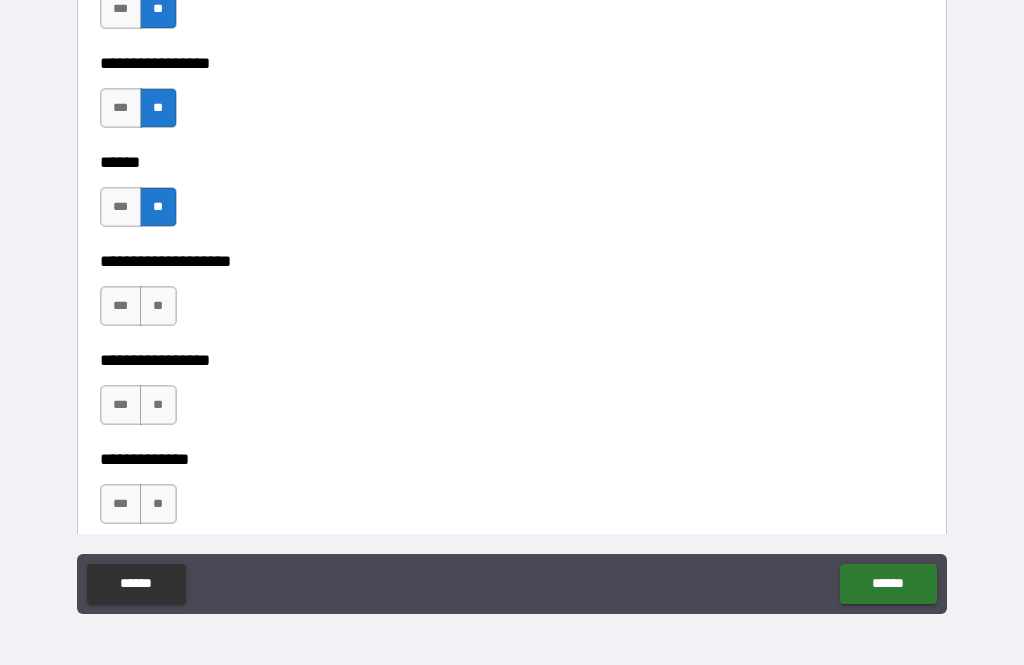 click on "***" at bounding box center (121, 405) 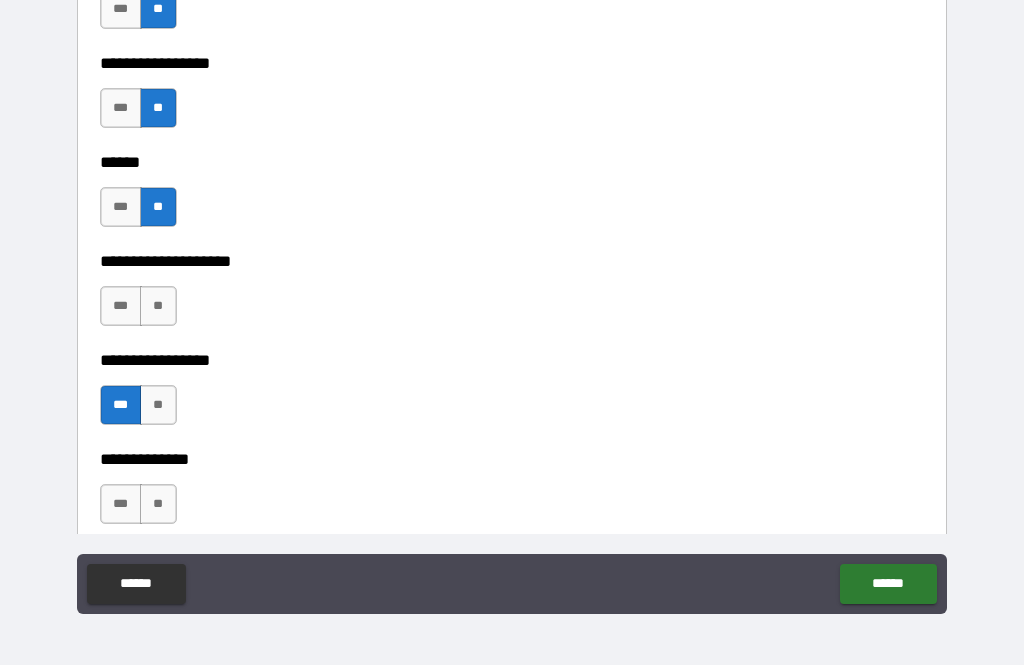 click on "**" at bounding box center (158, 306) 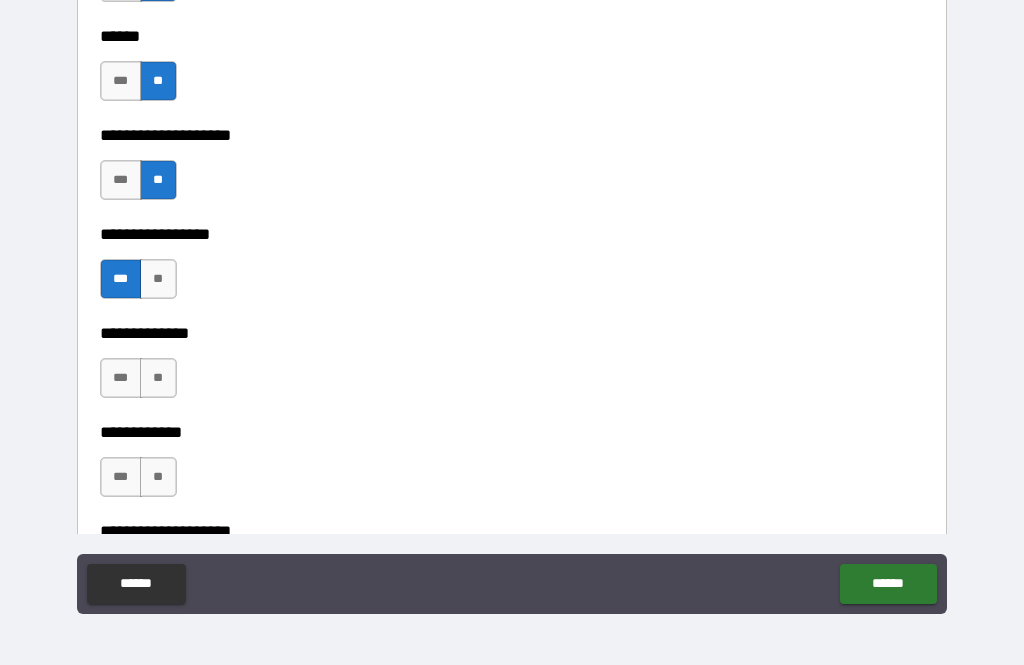 scroll, scrollTop: 6664, scrollLeft: 0, axis: vertical 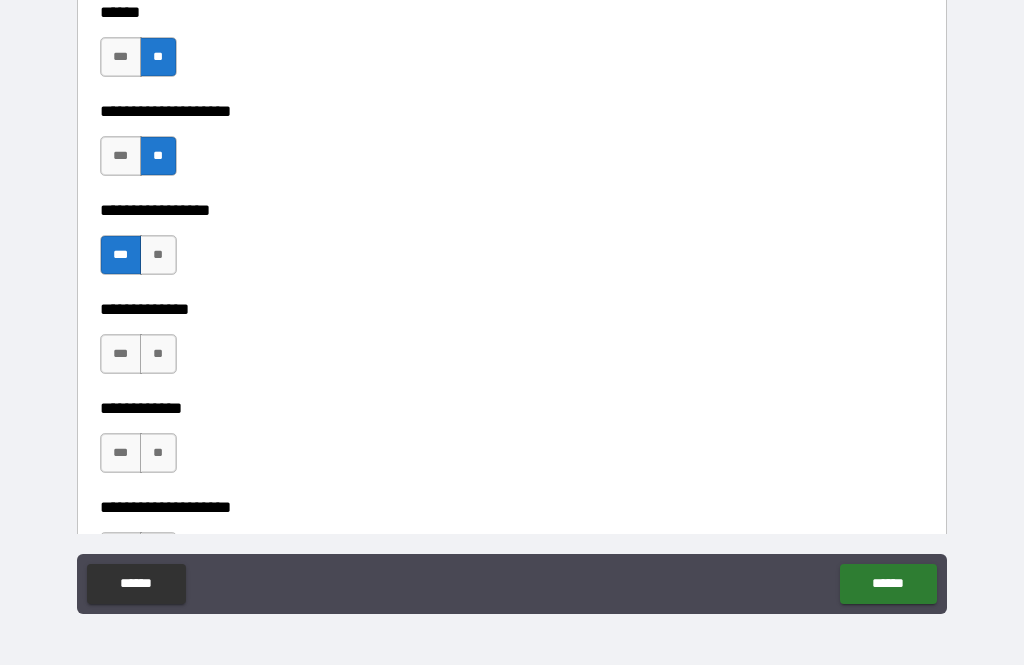 click on "**" at bounding box center (158, 354) 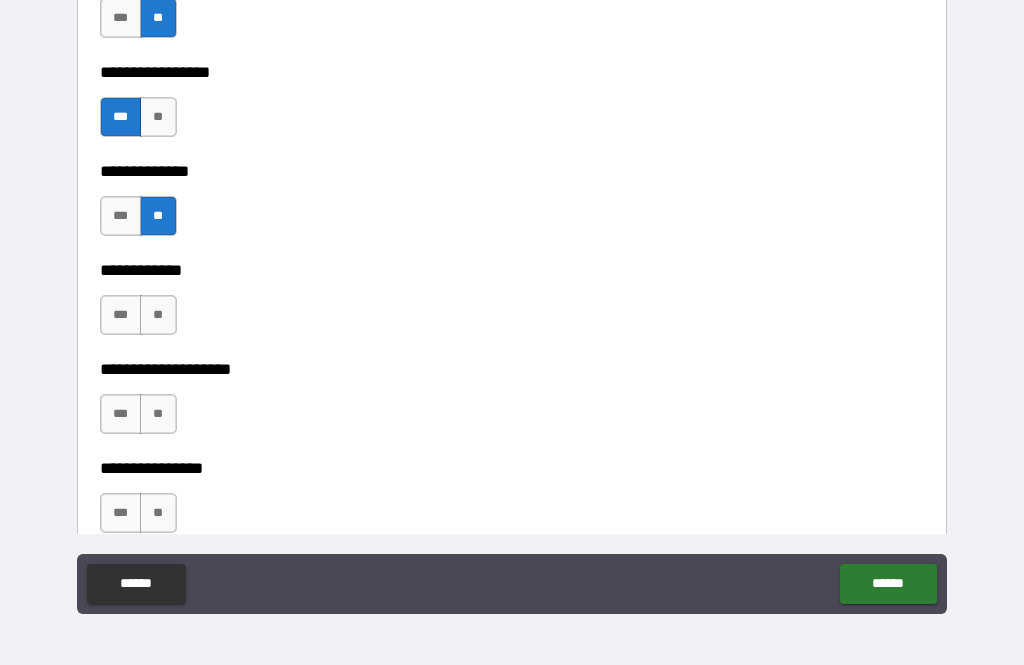 scroll, scrollTop: 6811, scrollLeft: 0, axis: vertical 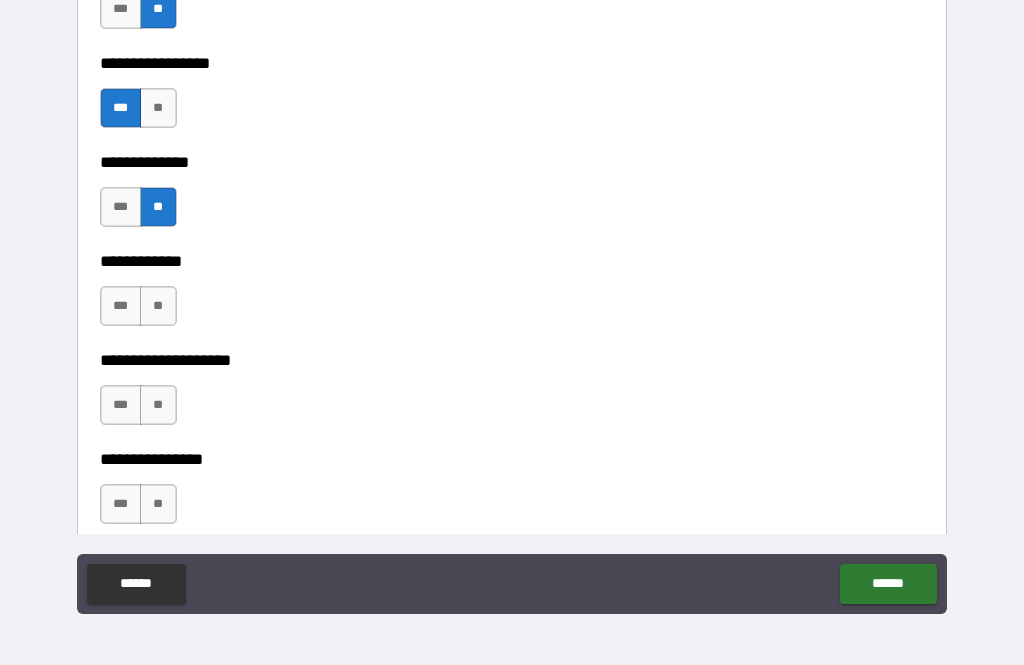 click on "**" at bounding box center [158, 306] 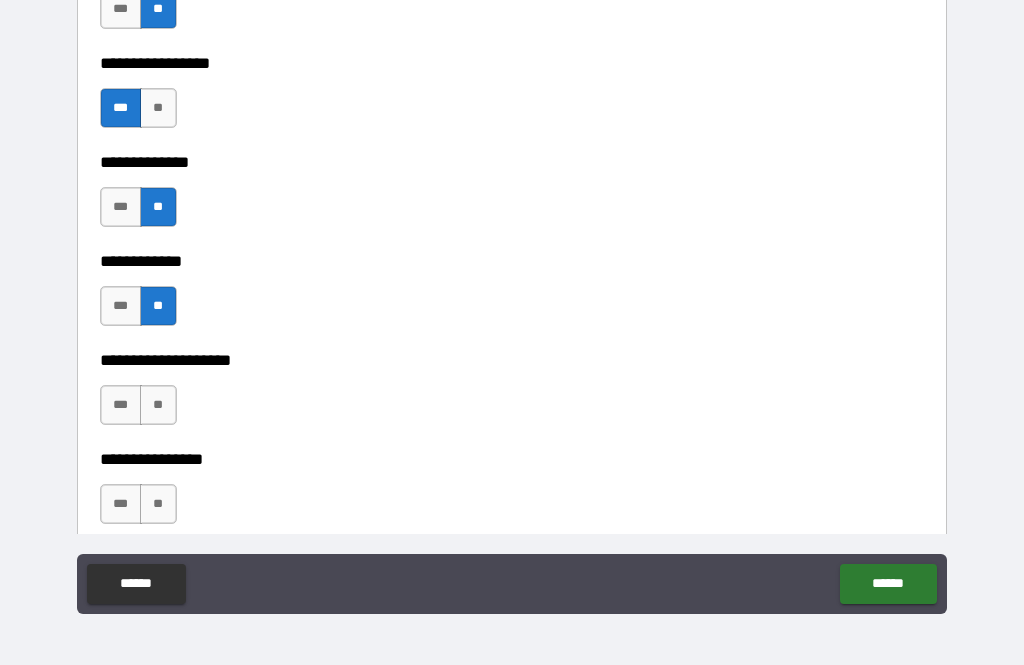 click on "**" at bounding box center (158, 405) 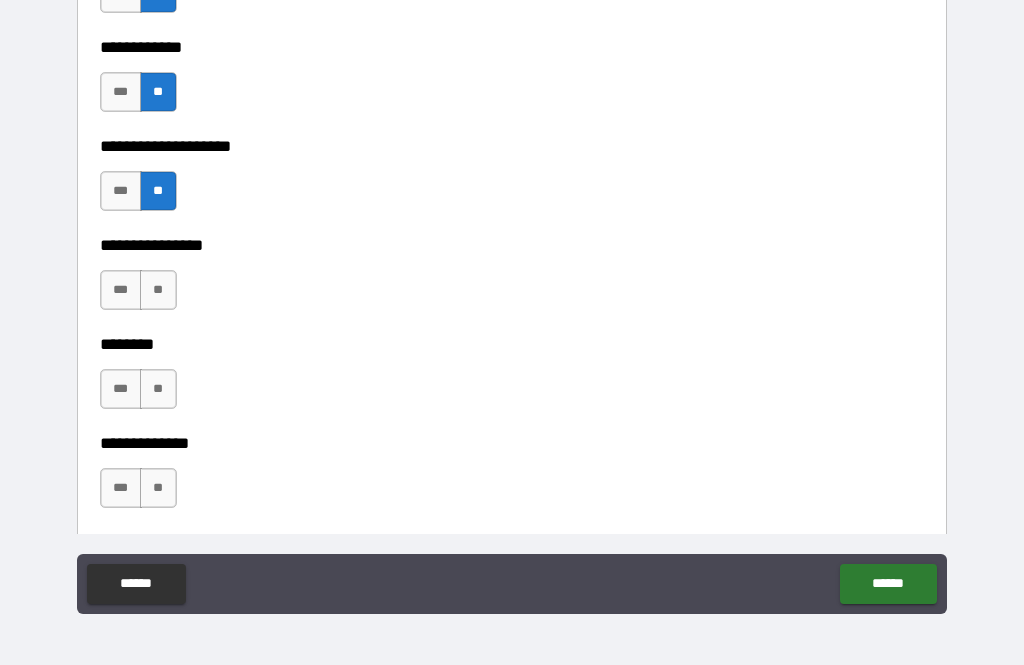 scroll, scrollTop: 7053, scrollLeft: 0, axis: vertical 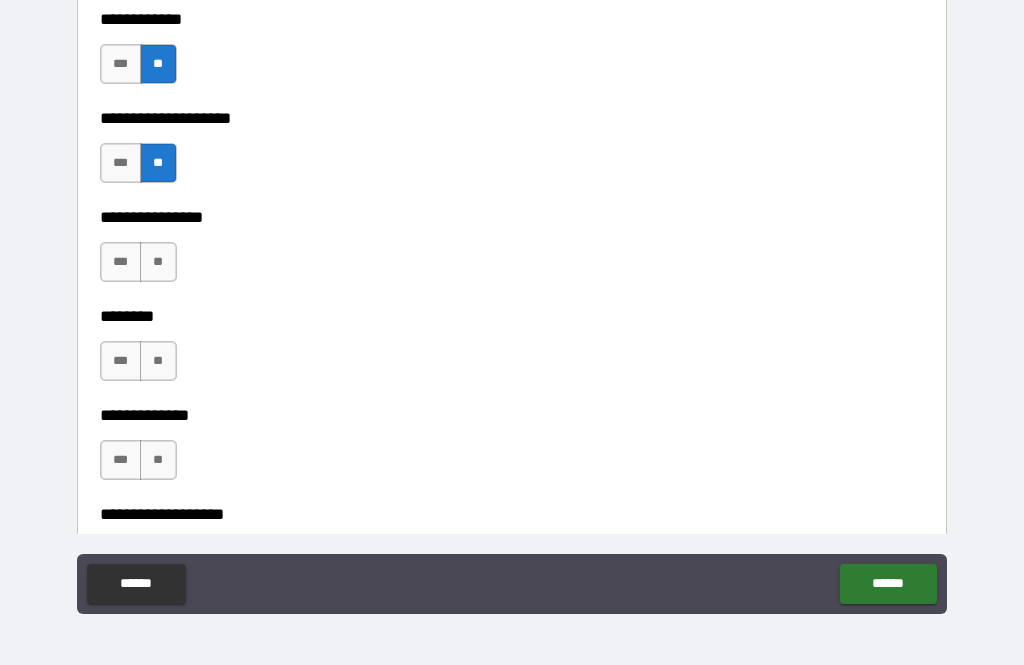 click on "**" at bounding box center (158, 262) 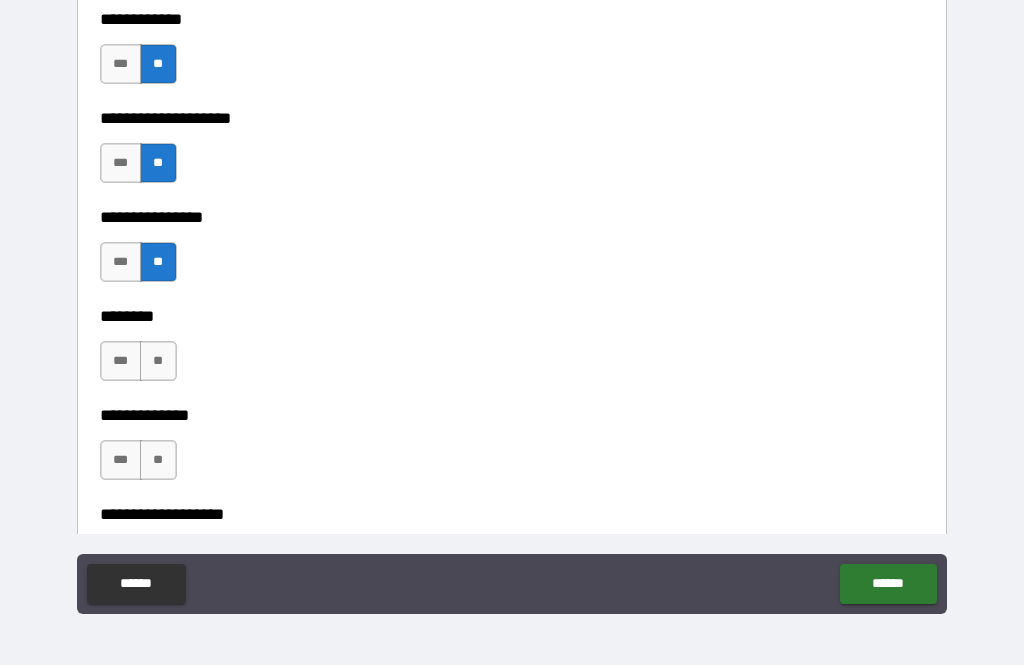 click on "**" at bounding box center (158, 361) 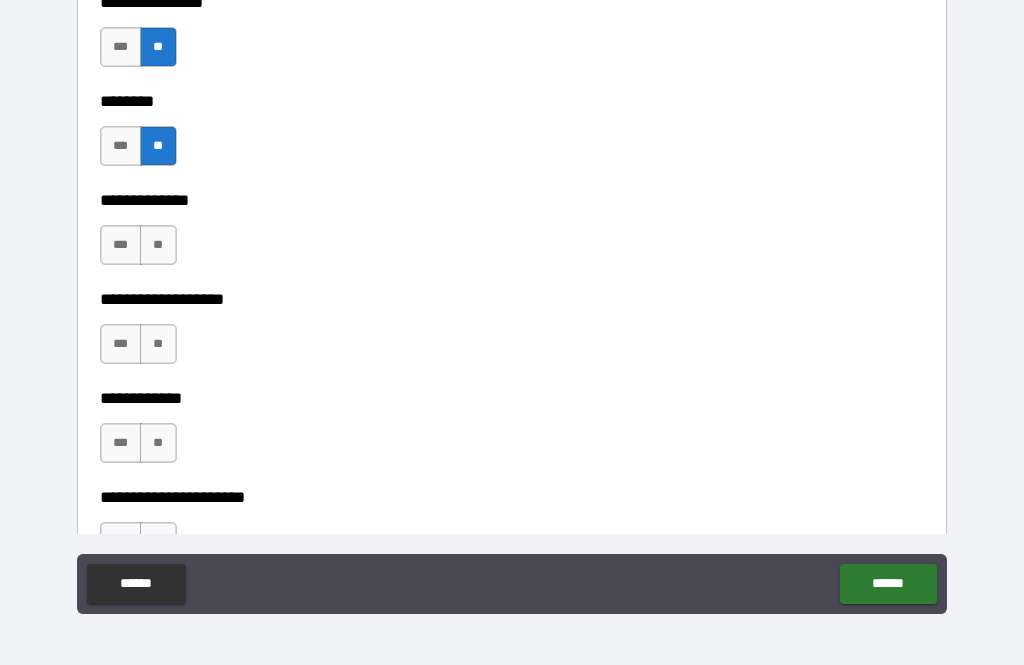 scroll, scrollTop: 7272, scrollLeft: 0, axis: vertical 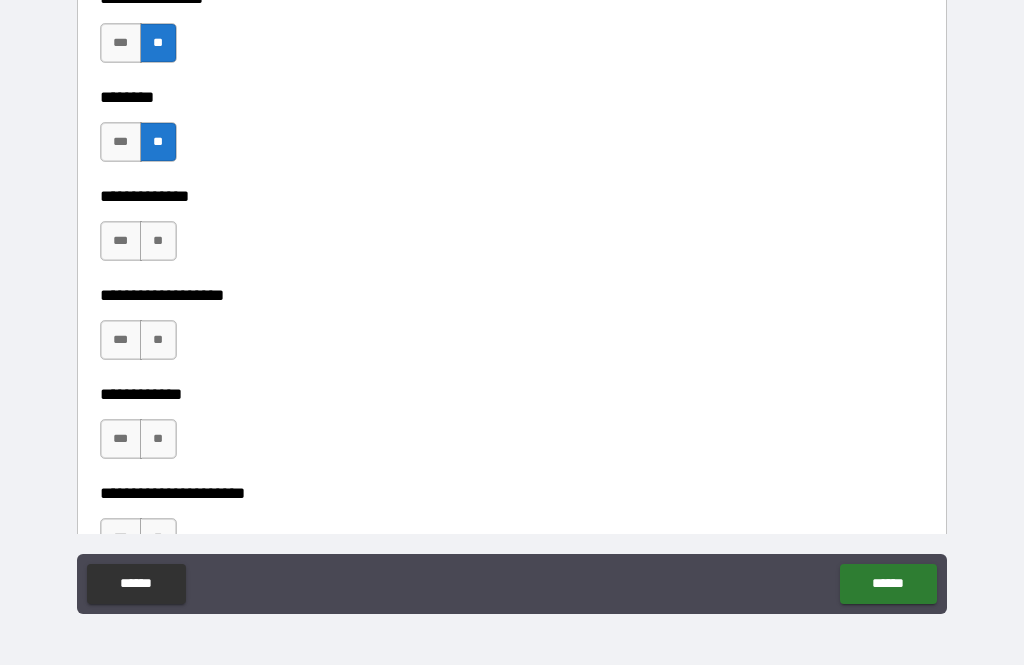 click on "**" at bounding box center [158, 241] 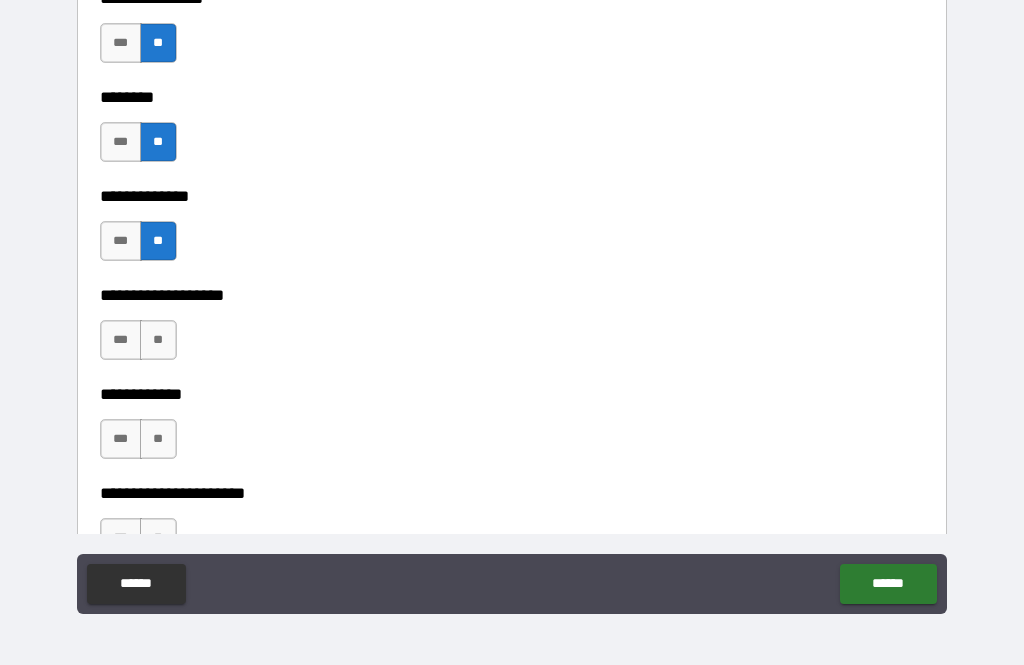 click on "**" at bounding box center (158, 340) 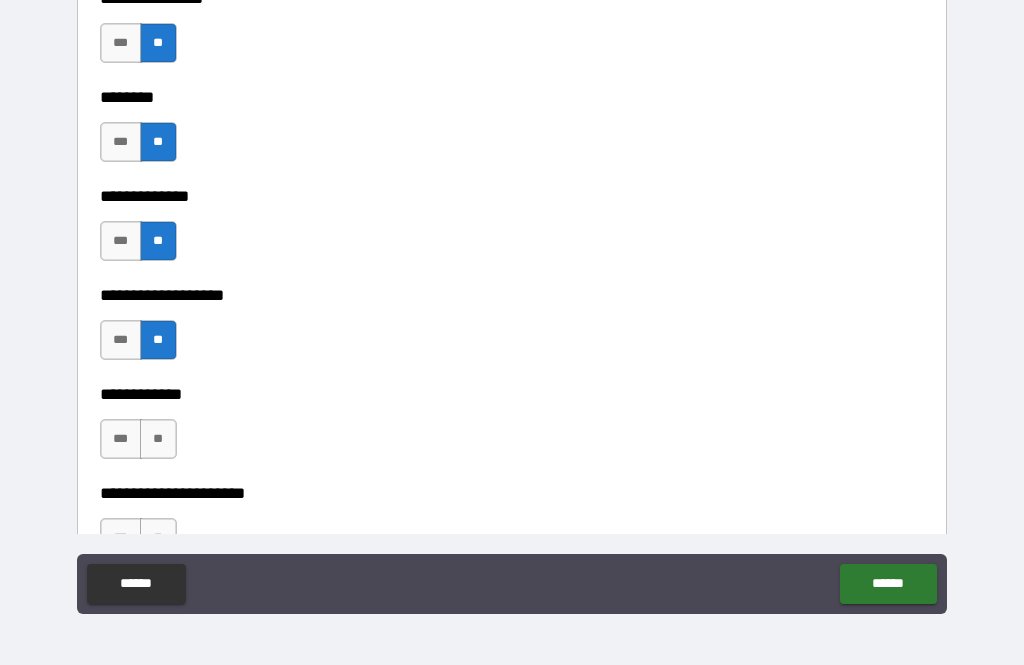 click on "**" at bounding box center [158, 439] 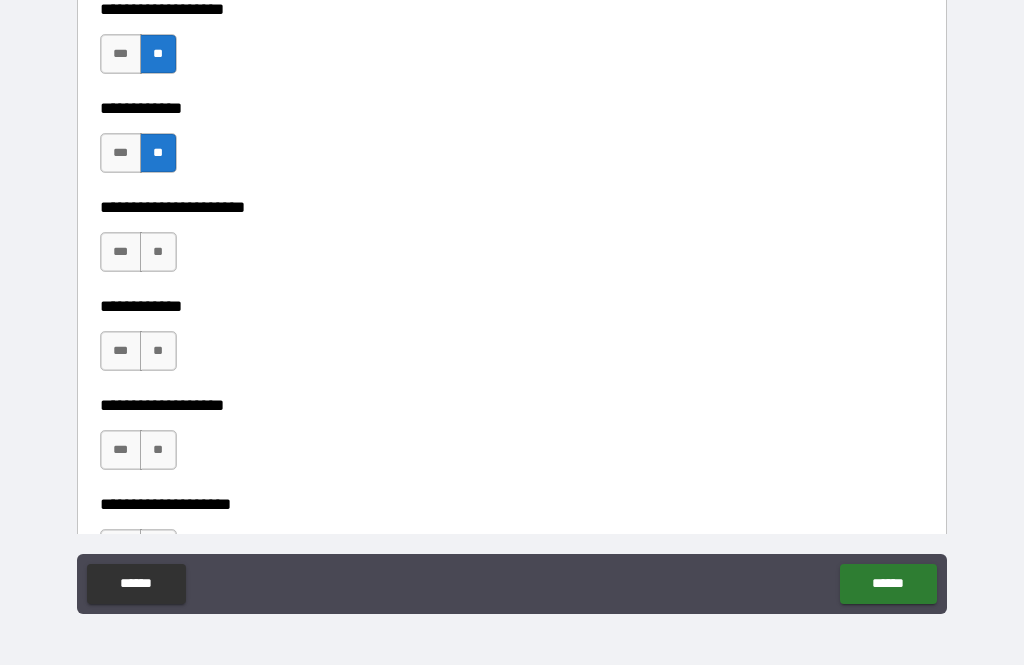 scroll, scrollTop: 7575, scrollLeft: 0, axis: vertical 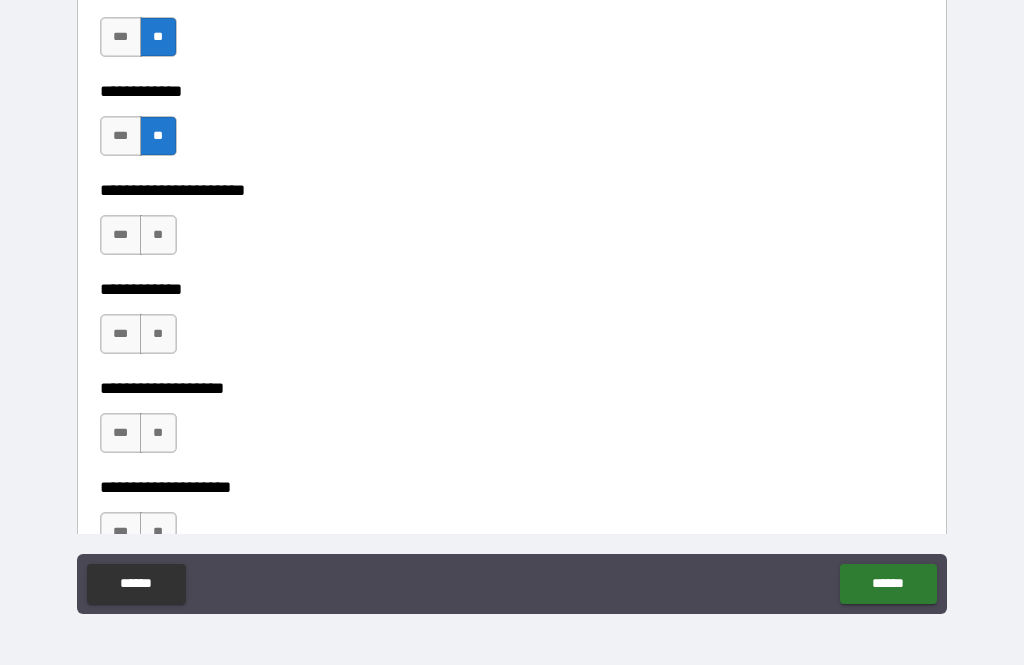 click on "**" at bounding box center [158, 235] 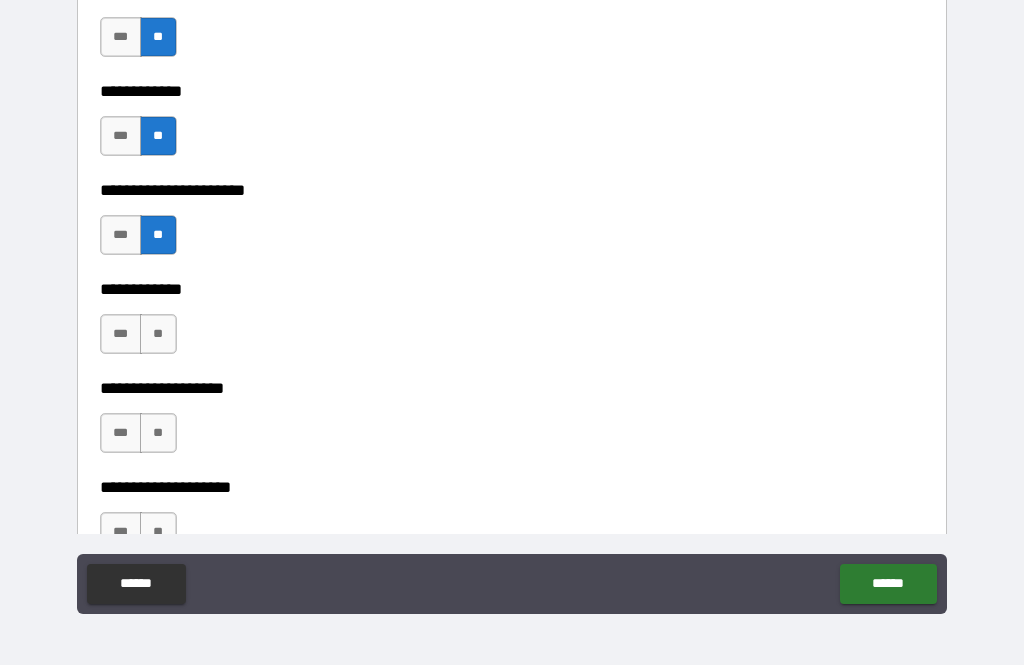 click on "**" at bounding box center [158, 334] 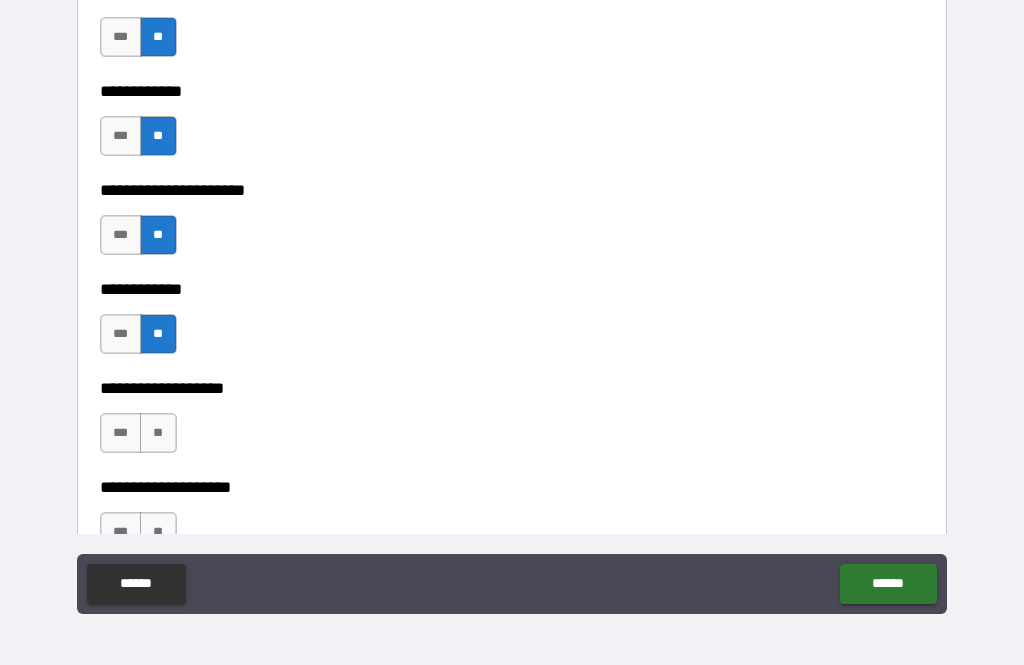 click on "**" at bounding box center [158, 433] 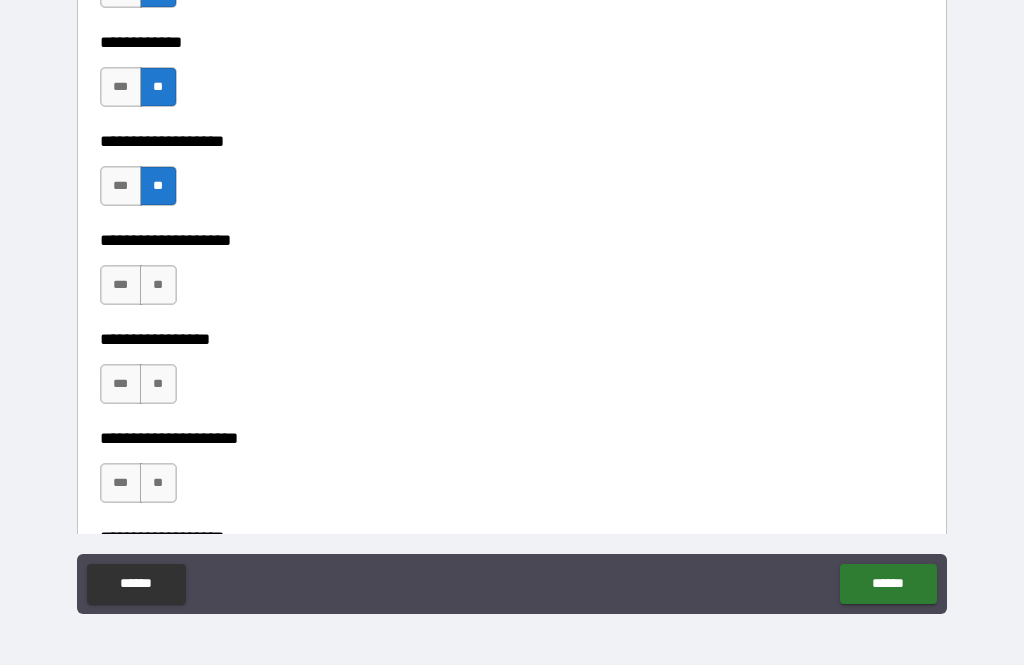 scroll, scrollTop: 7823, scrollLeft: 0, axis: vertical 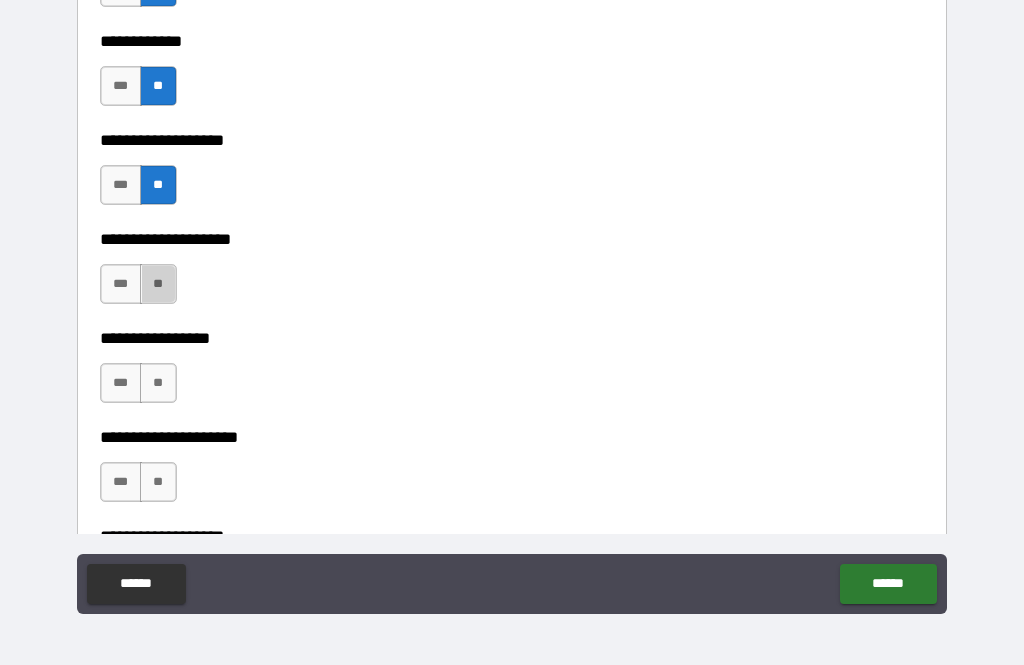 click on "**" at bounding box center (158, 284) 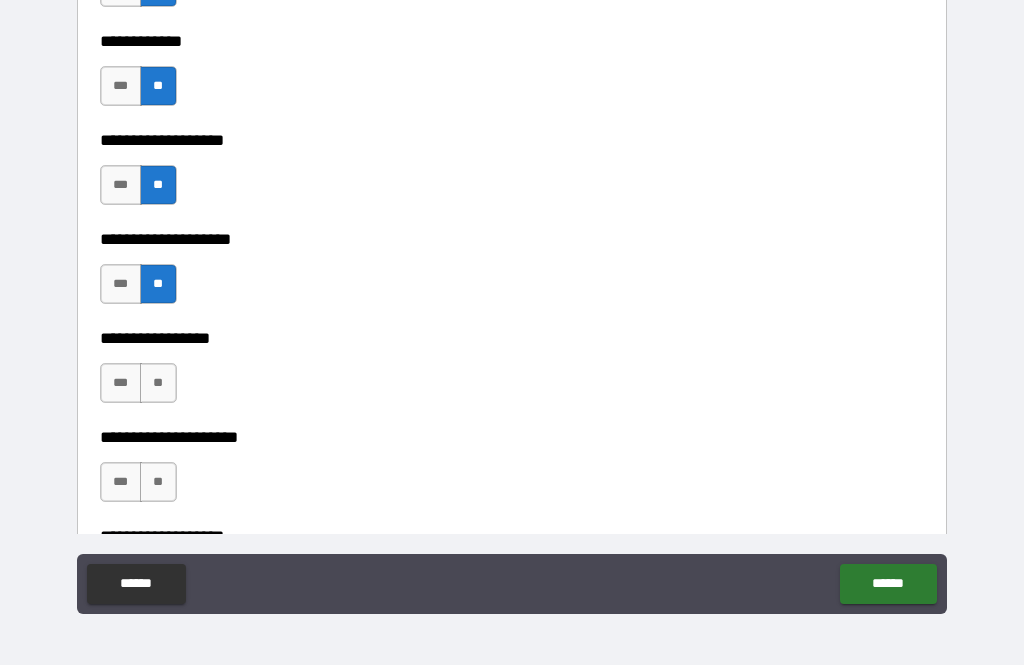 click on "**" at bounding box center [158, 383] 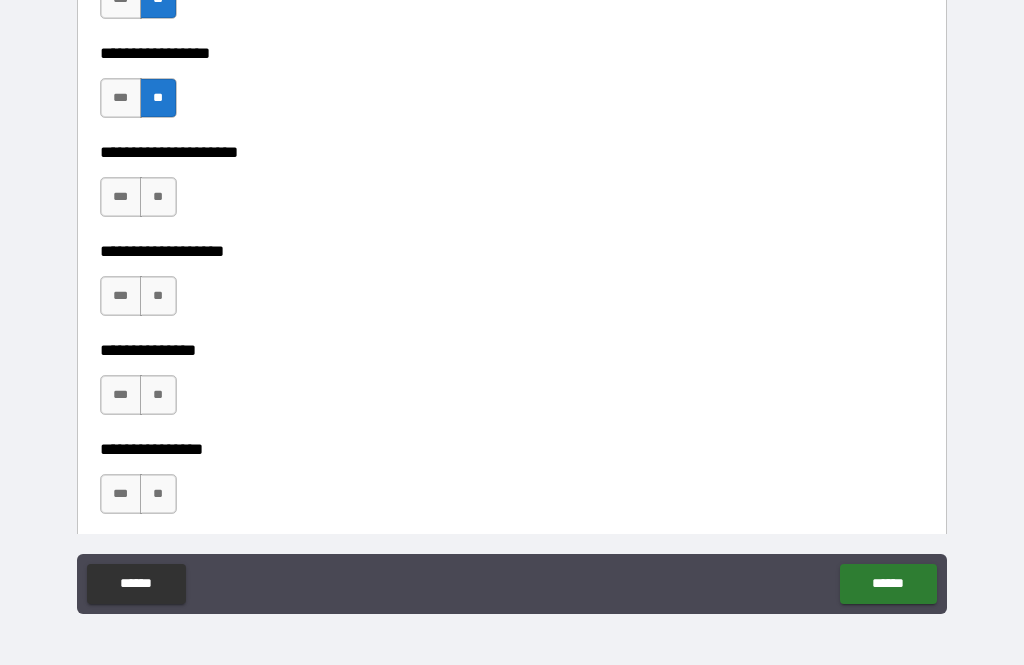 scroll, scrollTop: 8110, scrollLeft: 0, axis: vertical 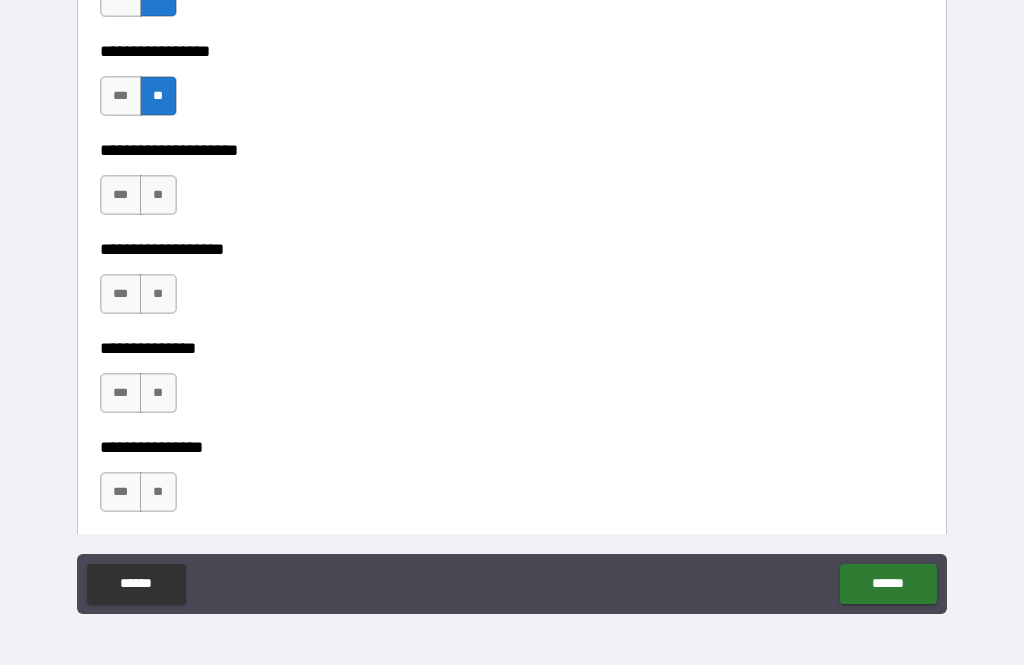 click on "**" at bounding box center (158, 294) 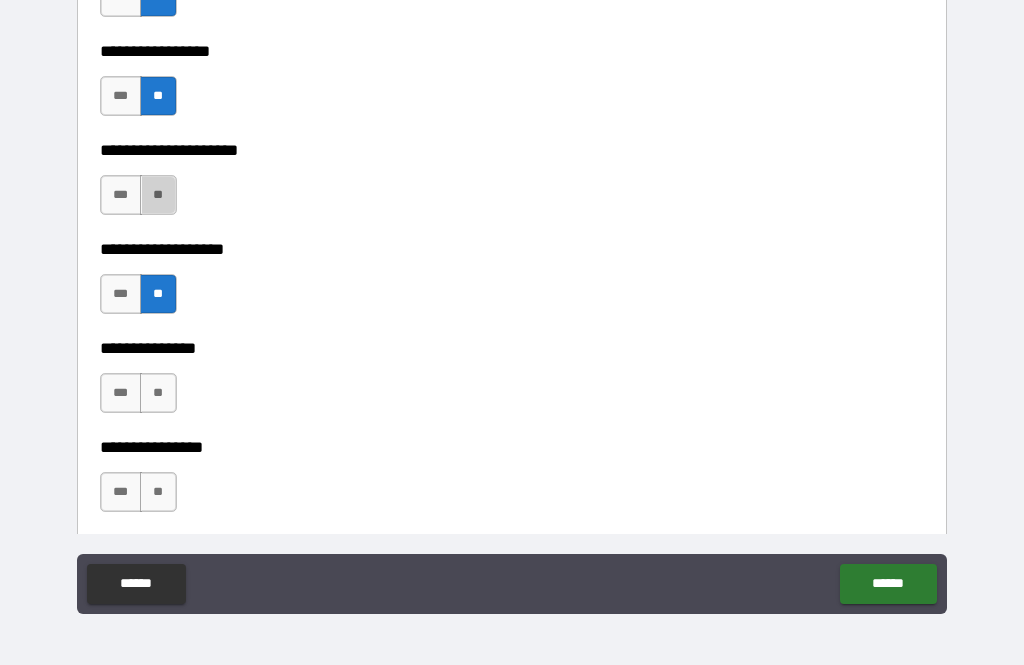 click on "**" at bounding box center [158, 195] 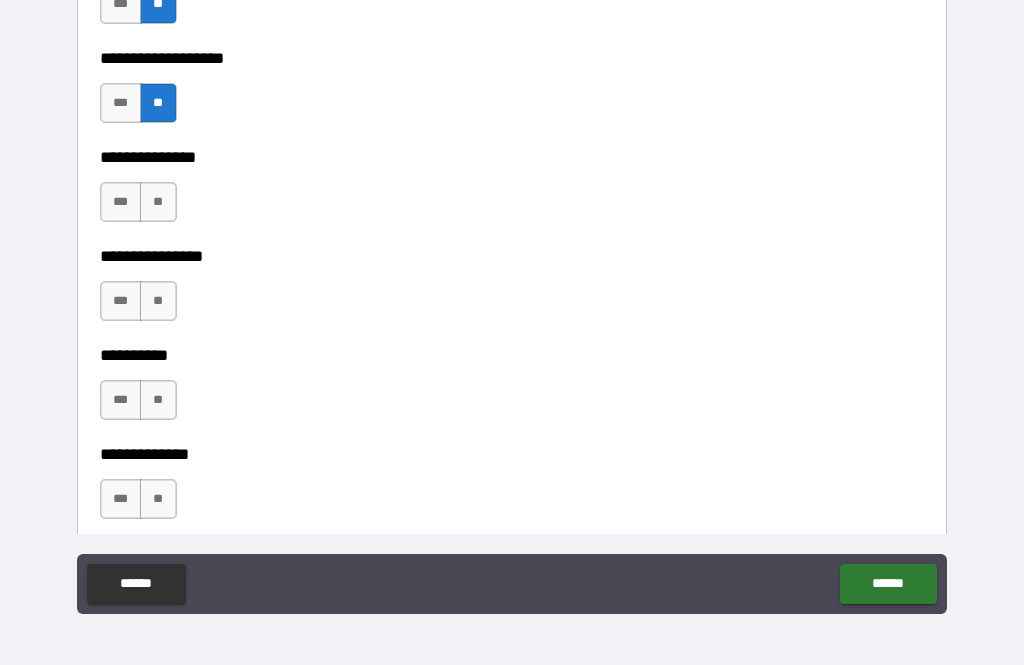 scroll, scrollTop: 8299, scrollLeft: 0, axis: vertical 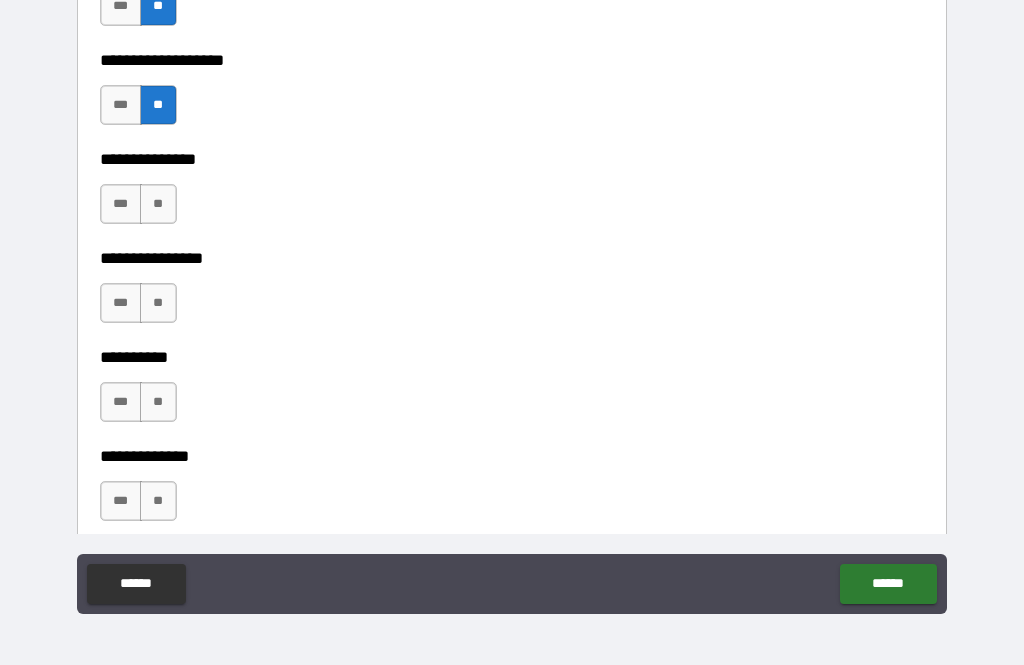 click on "**" at bounding box center (158, 204) 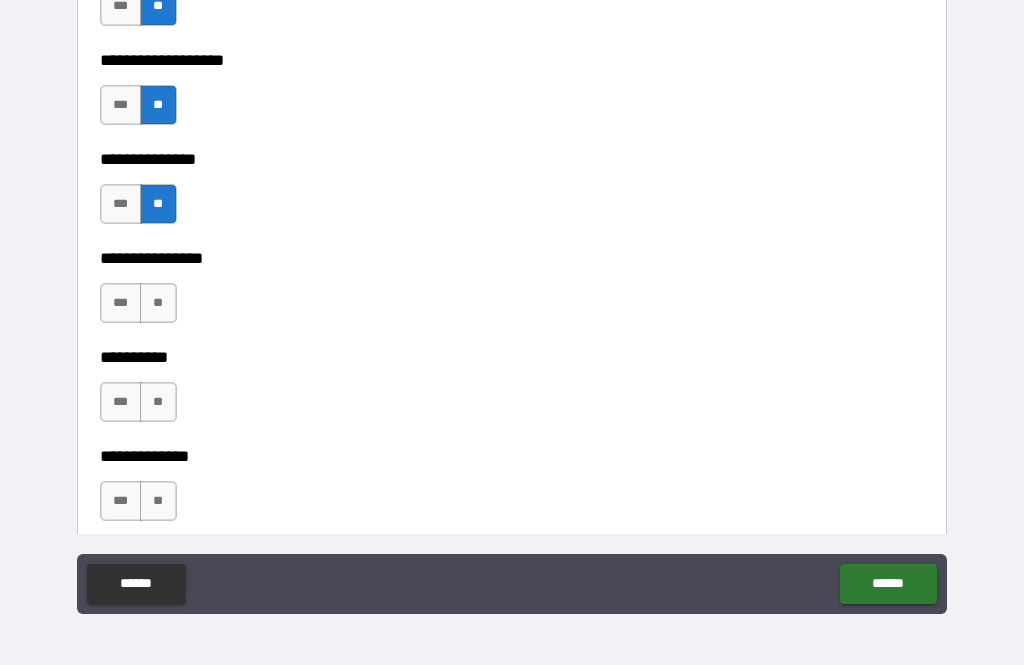 click on "**" at bounding box center [158, 303] 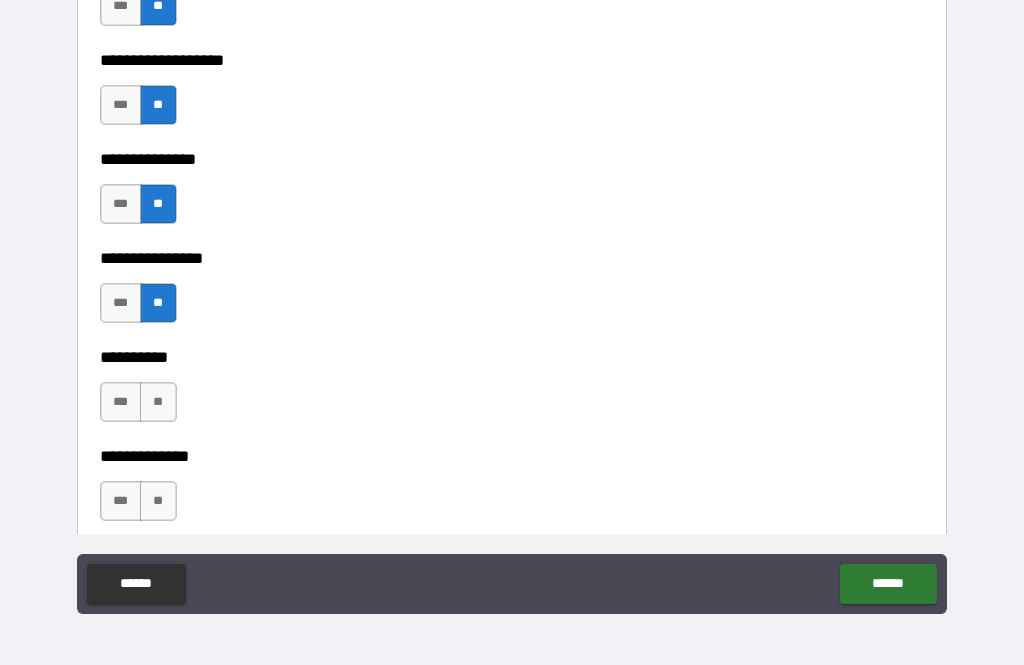 click on "**" at bounding box center (158, 402) 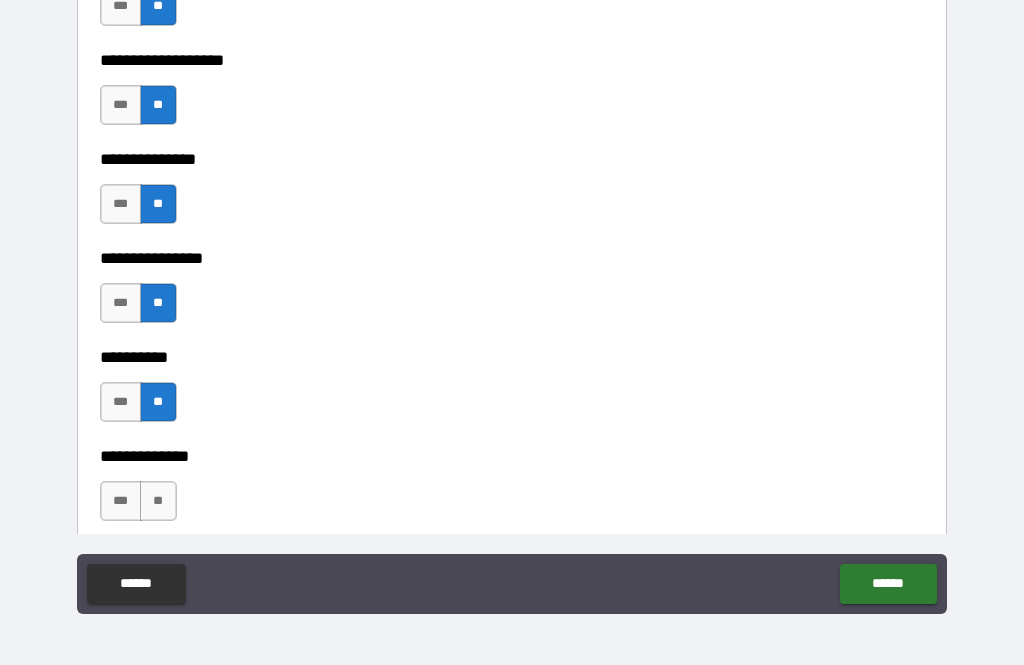 click on "**" at bounding box center (158, 501) 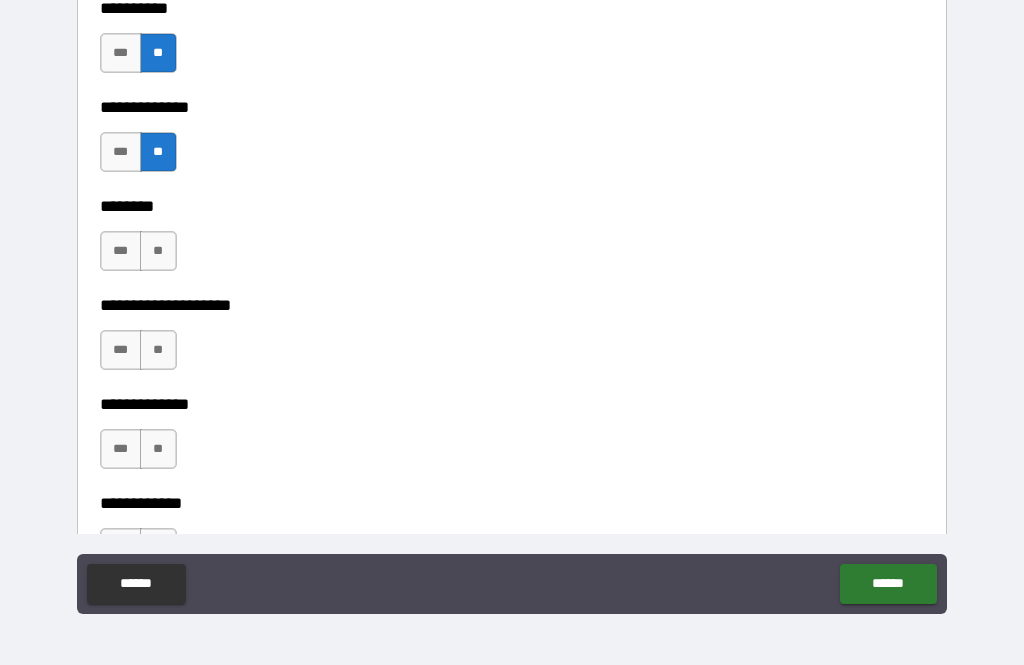 scroll, scrollTop: 8659, scrollLeft: 0, axis: vertical 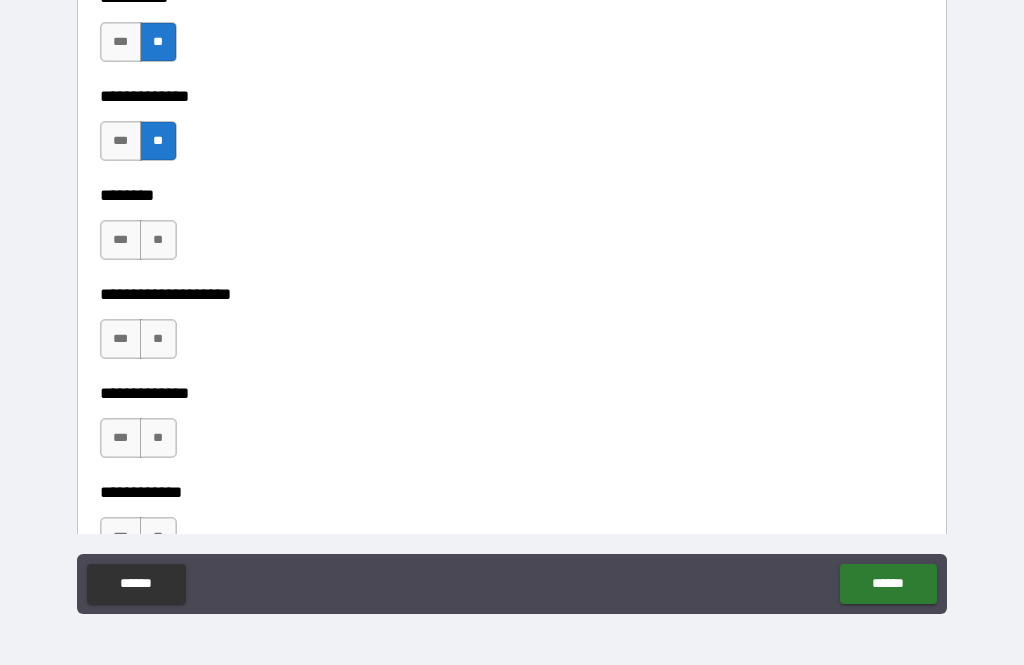 click on "**" at bounding box center (158, 240) 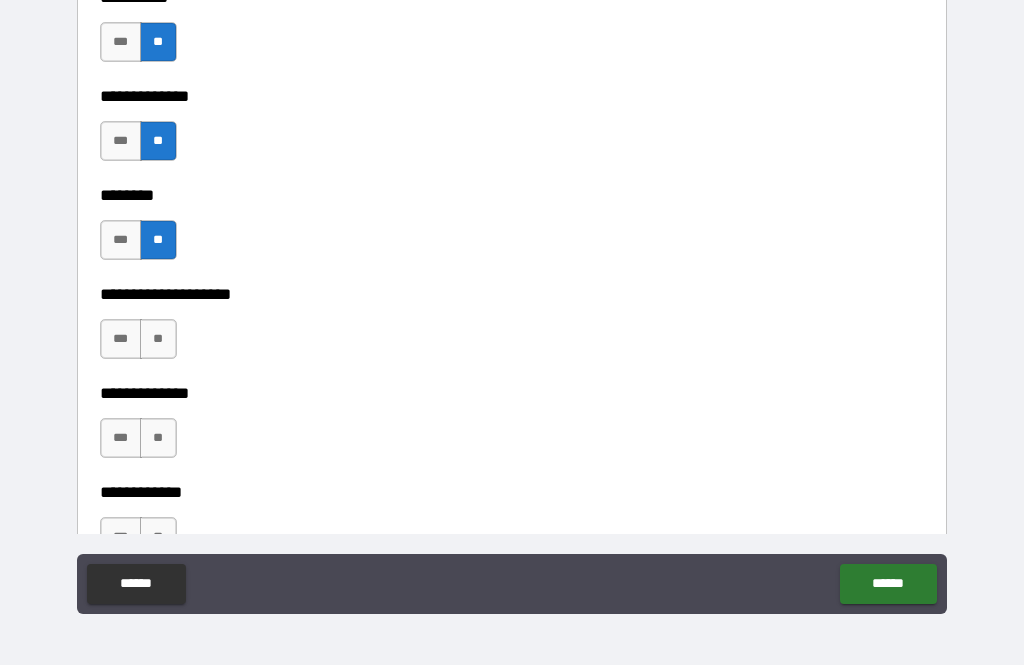 click on "**" at bounding box center [158, 339] 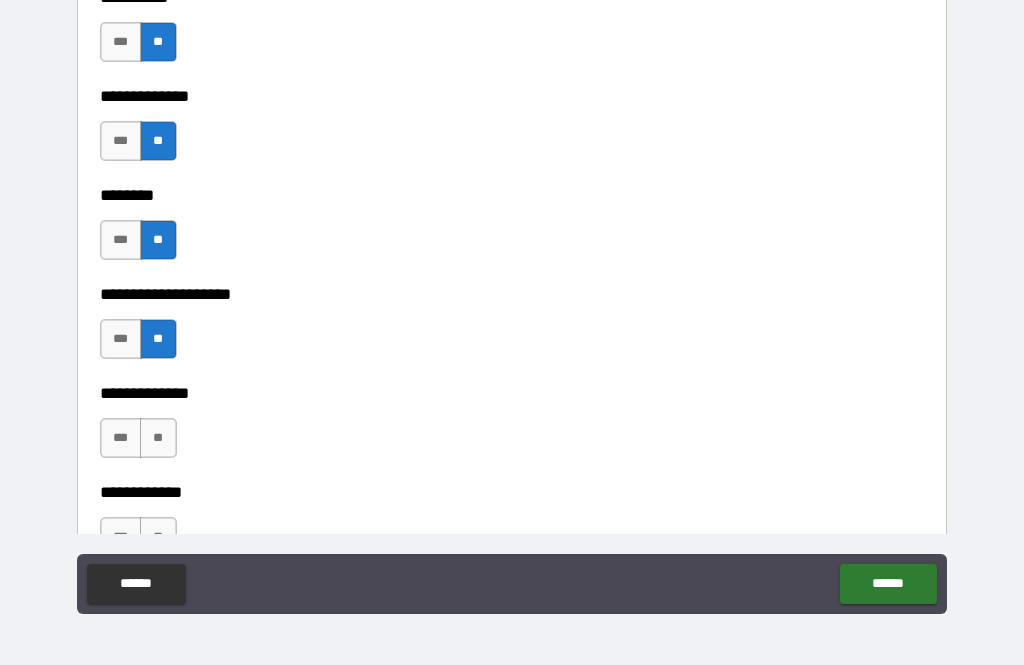click on "**" at bounding box center [158, 438] 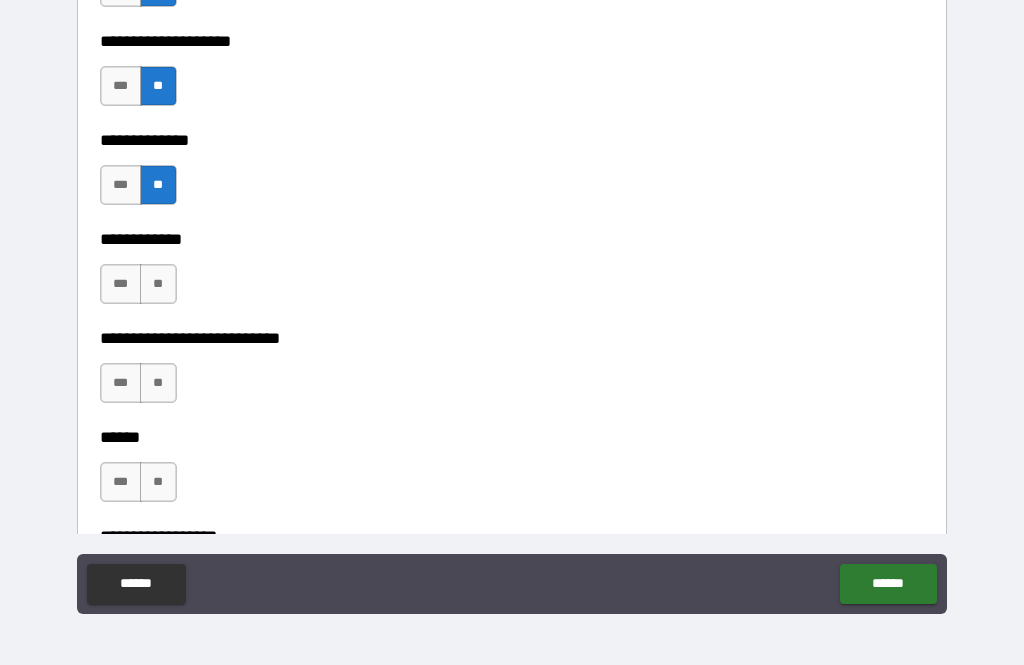 scroll, scrollTop: 8923, scrollLeft: 0, axis: vertical 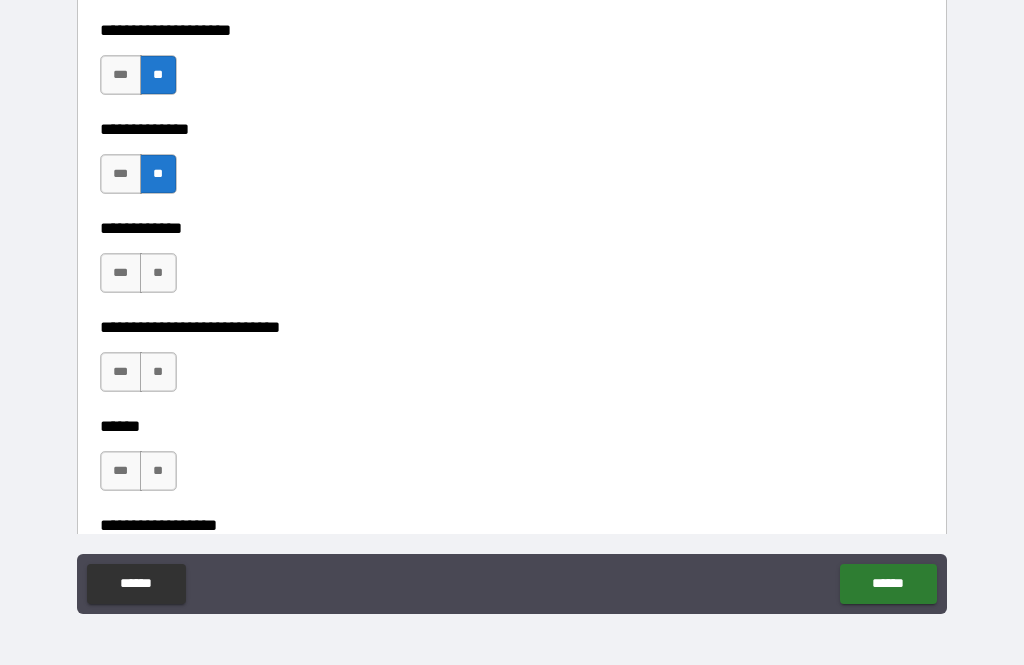 click on "**" at bounding box center (158, 273) 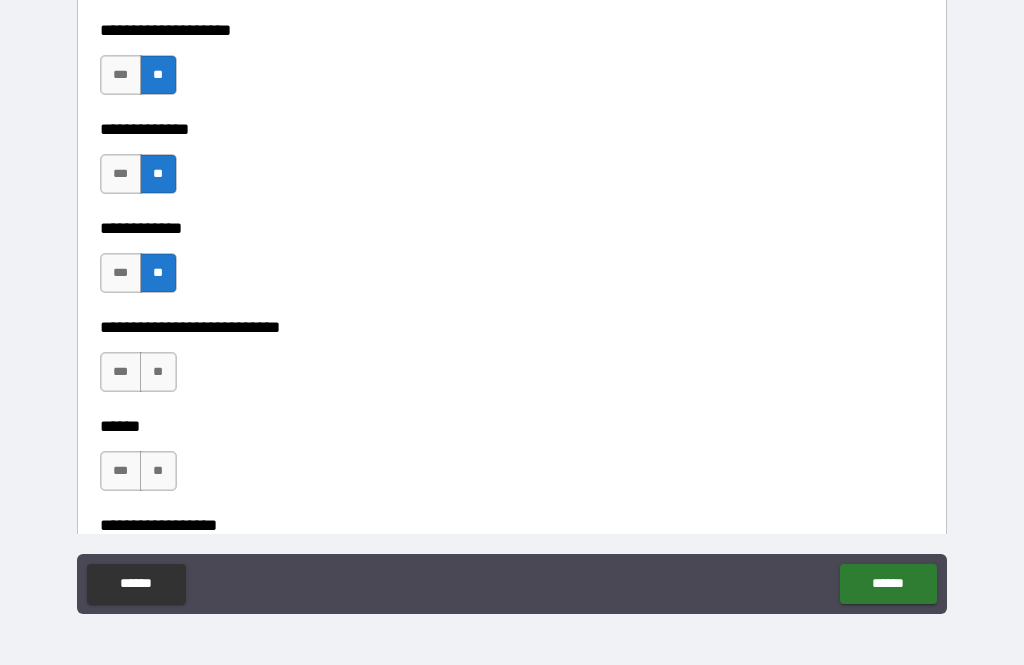 click on "**" at bounding box center [158, 372] 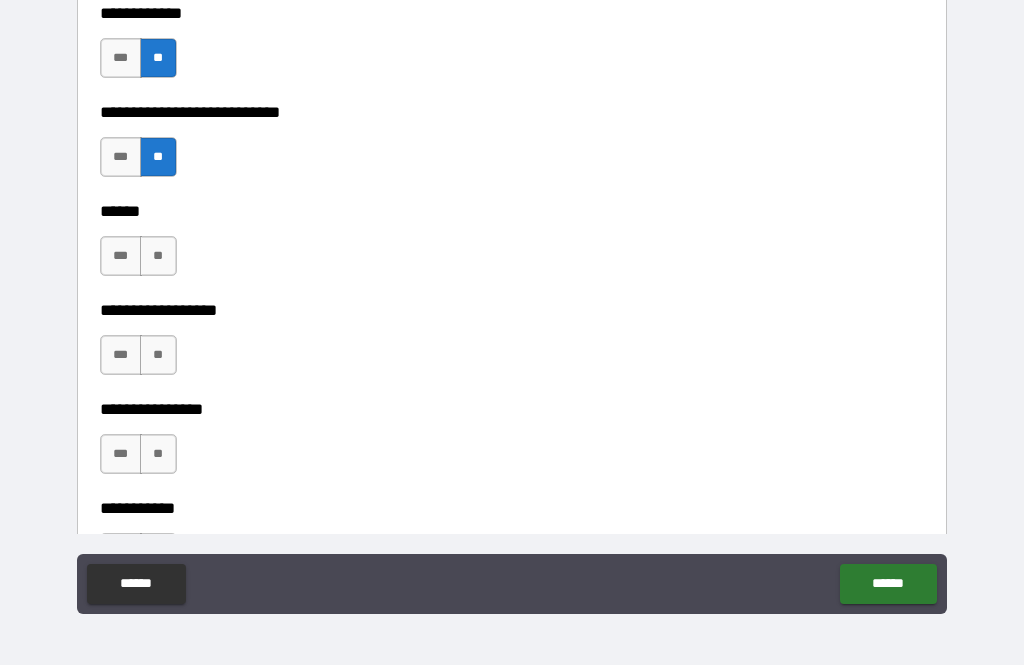 scroll, scrollTop: 9139, scrollLeft: 0, axis: vertical 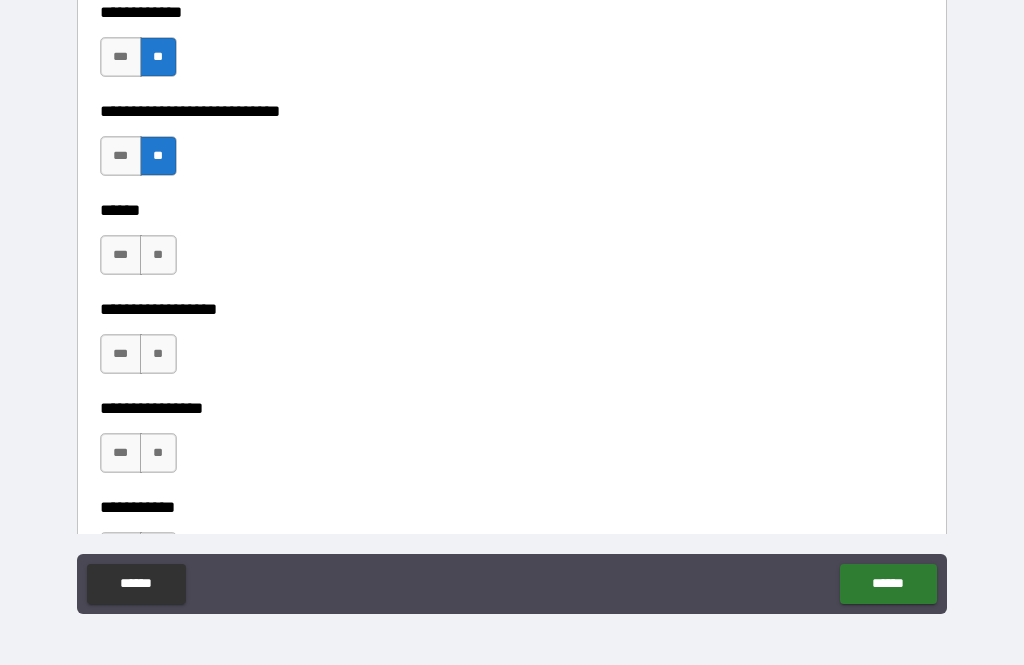 click on "**" at bounding box center [158, 255] 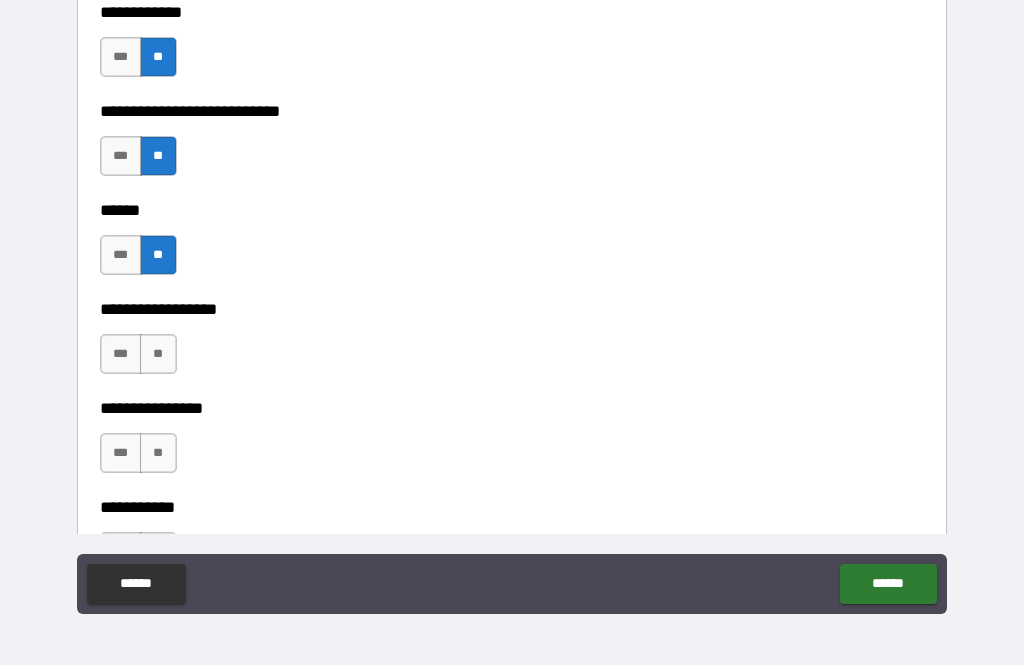 click on "**" at bounding box center [158, 354] 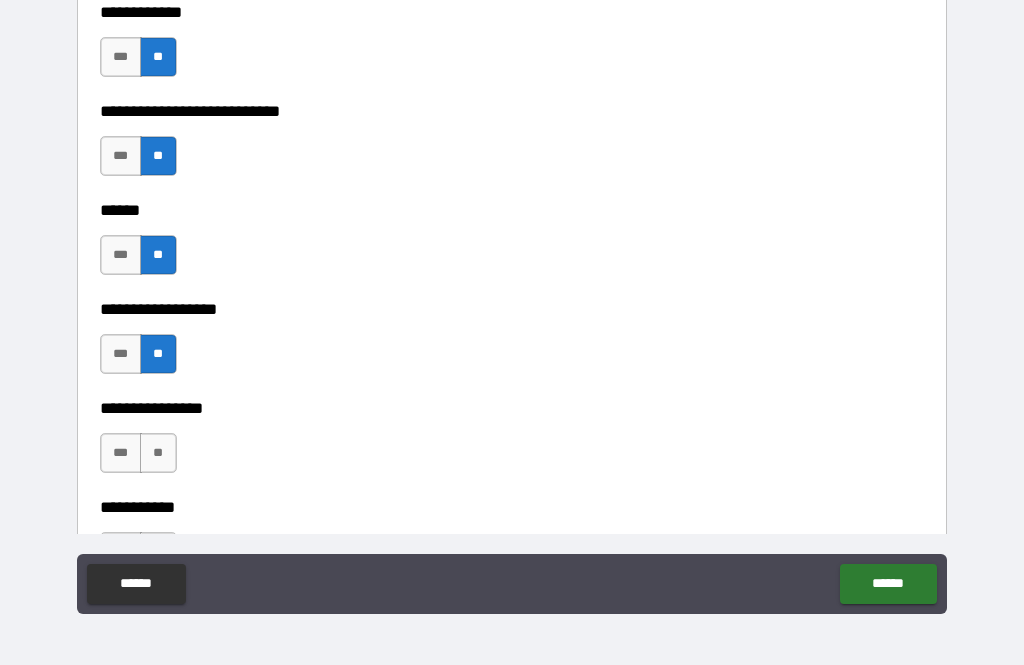 click on "**********" at bounding box center [512, 493] 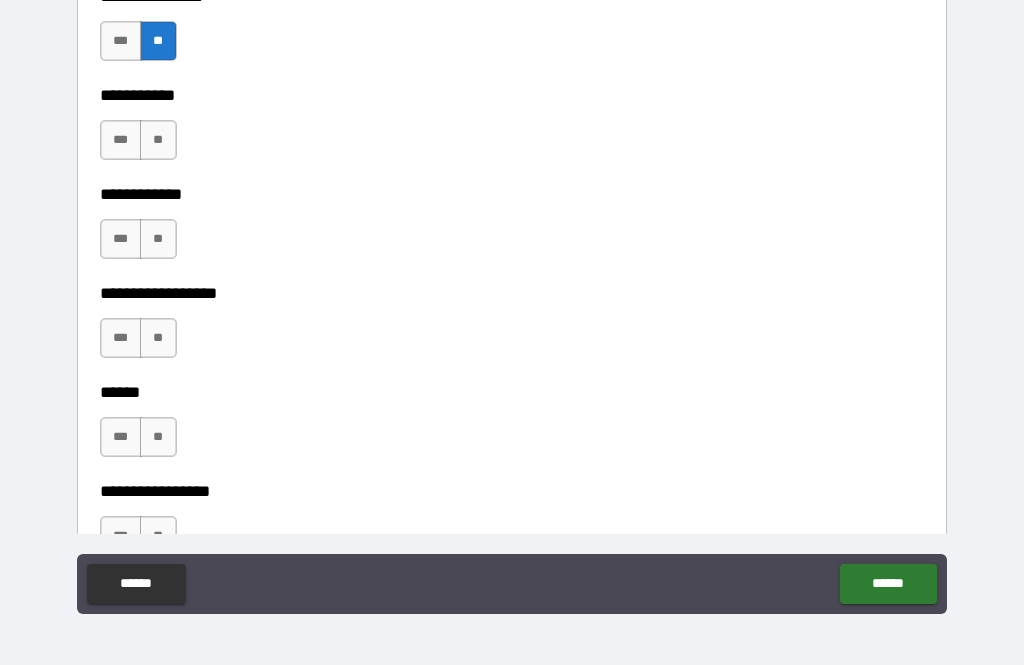 scroll, scrollTop: 9552, scrollLeft: 0, axis: vertical 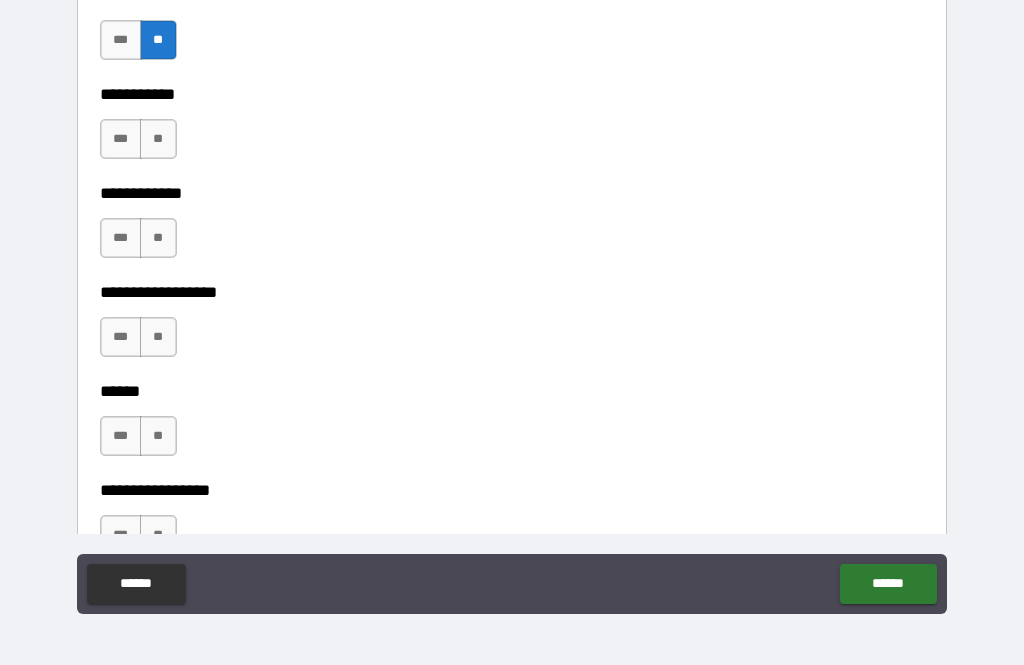 click on "**" at bounding box center (158, 139) 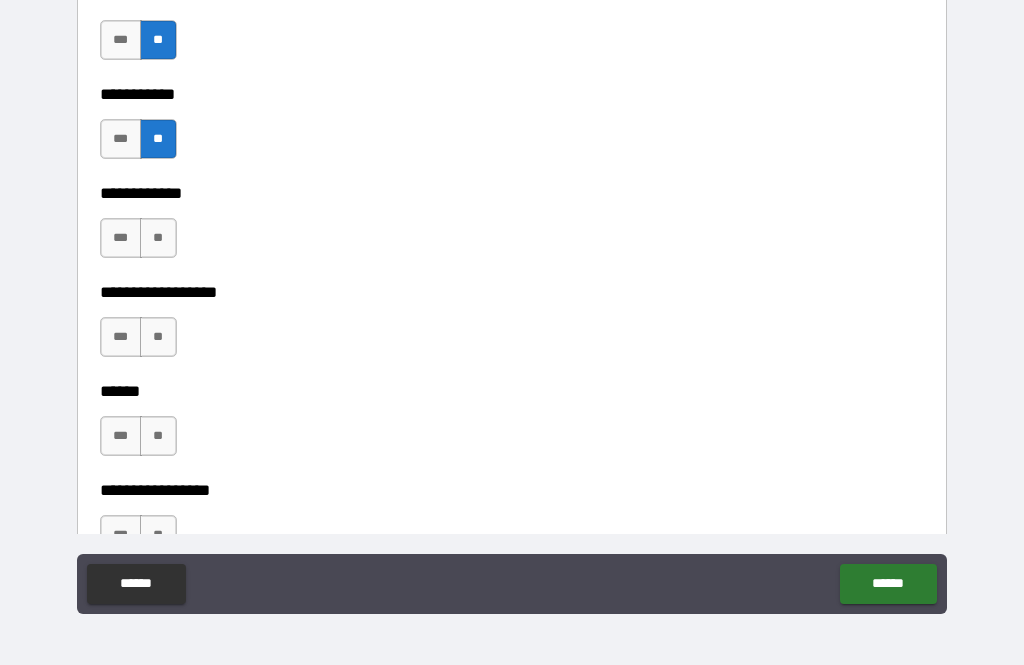 click on "**" at bounding box center (158, 238) 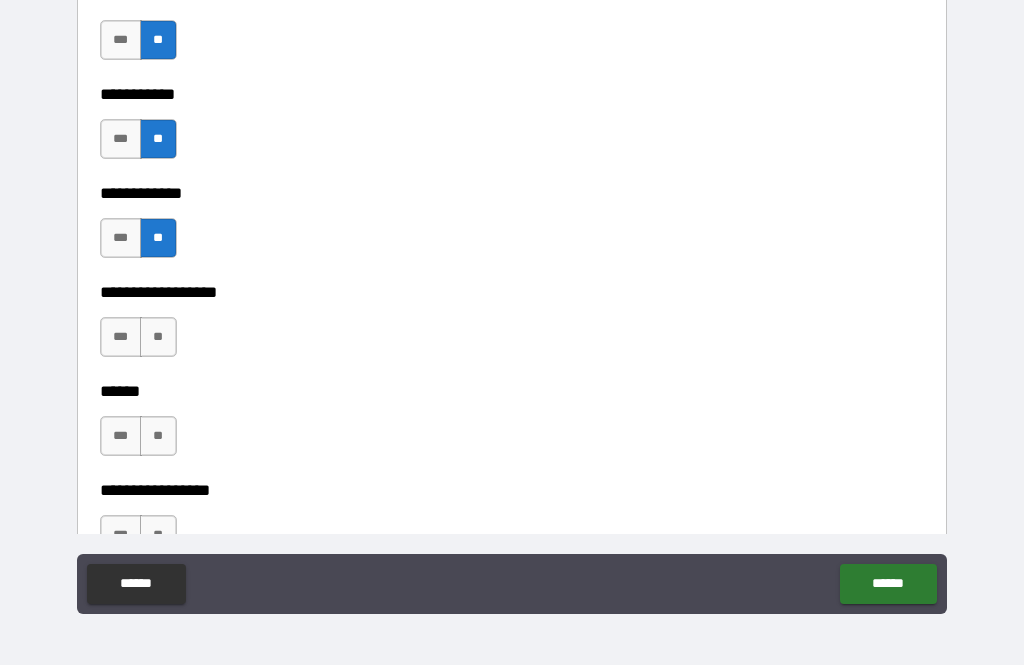 click on "**" at bounding box center [158, 337] 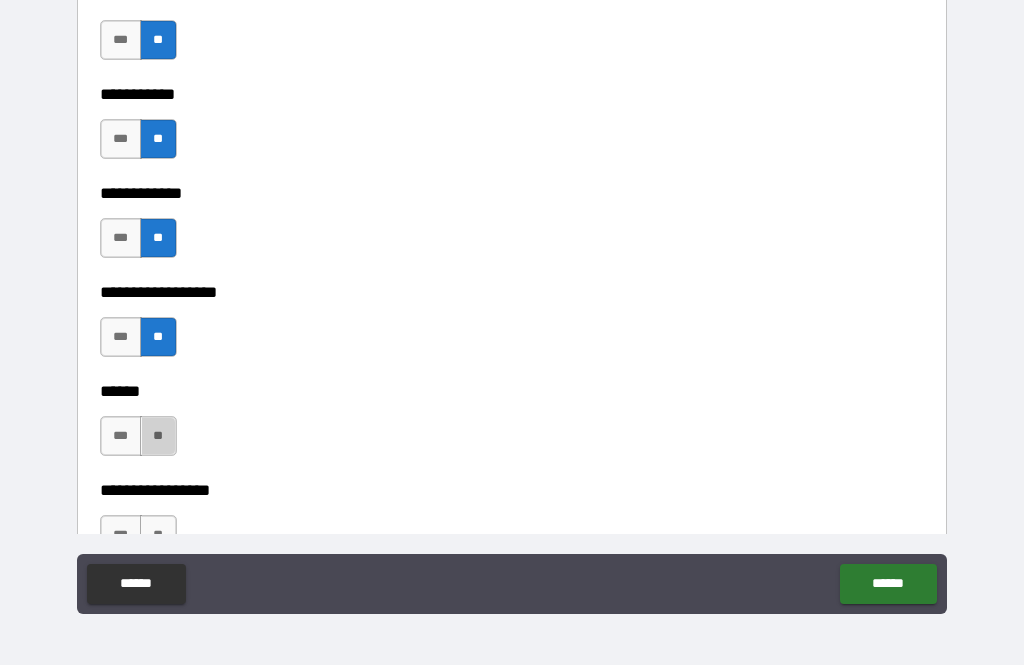 click on "**" at bounding box center (158, 436) 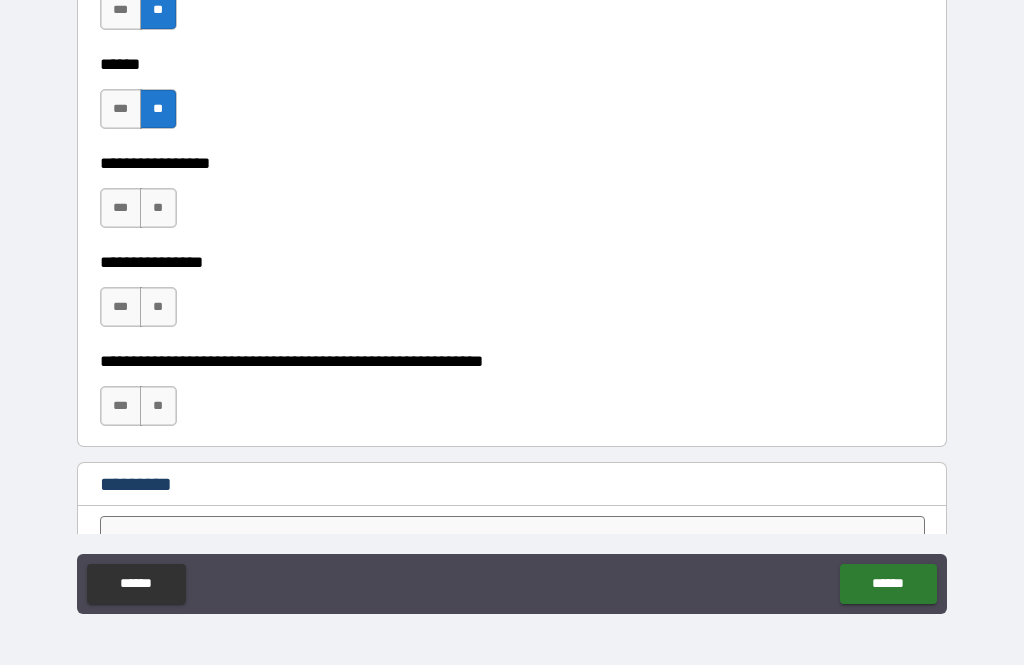 scroll, scrollTop: 9876, scrollLeft: 0, axis: vertical 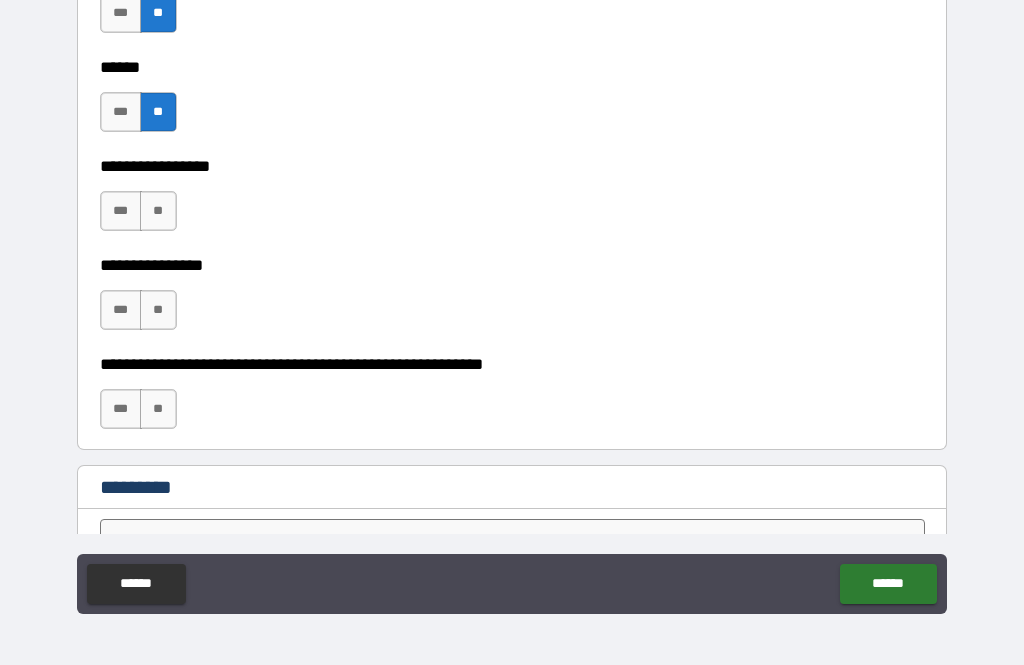 click on "**" at bounding box center [158, 211] 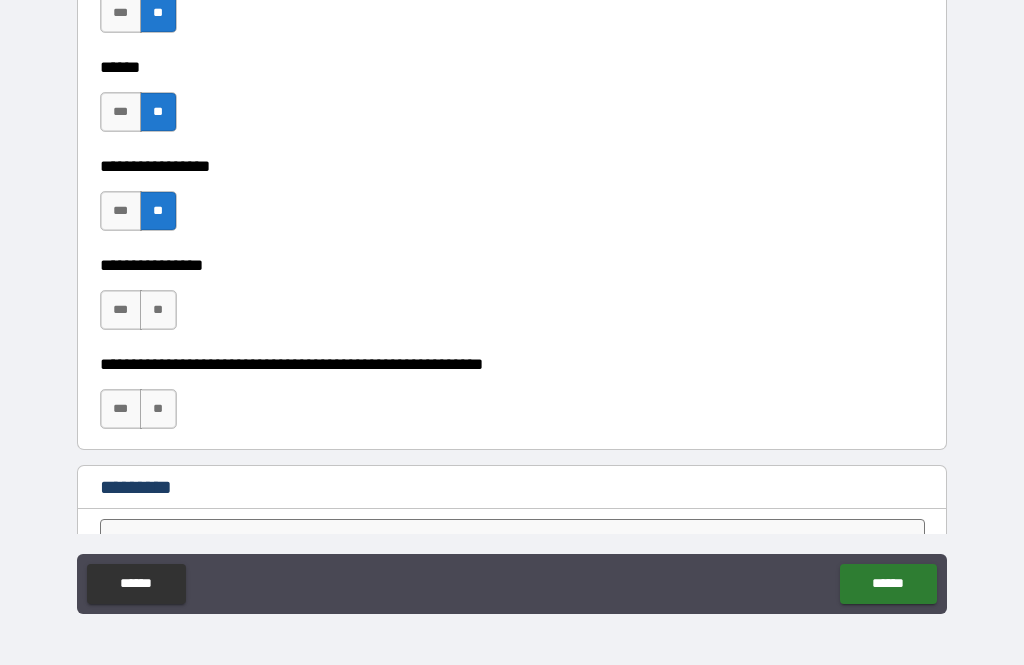 click on "**" at bounding box center (158, 310) 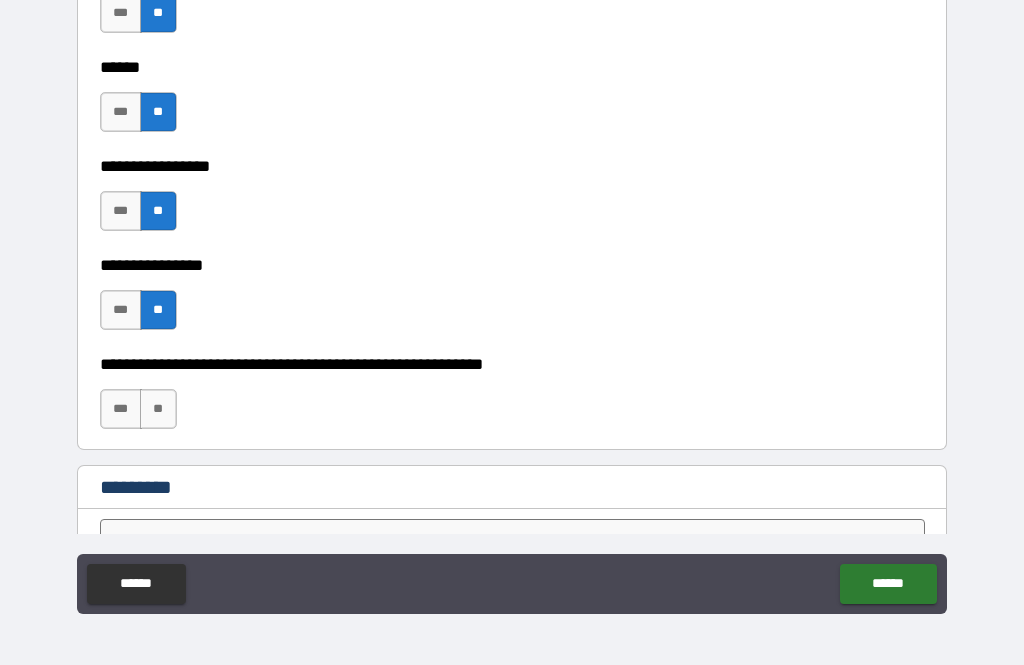 click on "**" at bounding box center [158, 409] 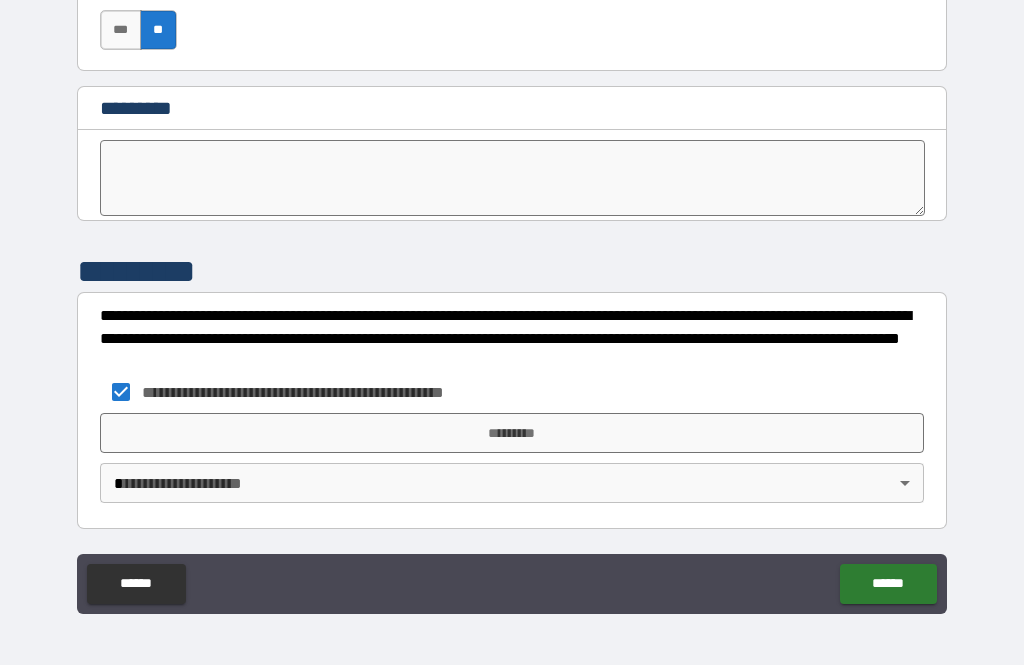 scroll, scrollTop: 10255, scrollLeft: 0, axis: vertical 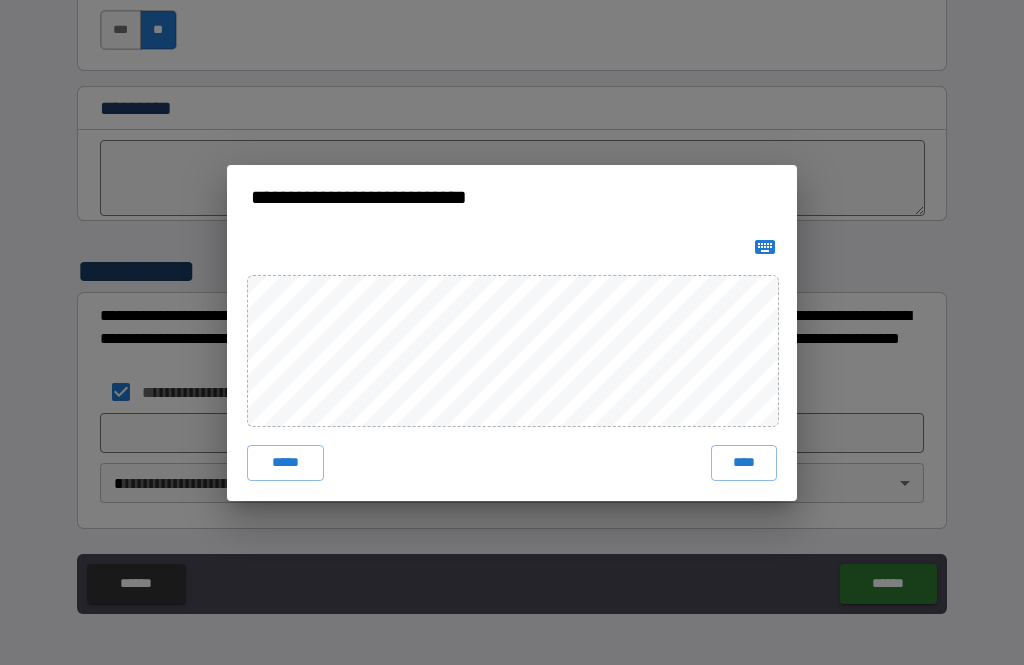 click on "****" at bounding box center [744, 463] 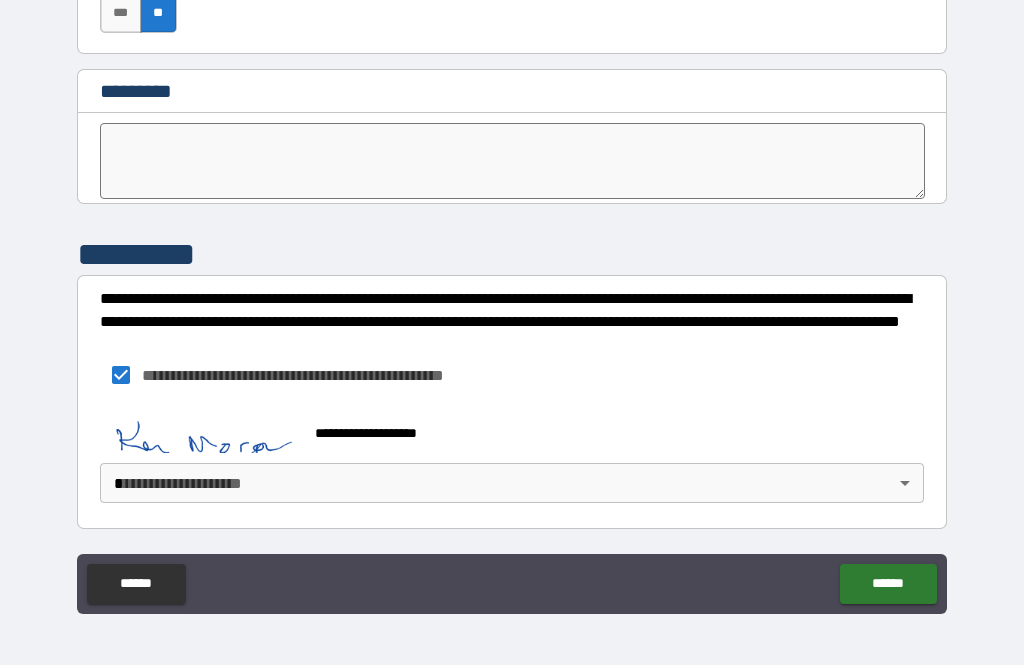 scroll, scrollTop: 10272, scrollLeft: 0, axis: vertical 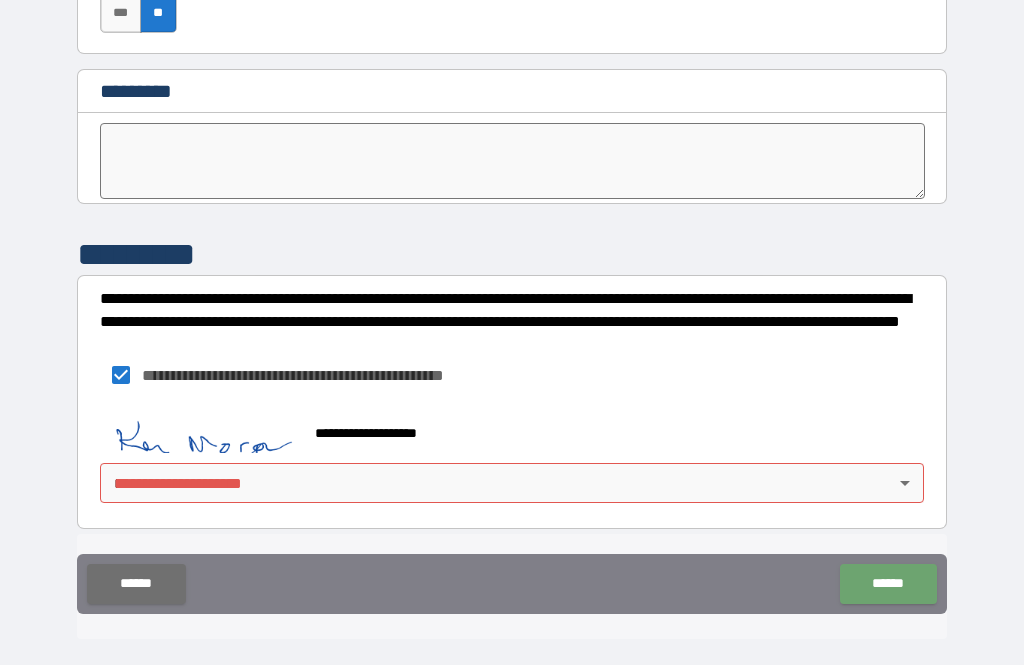click on "******" at bounding box center [888, 584] 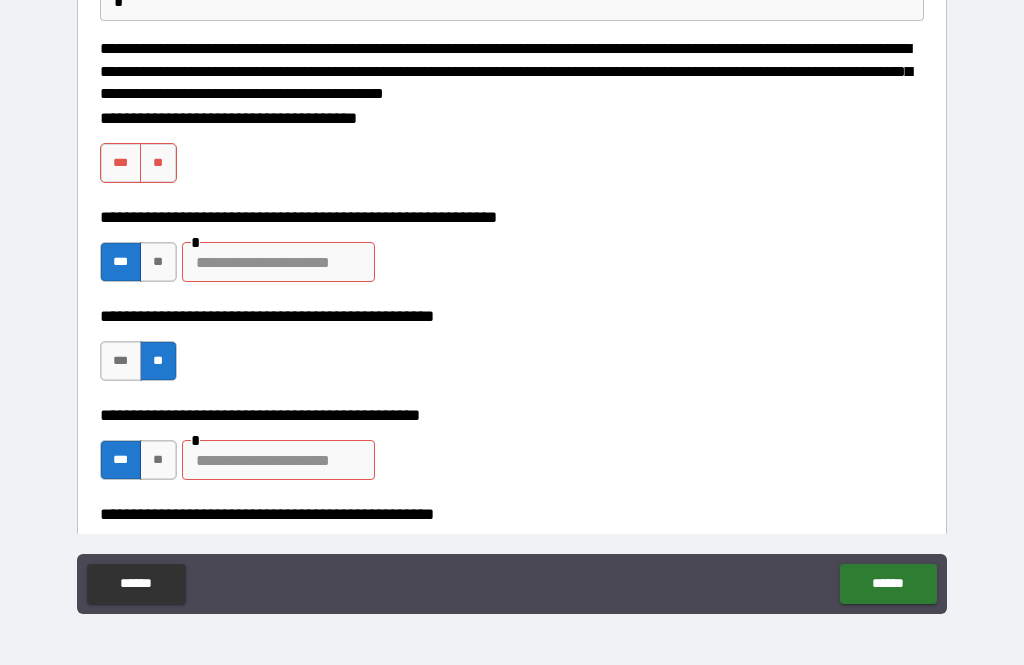 scroll, scrollTop: 186, scrollLeft: 0, axis: vertical 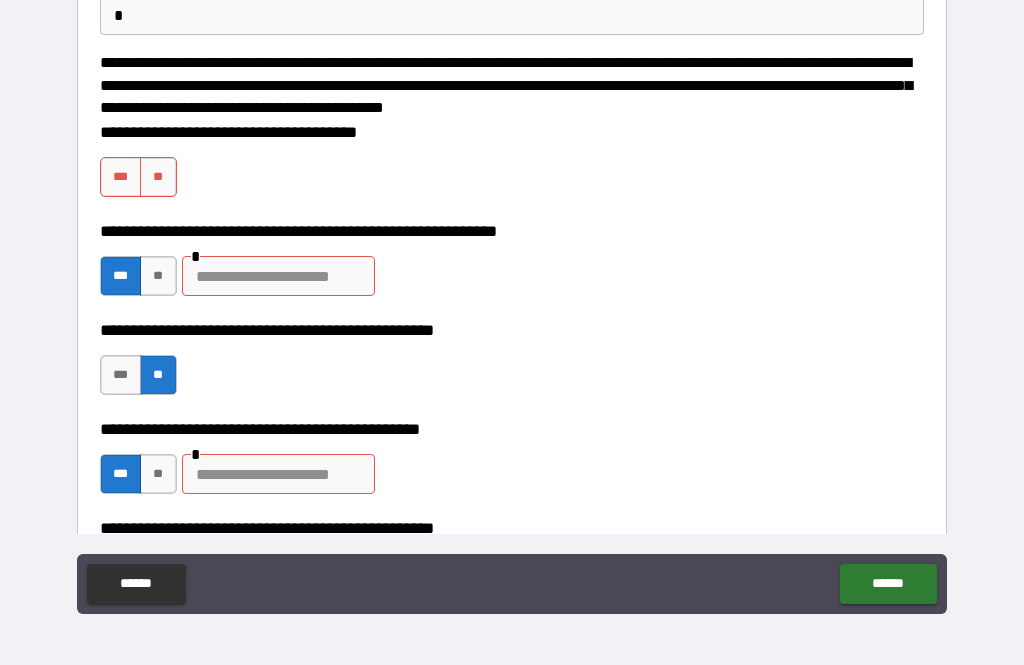 click on "[FIRST] [LAST] [STREET]" at bounding box center [512, 266] 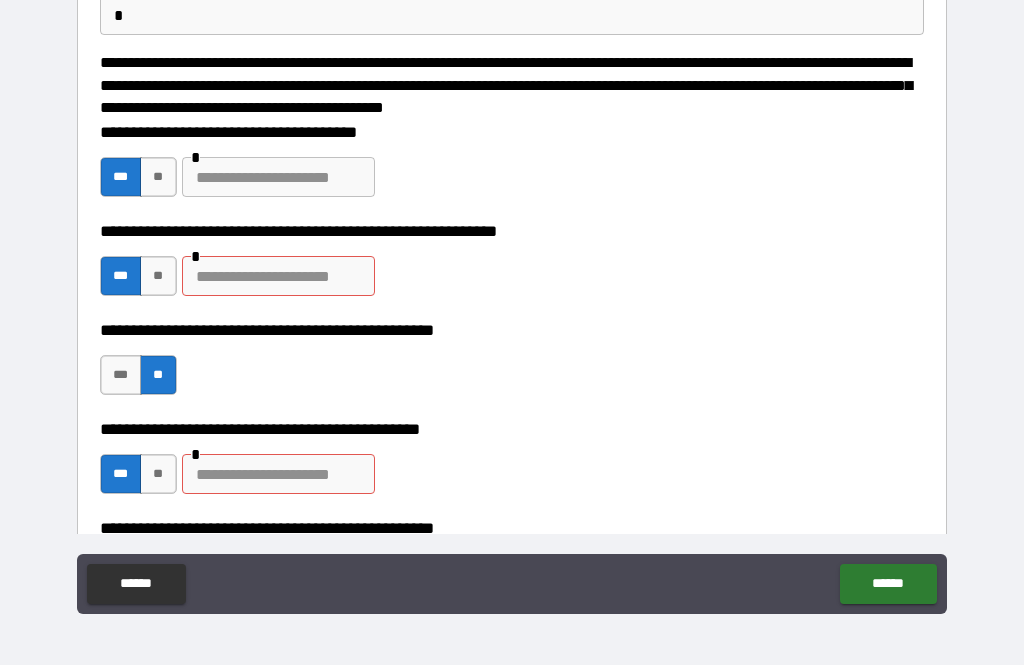 click at bounding box center [278, 177] 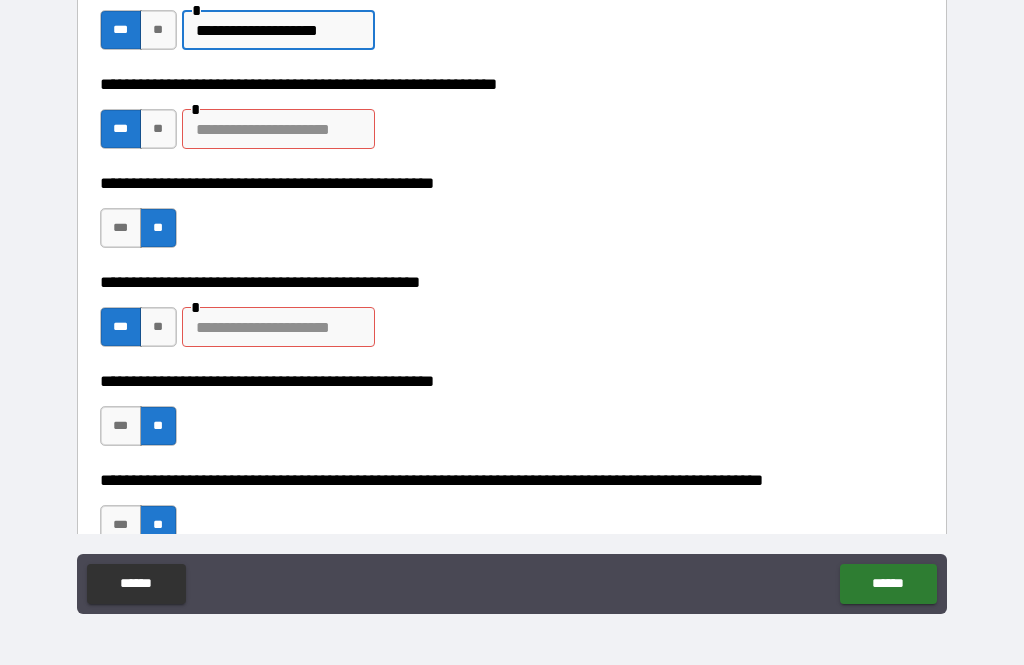 scroll, scrollTop: 332, scrollLeft: 0, axis: vertical 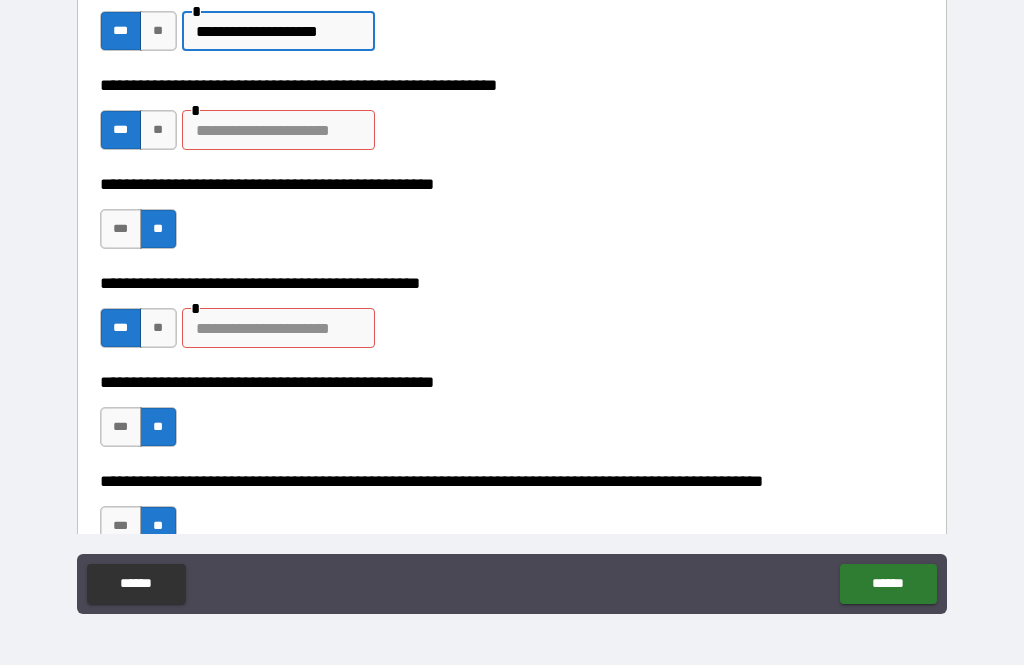 type on "**********" 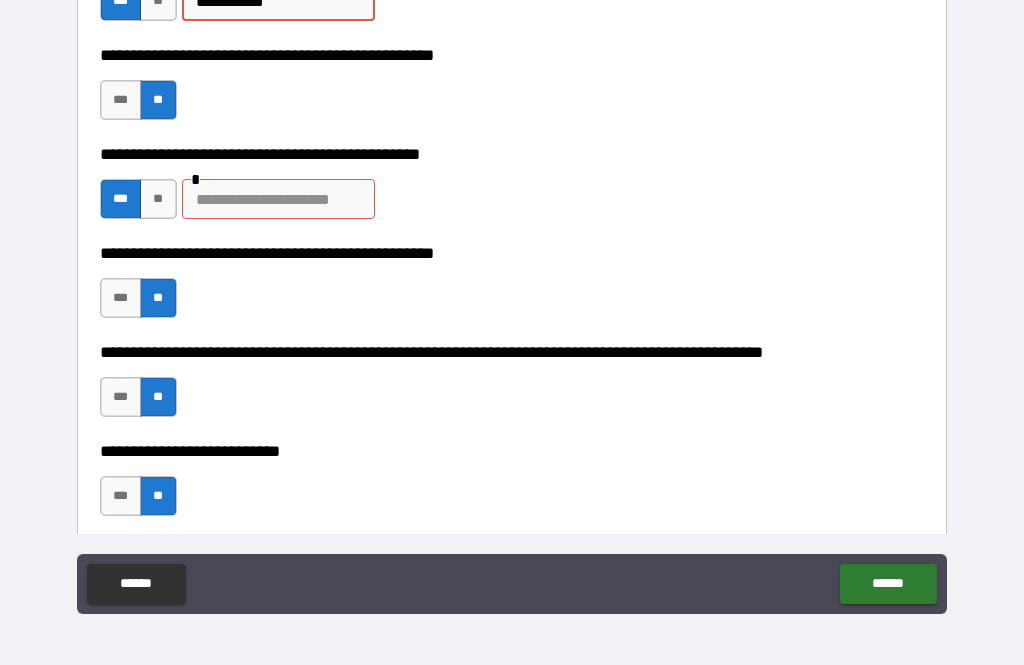 scroll, scrollTop: 465, scrollLeft: 0, axis: vertical 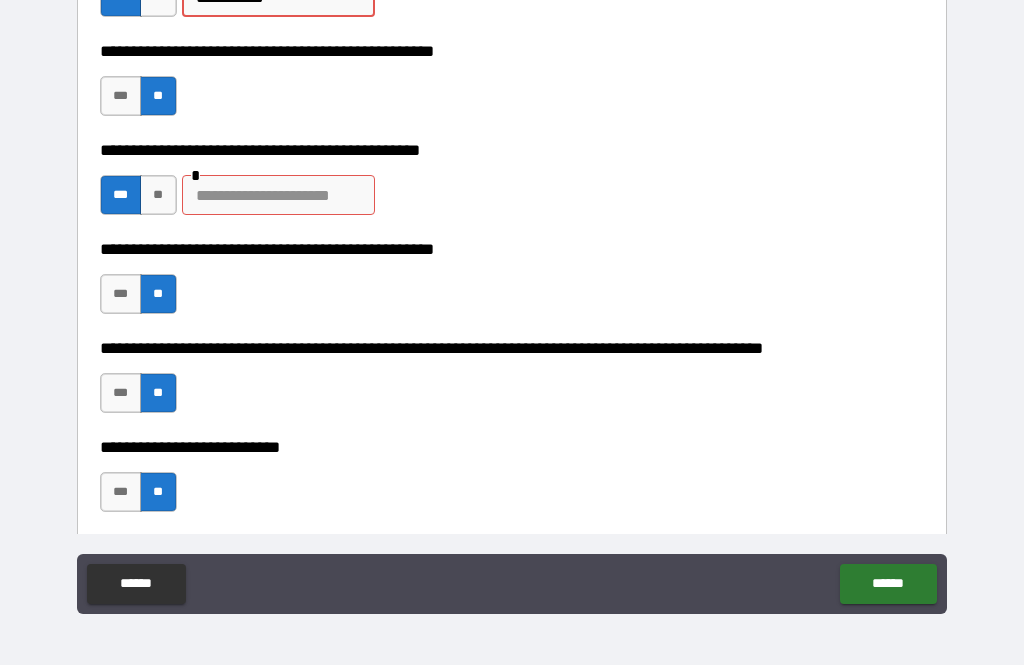 type on "**********" 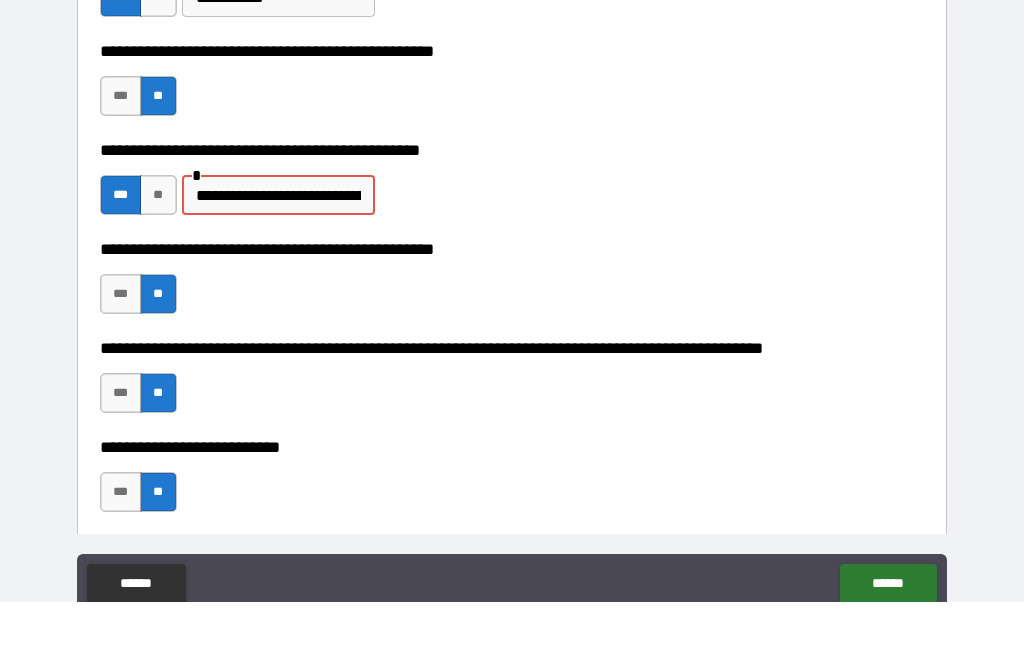 scroll, scrollTop: 0, scrollLeft: 0, axis: both 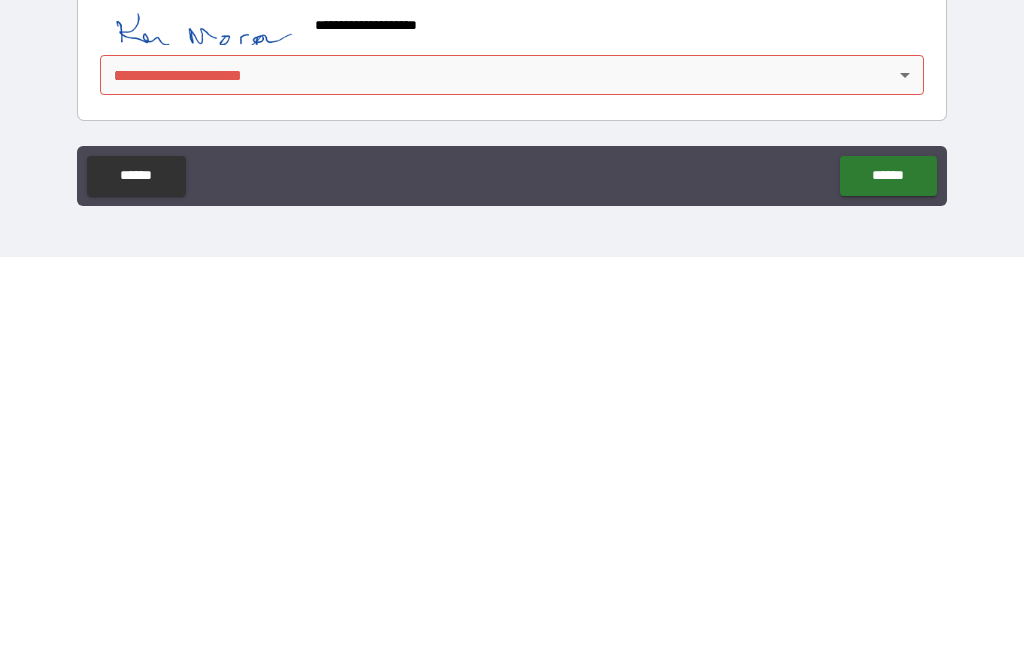type on "**********" 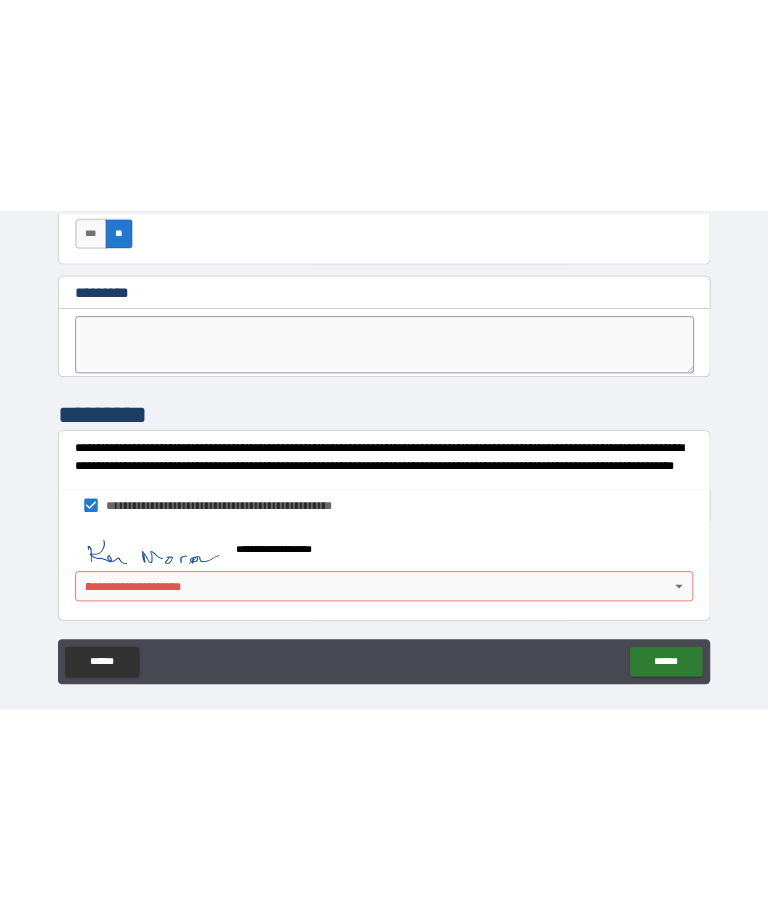 scroll, scrollTop: 0, scrollLeft: 0, axis: both 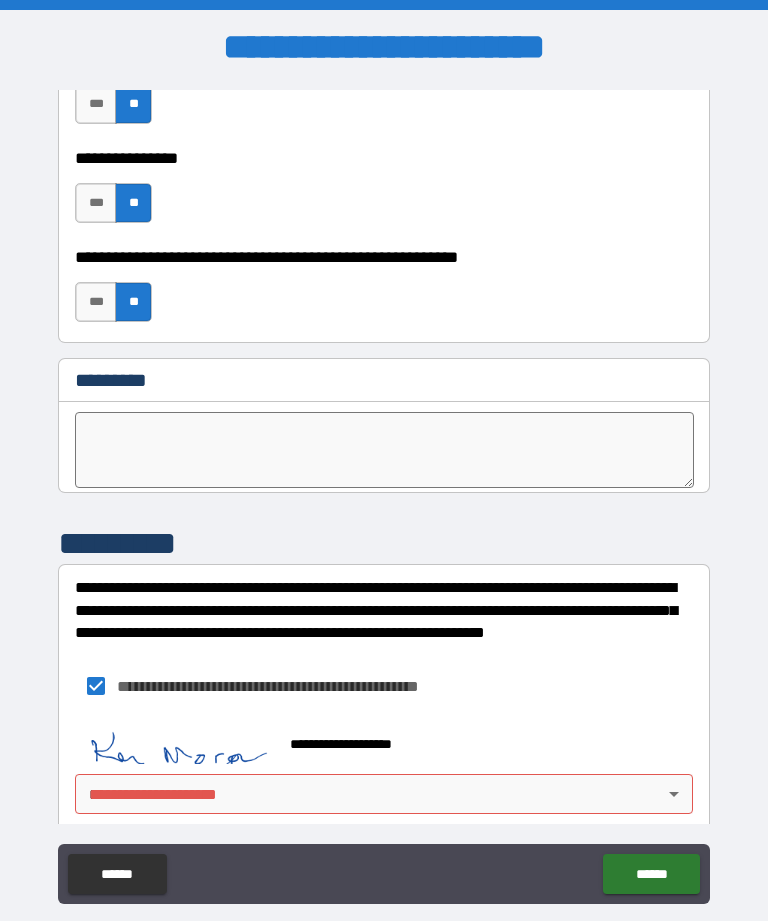 click on "[FIRST] [LAST] [STREET] [CITY] [STATE] [ZIP] [COUNTRY] [PHONE] [EMAIL]" at bounding box center (384, 492) 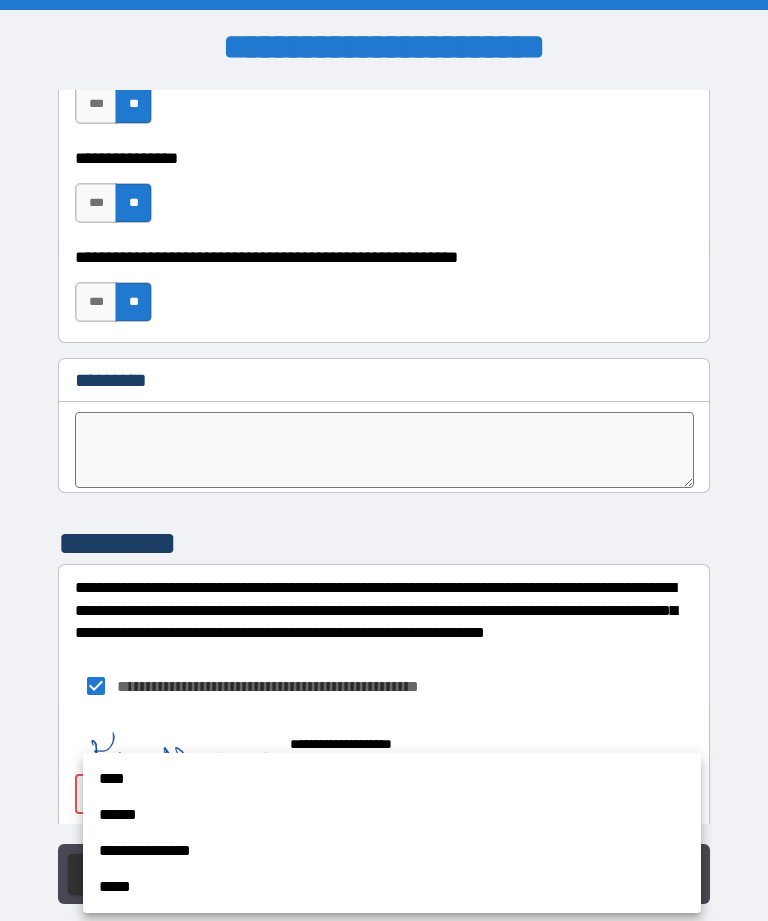 click on "****" at bounding box center [392, 779] 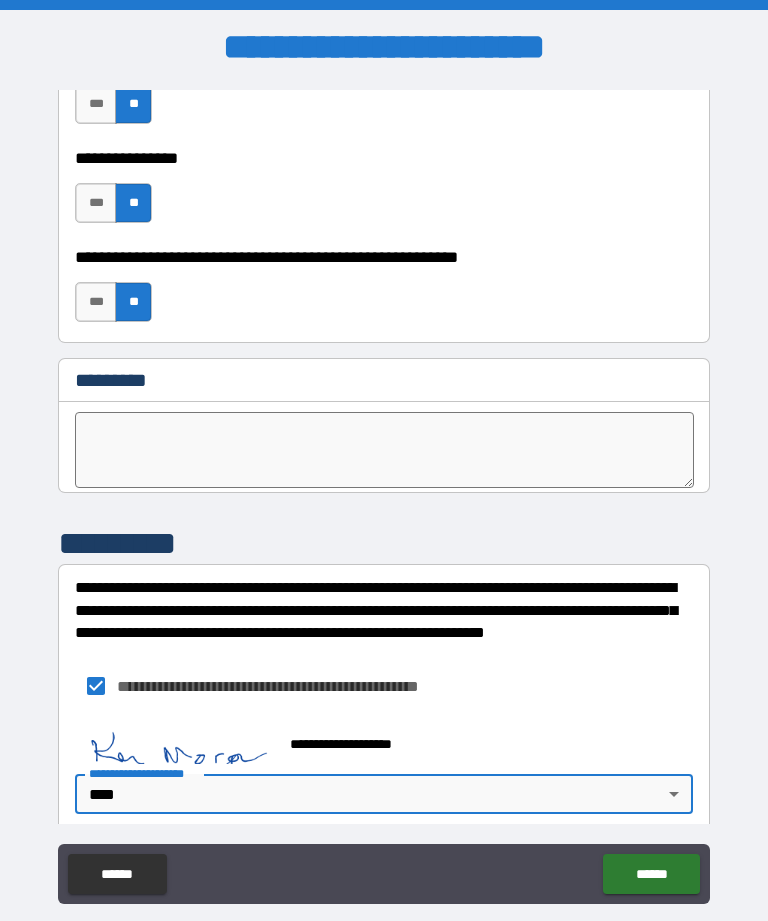 type on "****" 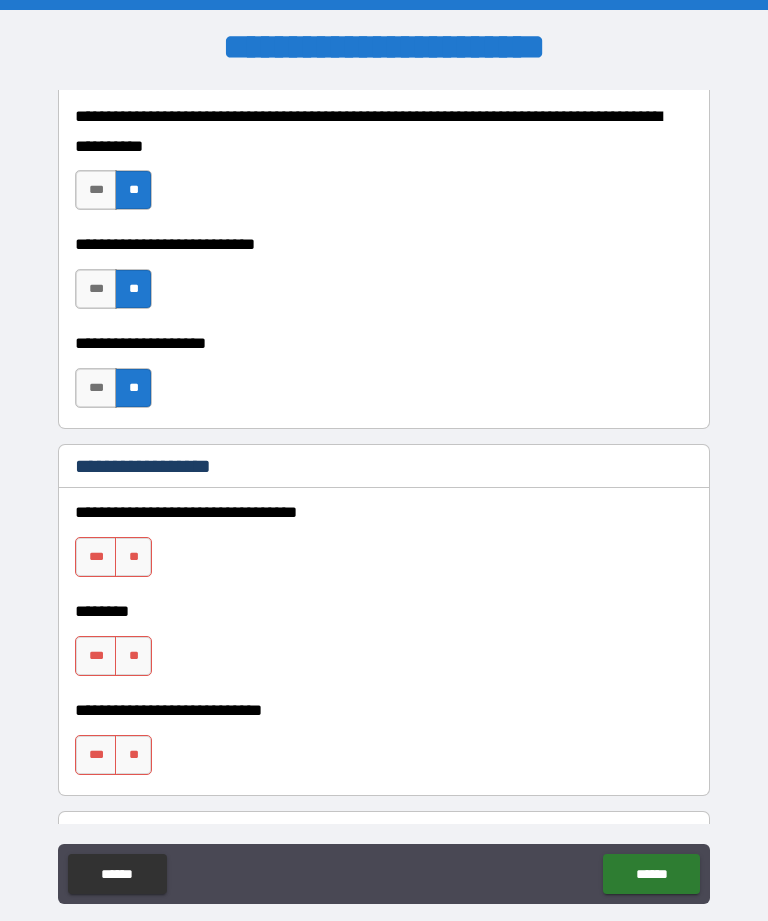 scroll, scrollTop: 877, scrollLeft: 0, axis: vertical 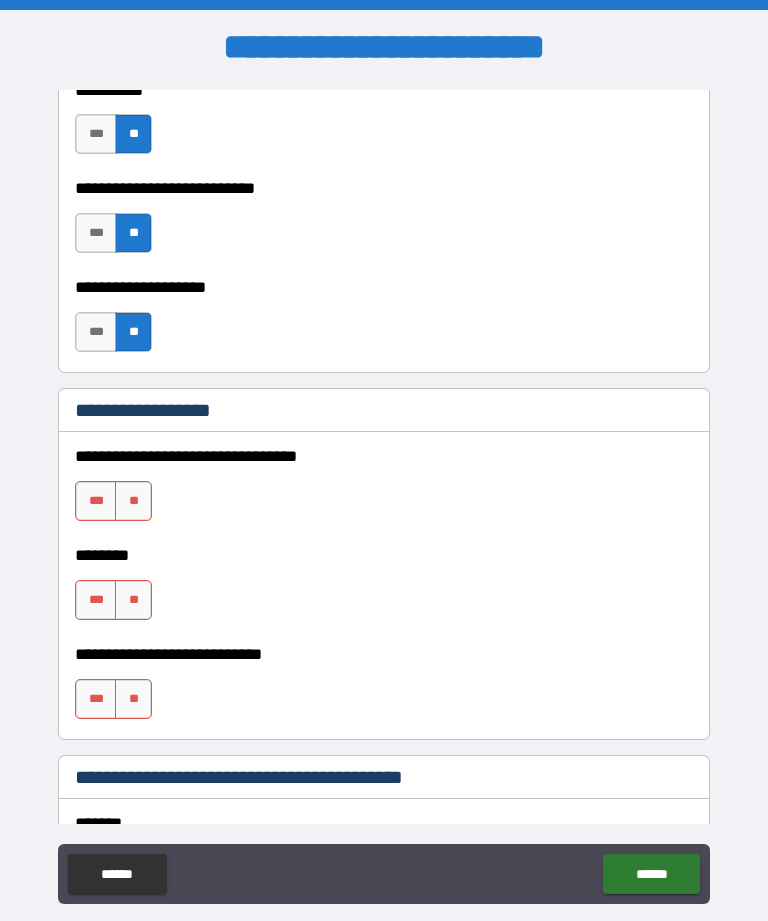 click on "**" at bounding box center [133, 501] 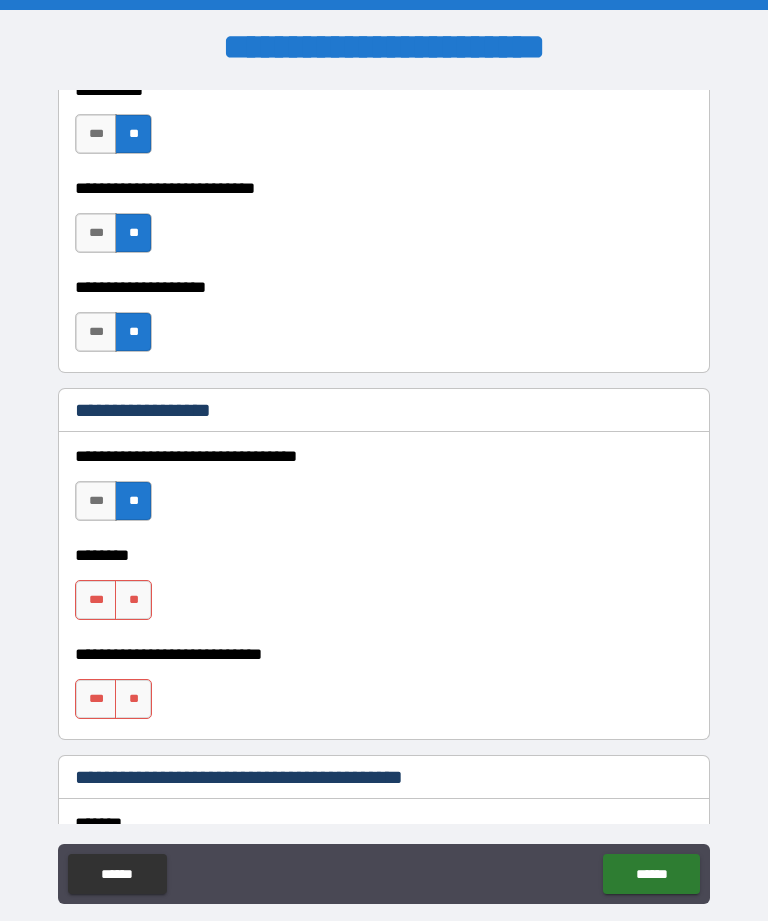 click on "**" at bounding box center (133, 600) 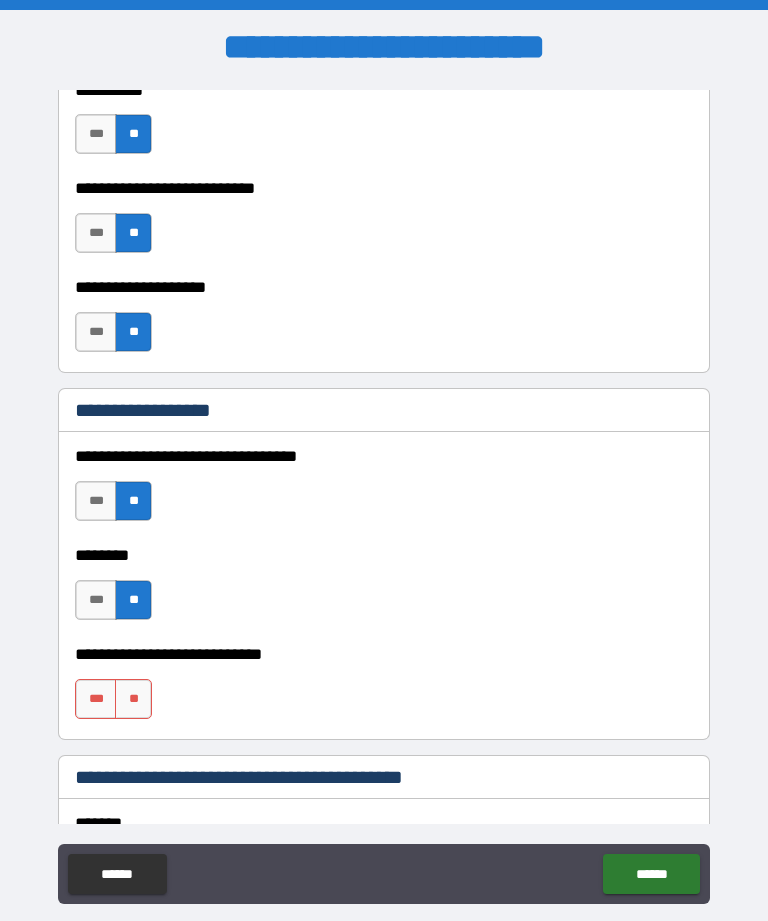 click on "**" at bounding box center (133, 699) 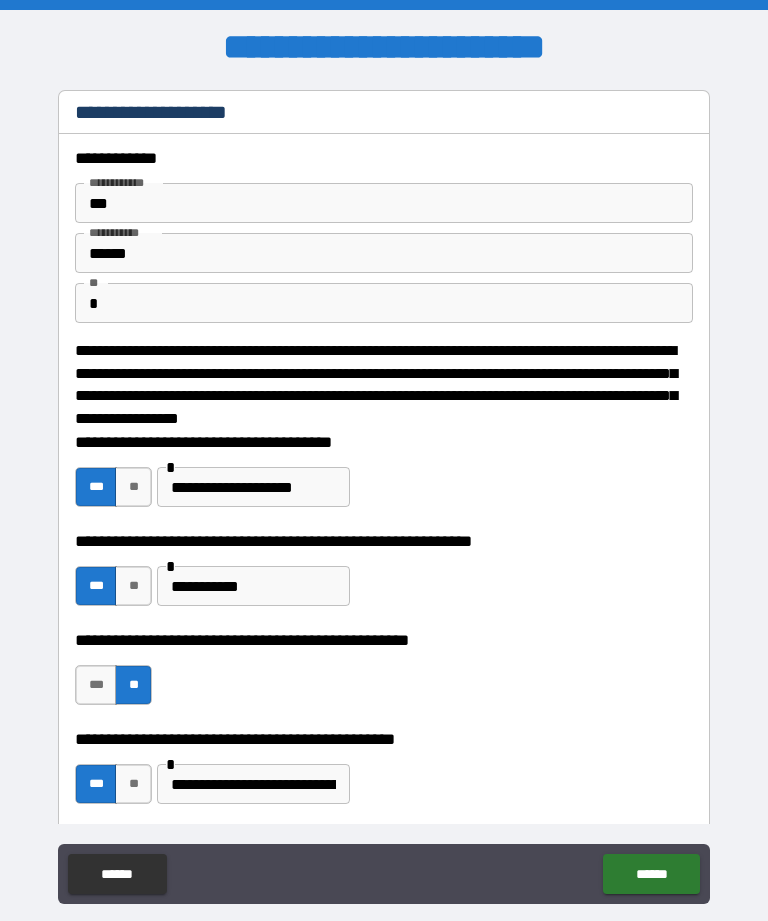 scroll, scrollTop: -1, scrollLeft: 0, axis: vertical 